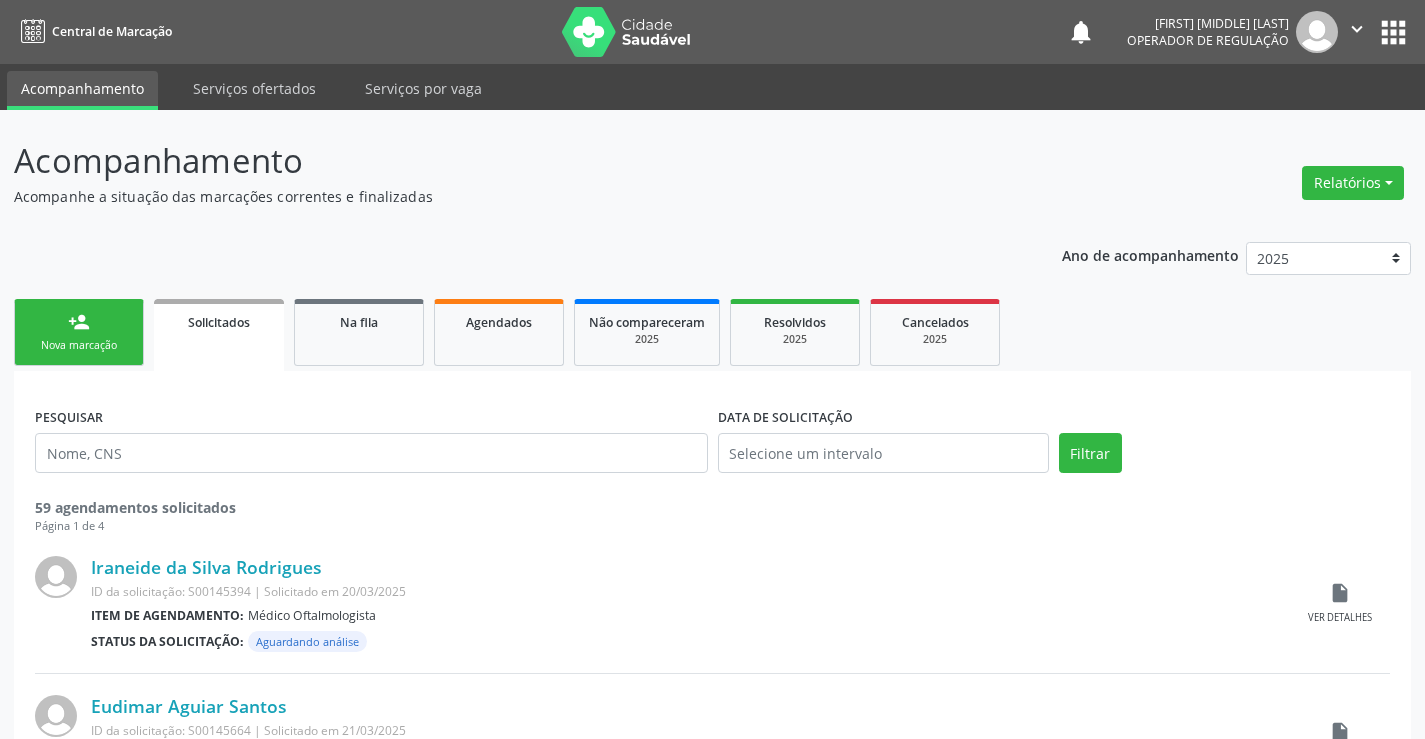 scroll, scrollTop: 0, scrollLeft: 0, axis: both 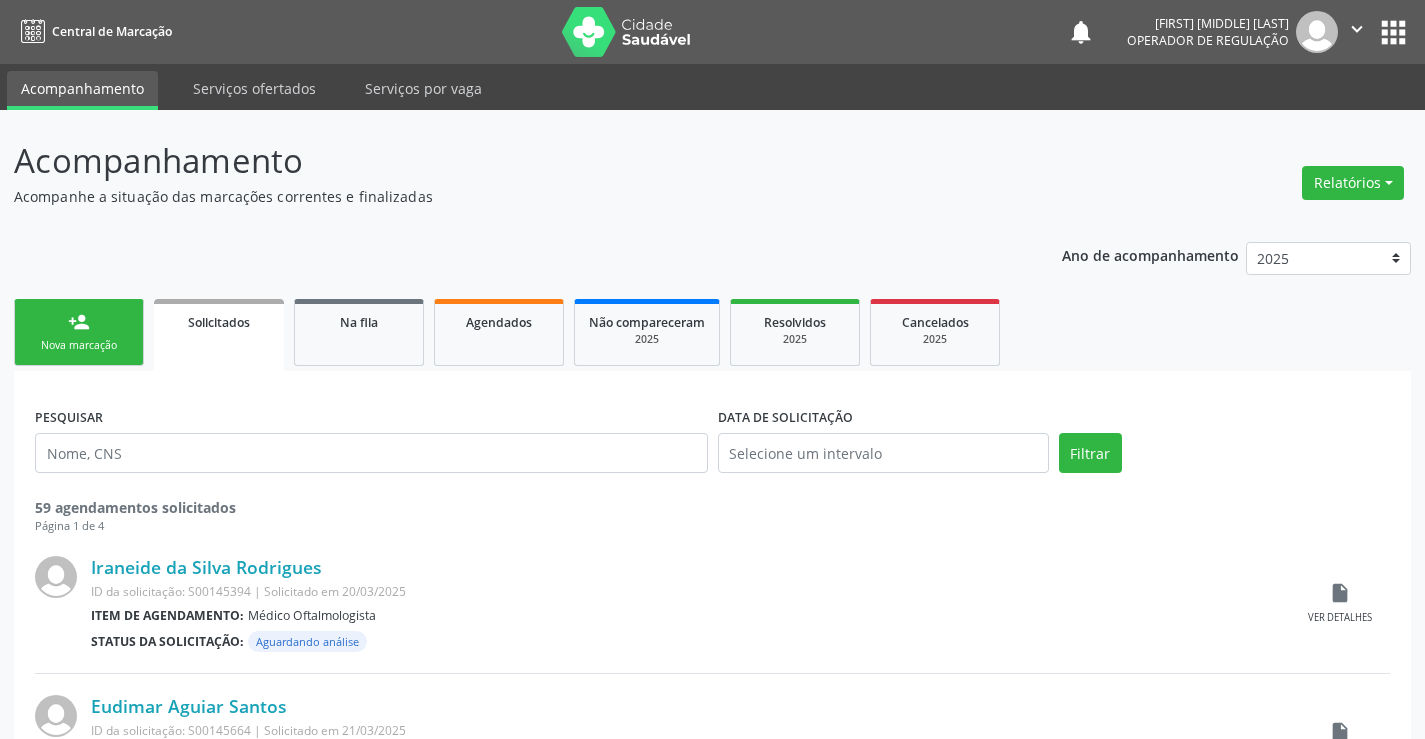 click on "Nova marcação" at bounding box center (79, 345) 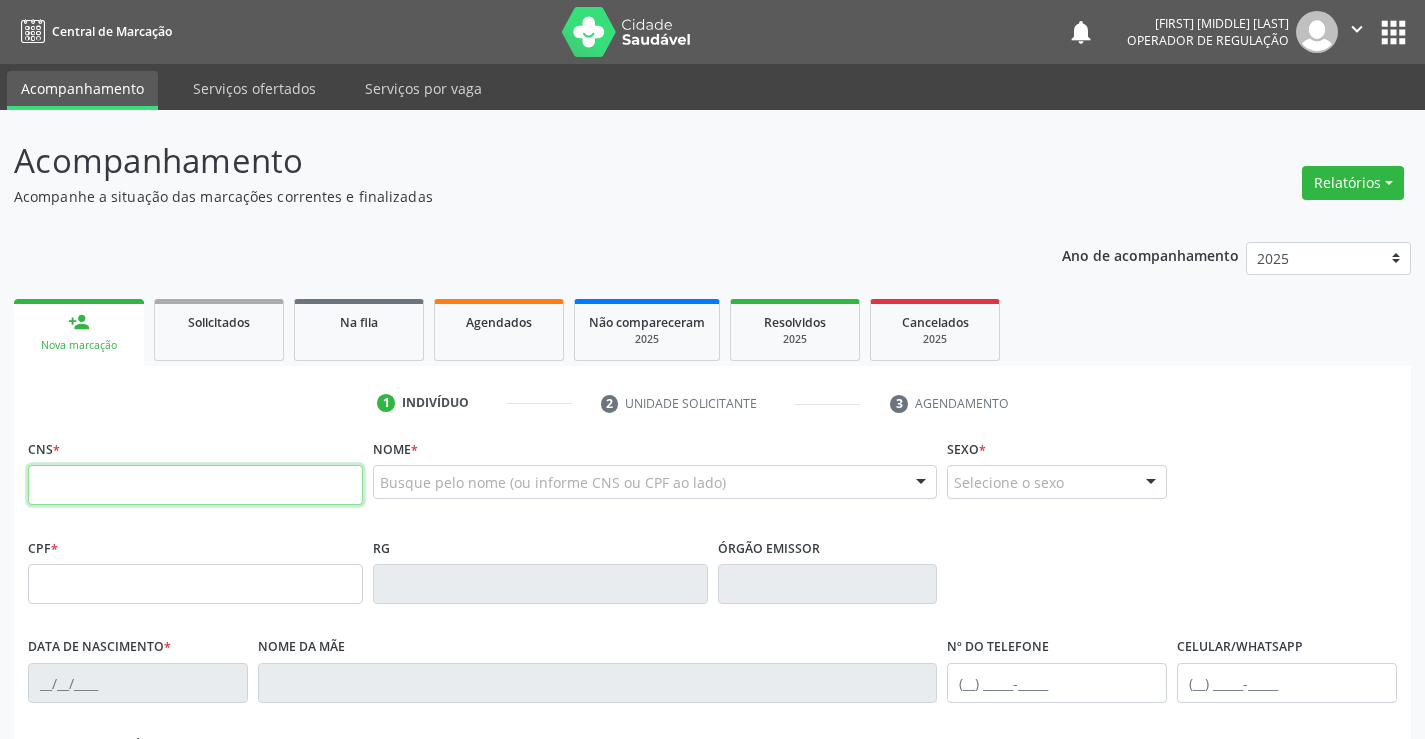 click at bounding box center (195, 485) 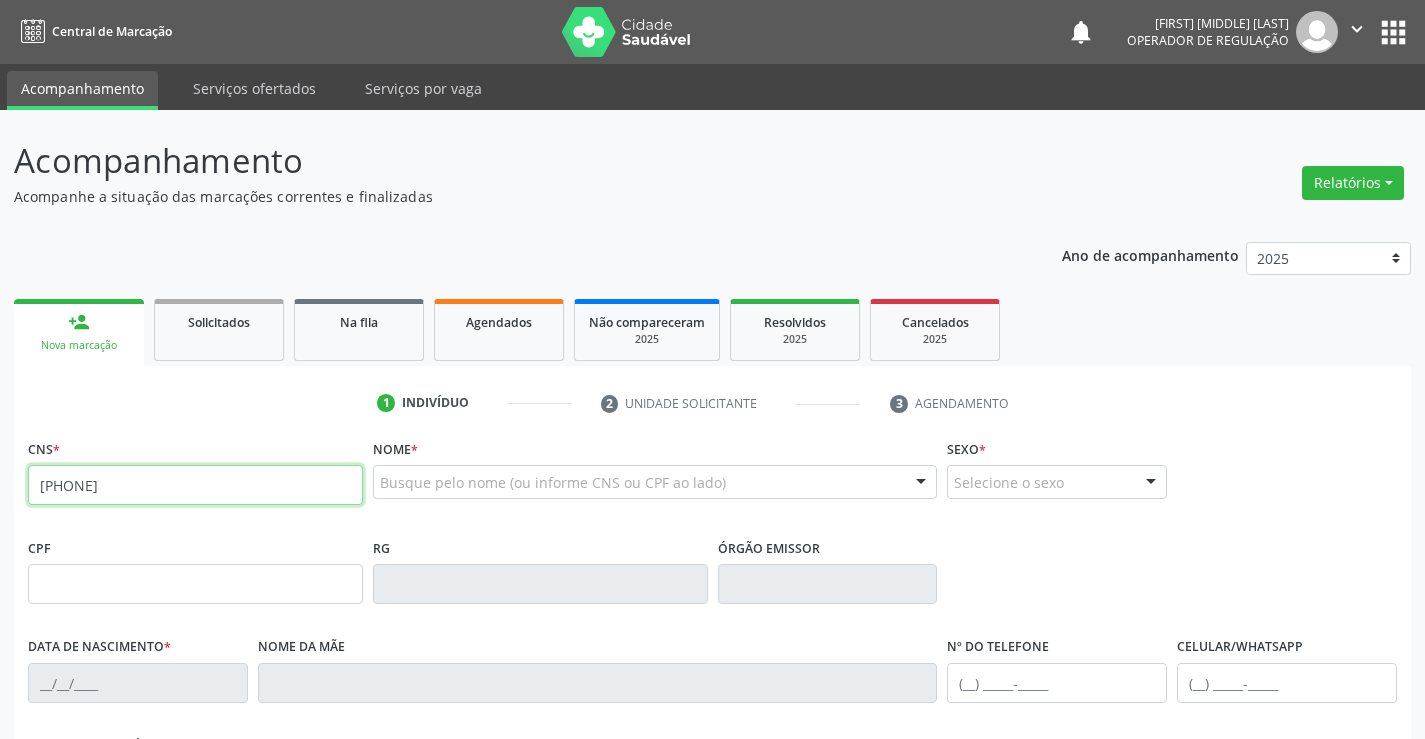 type on "[PHONE]" 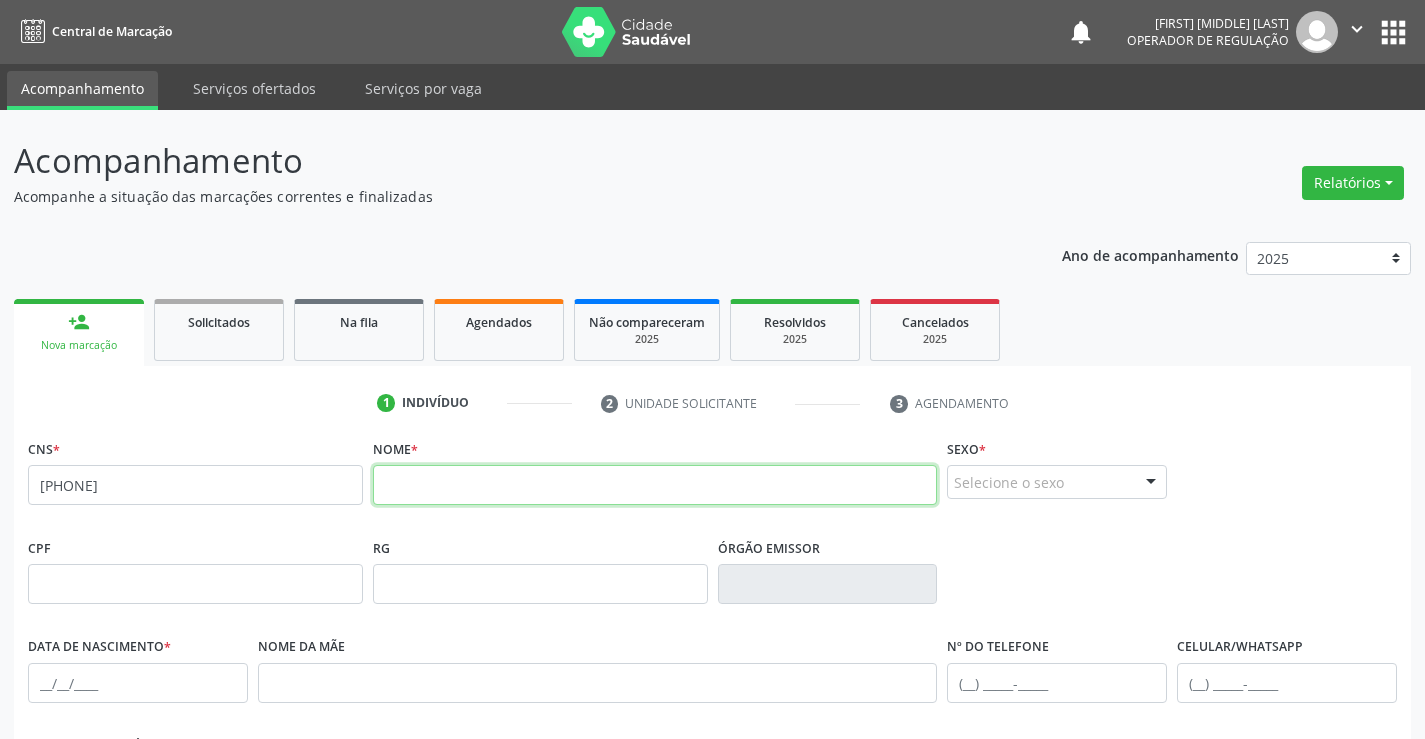 click at bounding box center [655, 485] 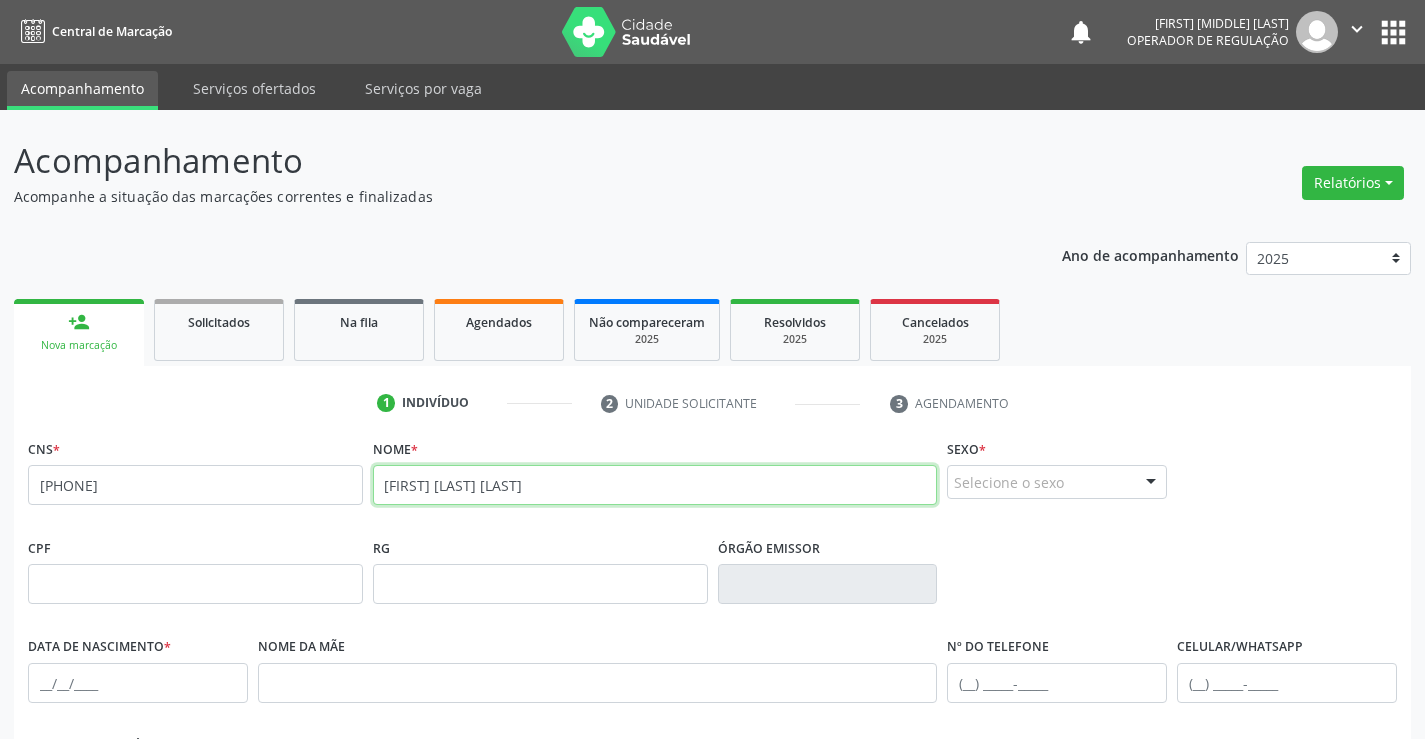 type on "[FIRST] [LAST] [LAST]" 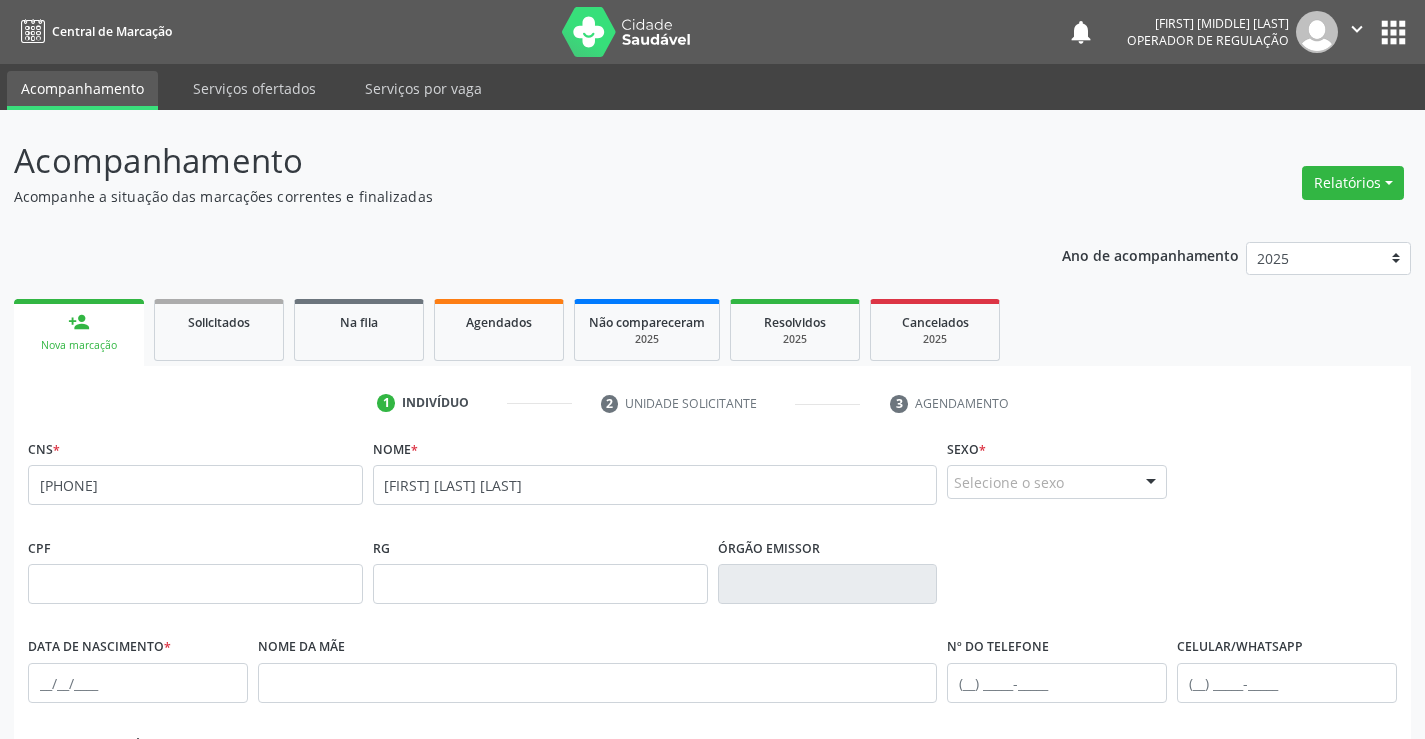 click at bounding box center (1151, 483) 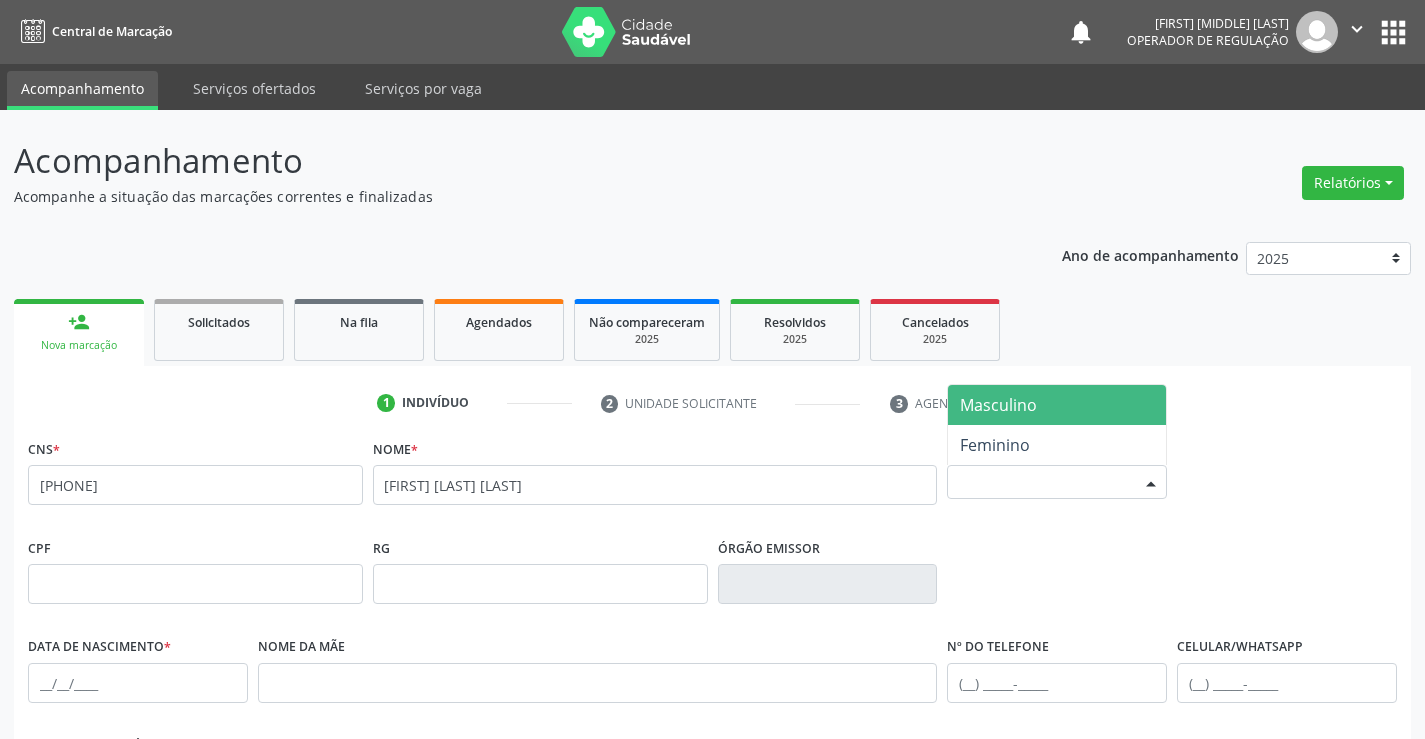 click on "Masculino" at bounding box center [998, 405] 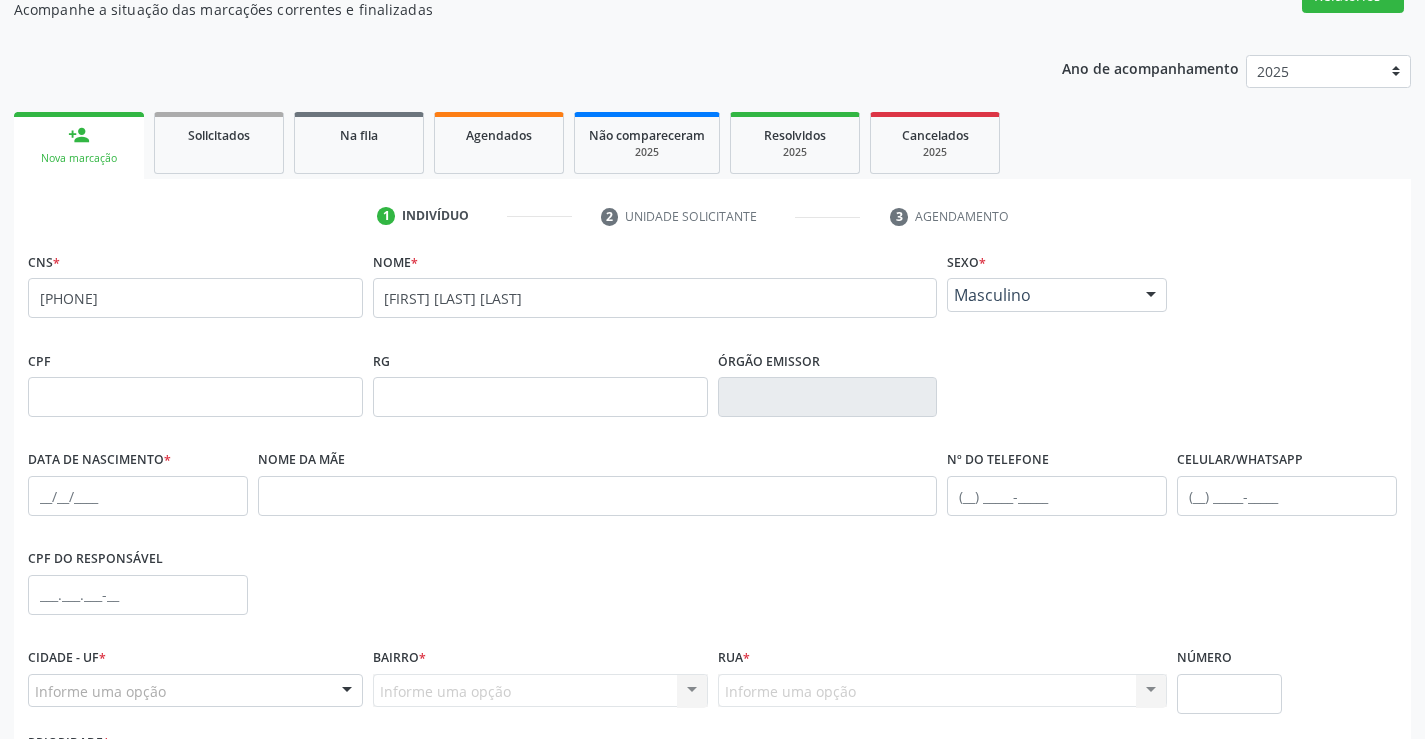 scroll, scrollTop: 200, scrollLeft: 0, axis: vertical 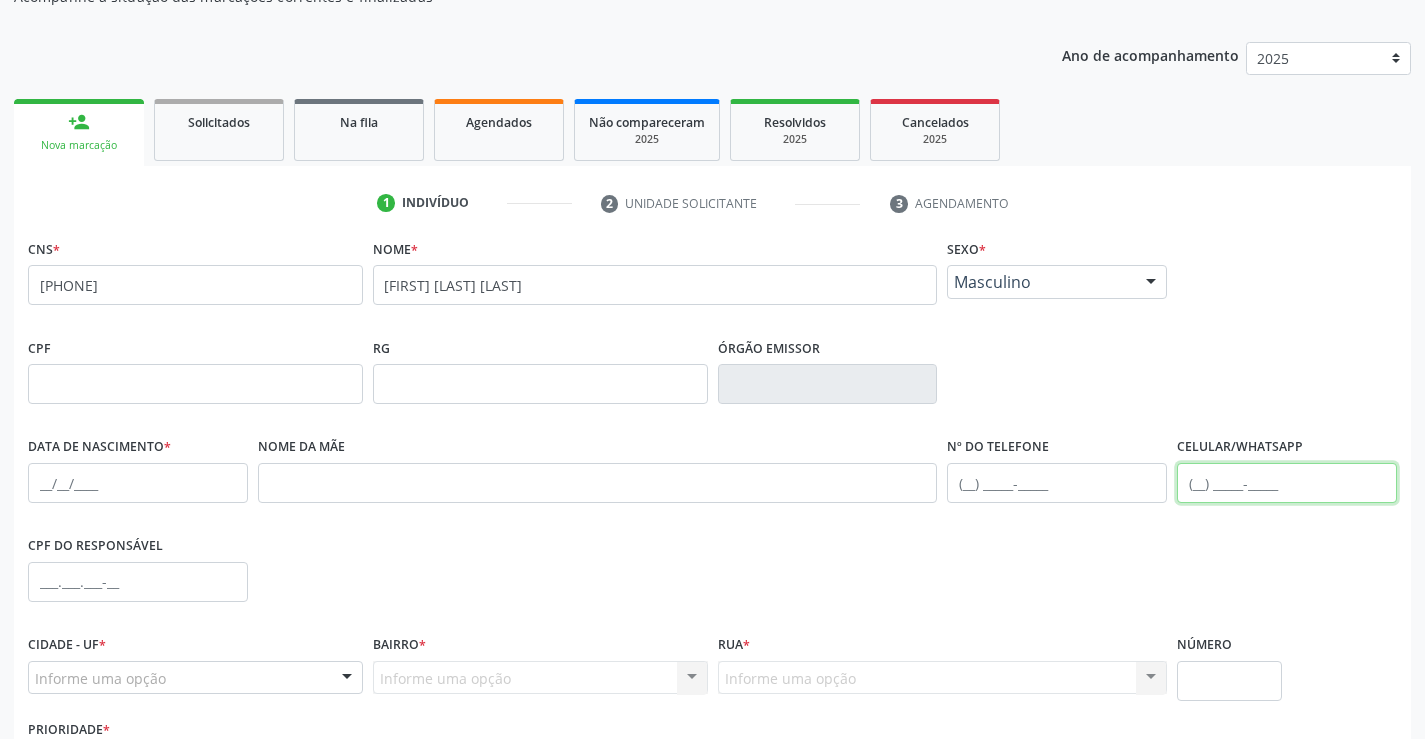 click at bounding box center [1287, 483] 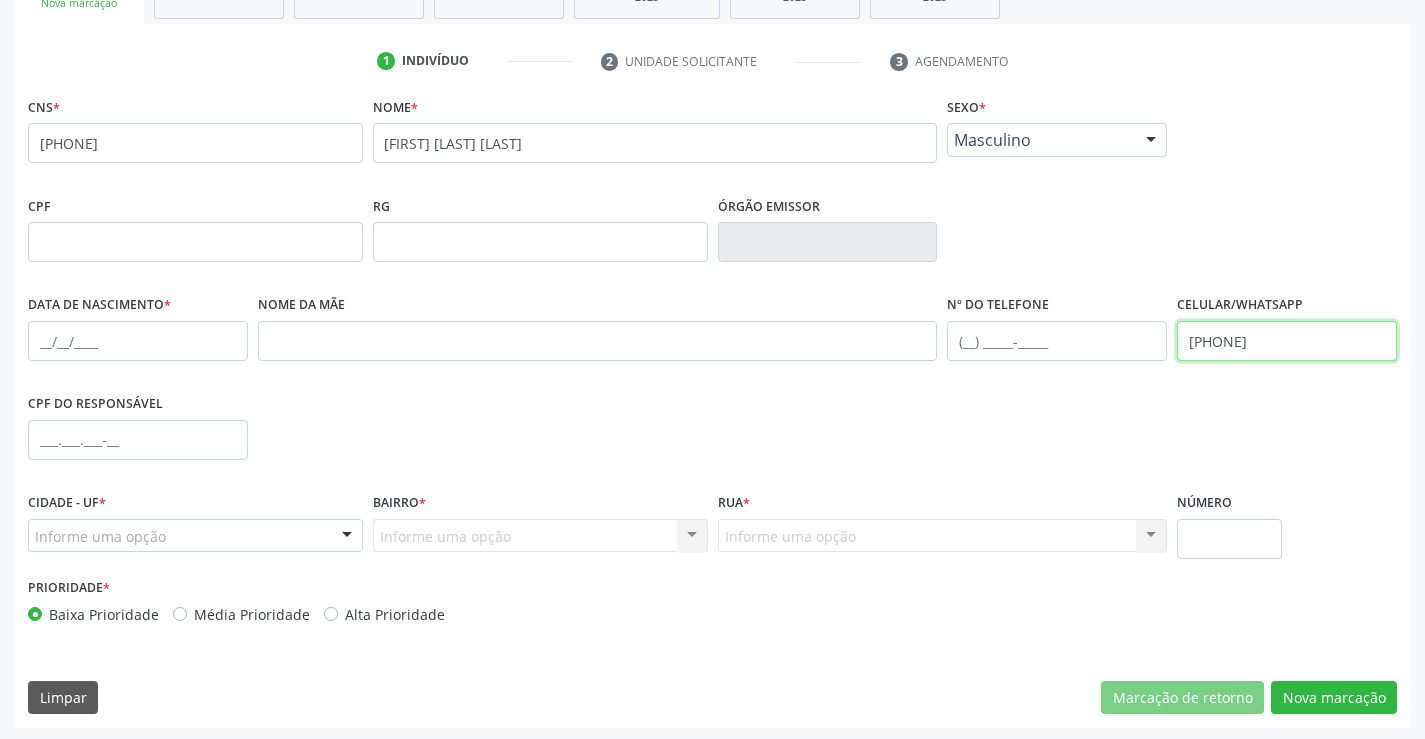 scroll, scrollTop: 345, scrollLeft: 0, axis: vertical 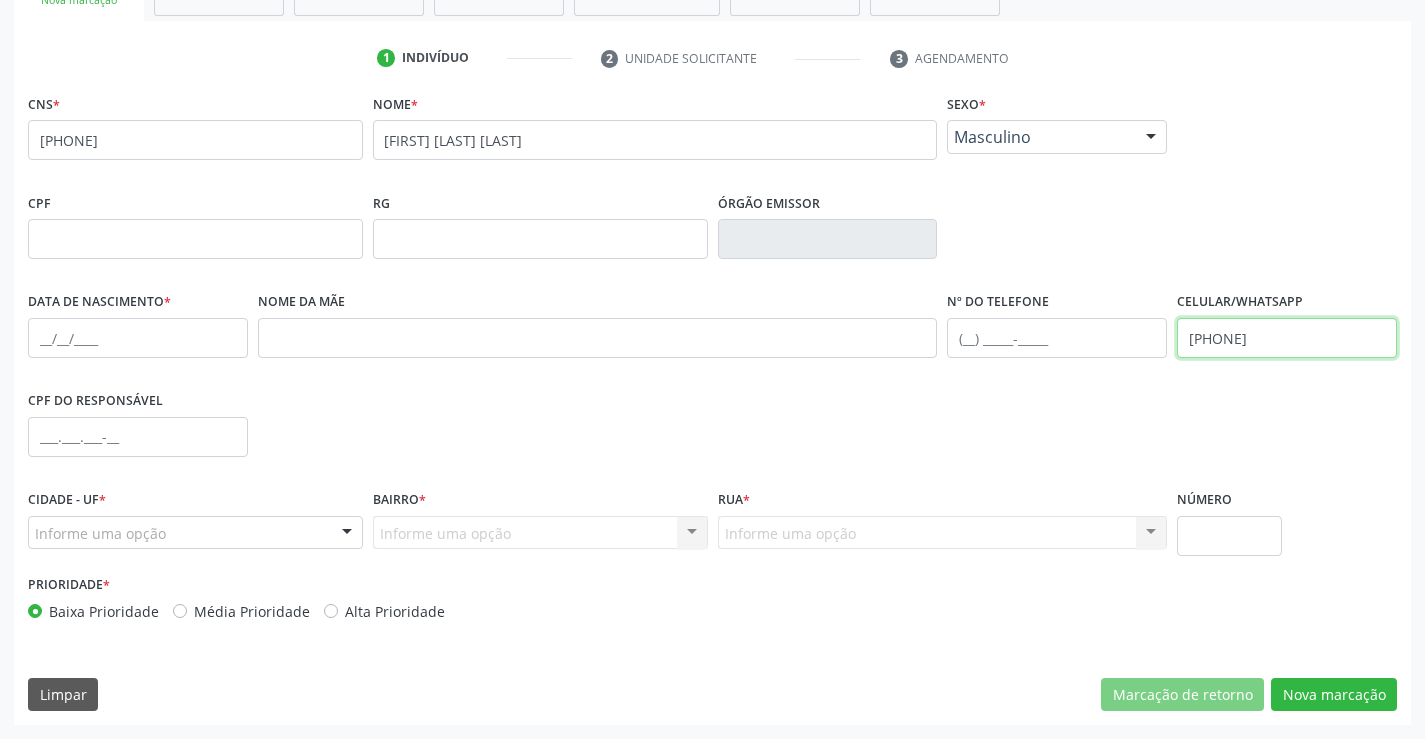 type on "[PHONE]" 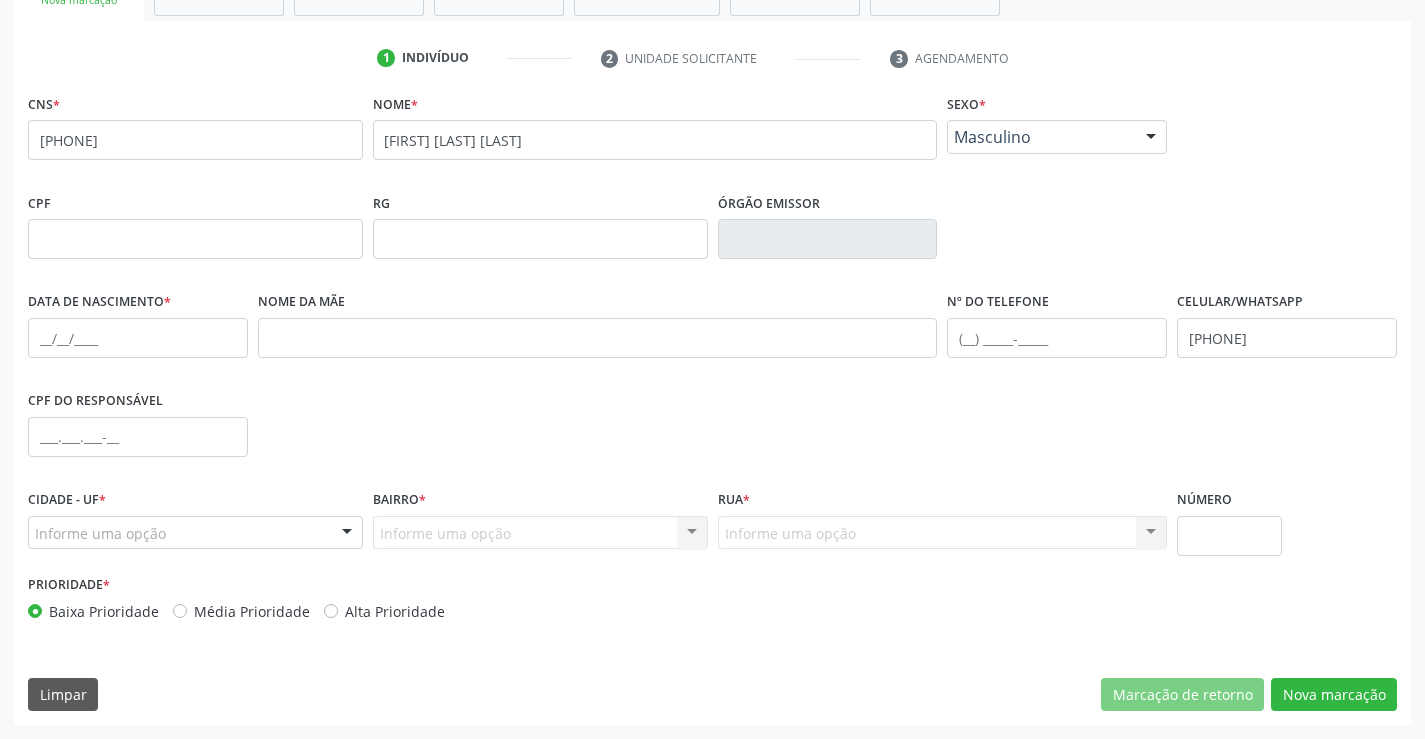 click at bounding box center [347, 534] 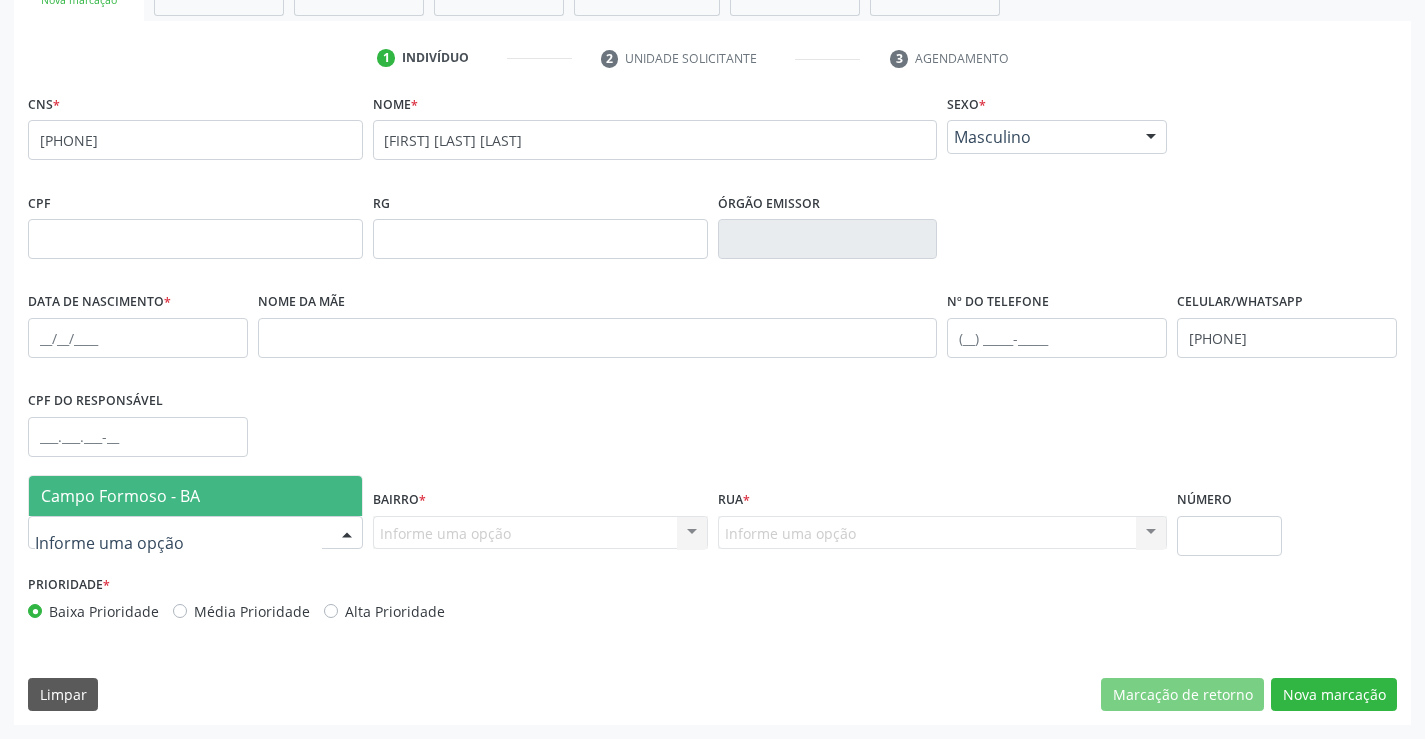 click at bounding box center (178, 543) 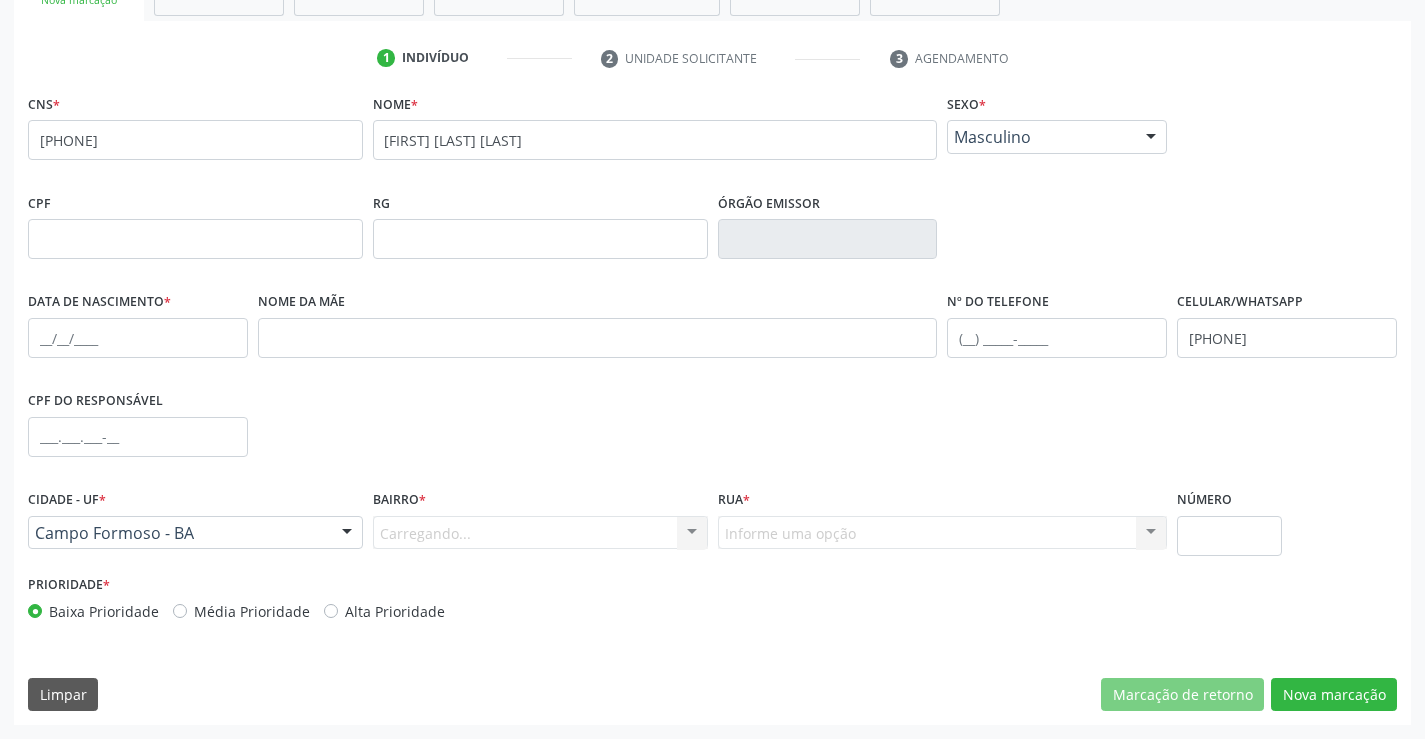 click on "Carregando...
Nenhum resultado encontrado para: "   "
Nenhuma opção encontrada. Digite para adicionar." at bounding box center [540, 533] 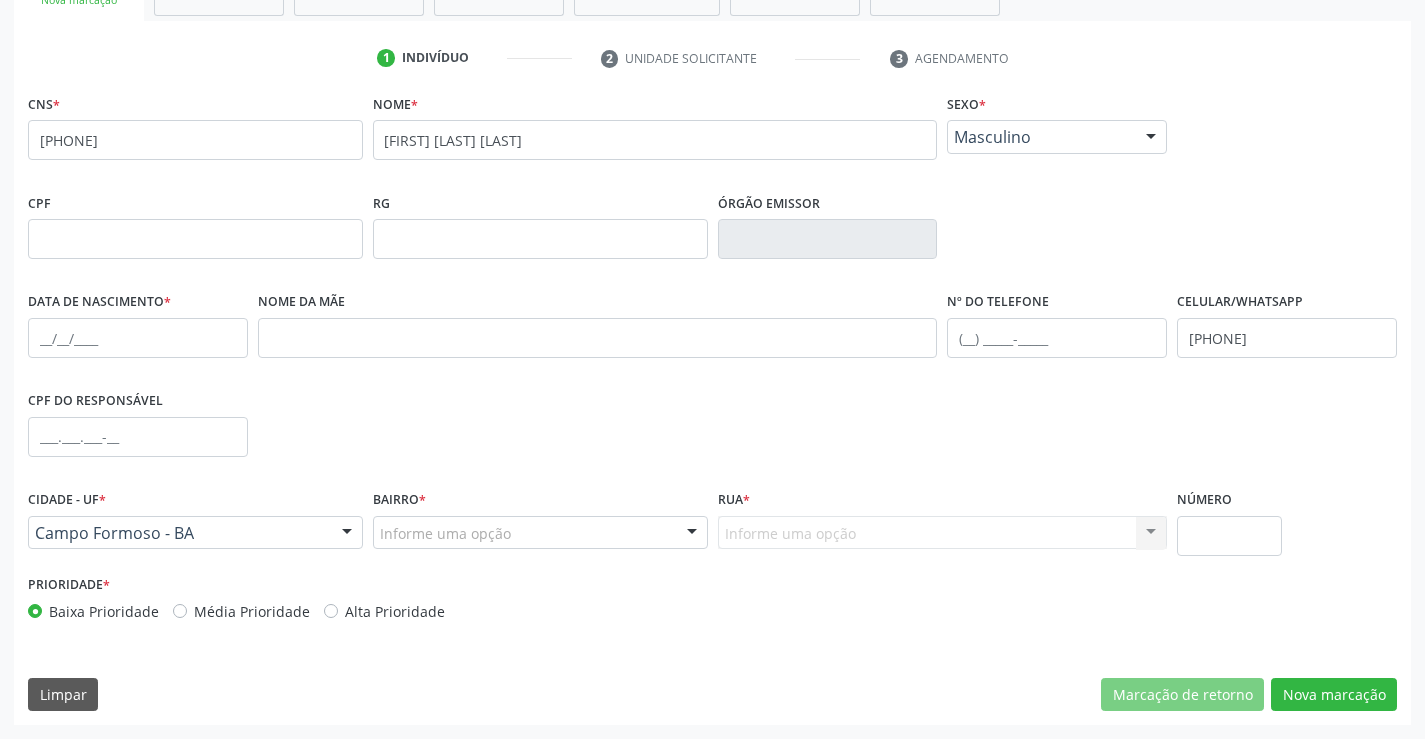 click at bounding box center (692, 534) 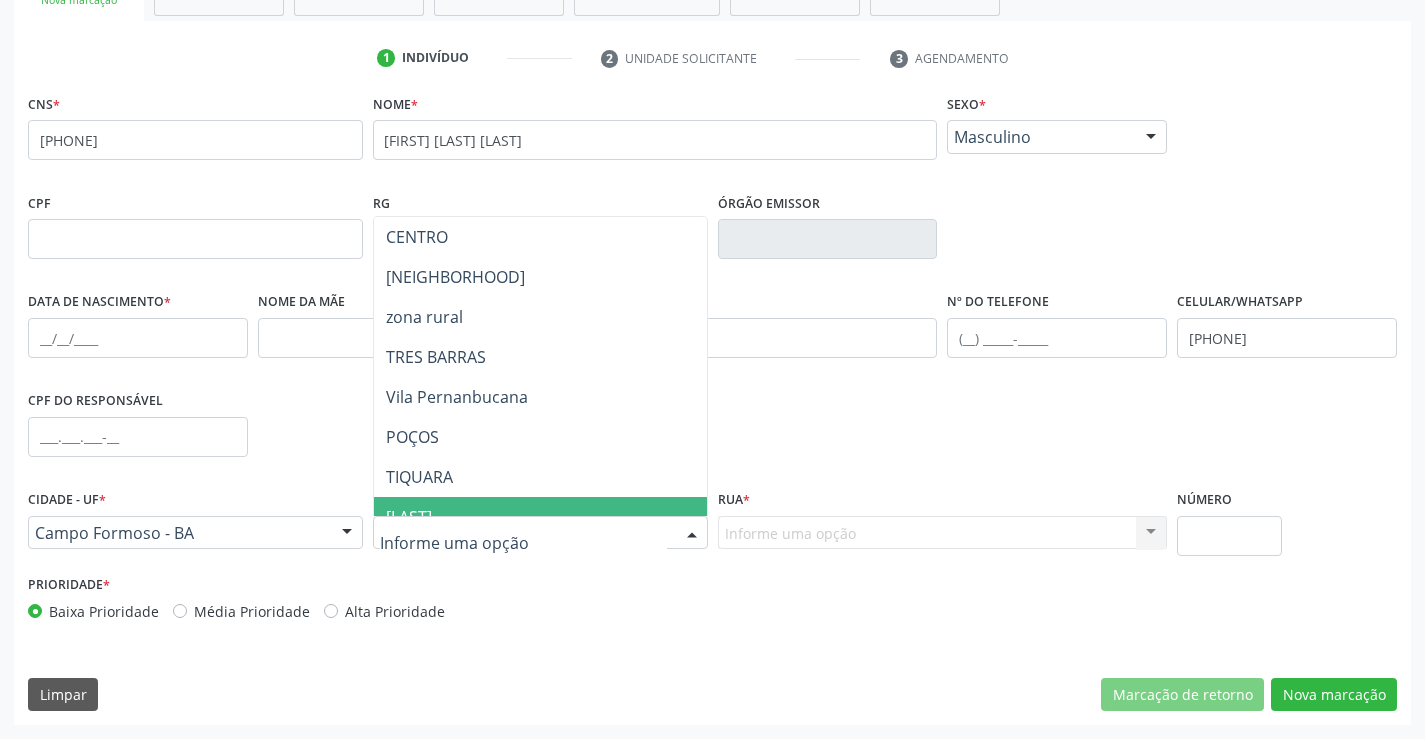 click at bounding box center [523, 543] 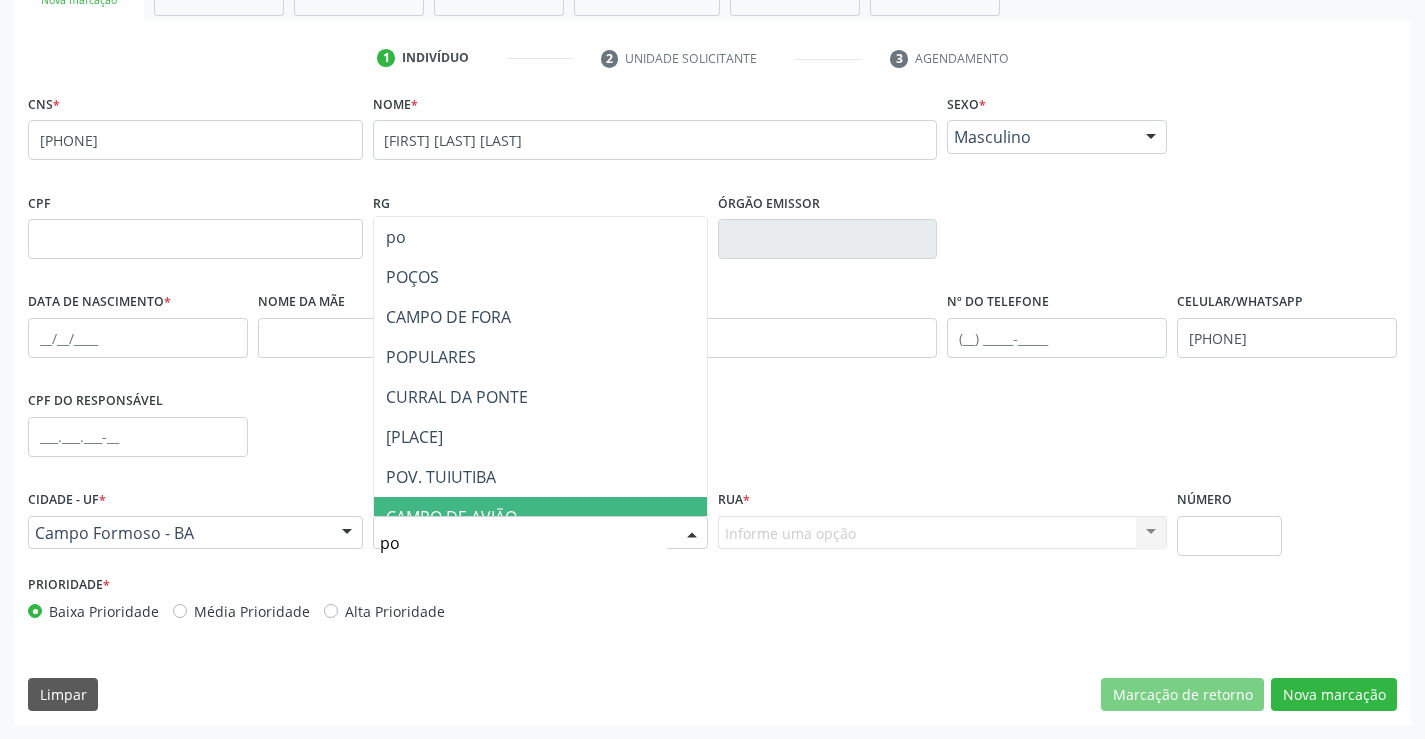 type on "pop" 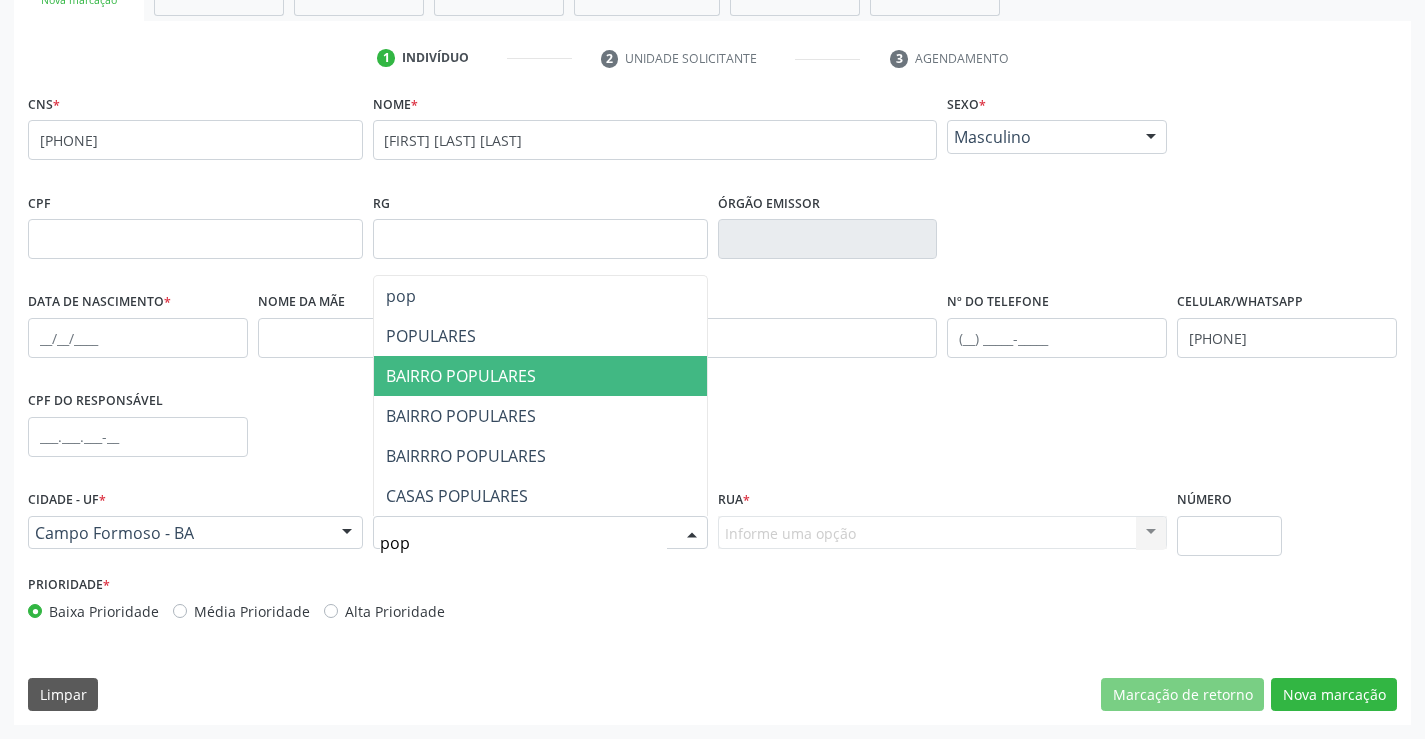 click on "BAIRRO POPULARES" at bounding box center (461, 376) 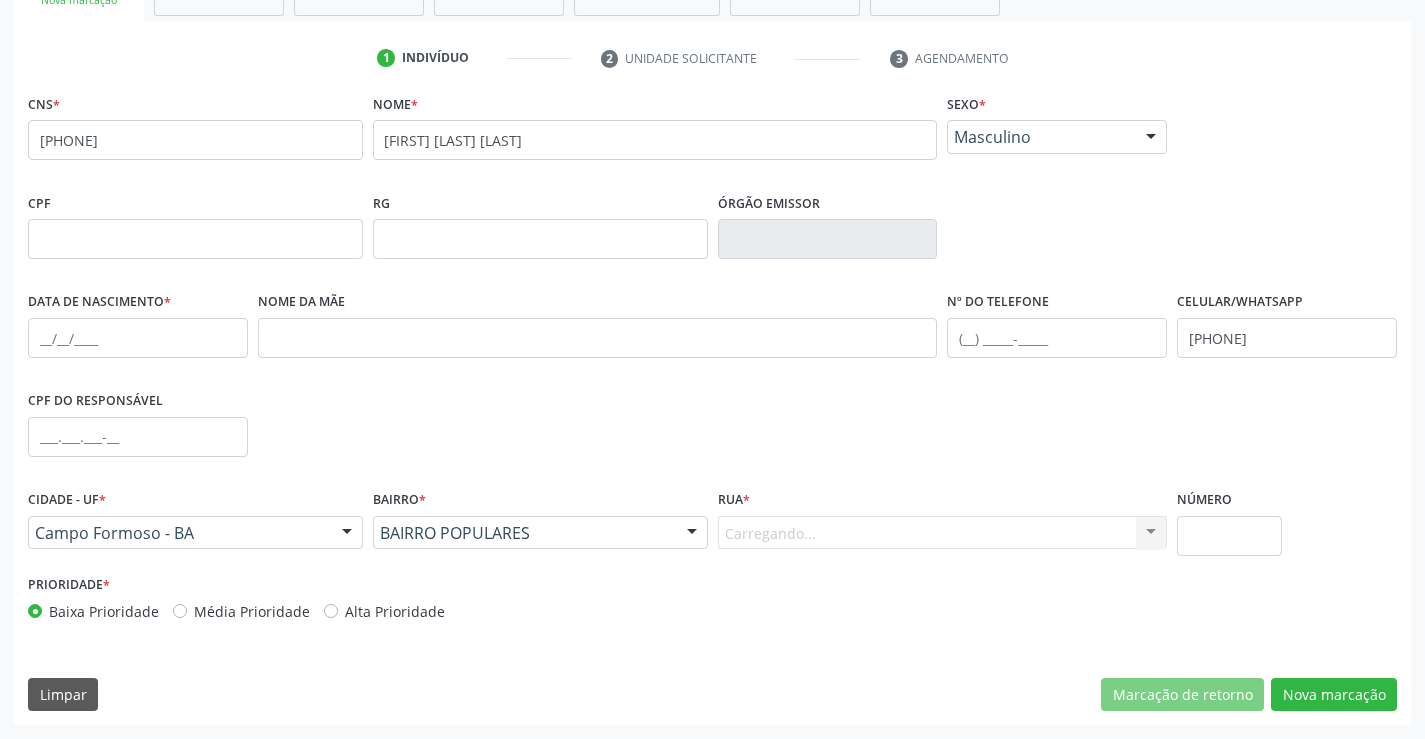 click on "Carregando...
Nenhum resultado encontrado para: "   "
Nenhuma opção encontrada. Digite para adicionar." at bounding box center (943, 533) 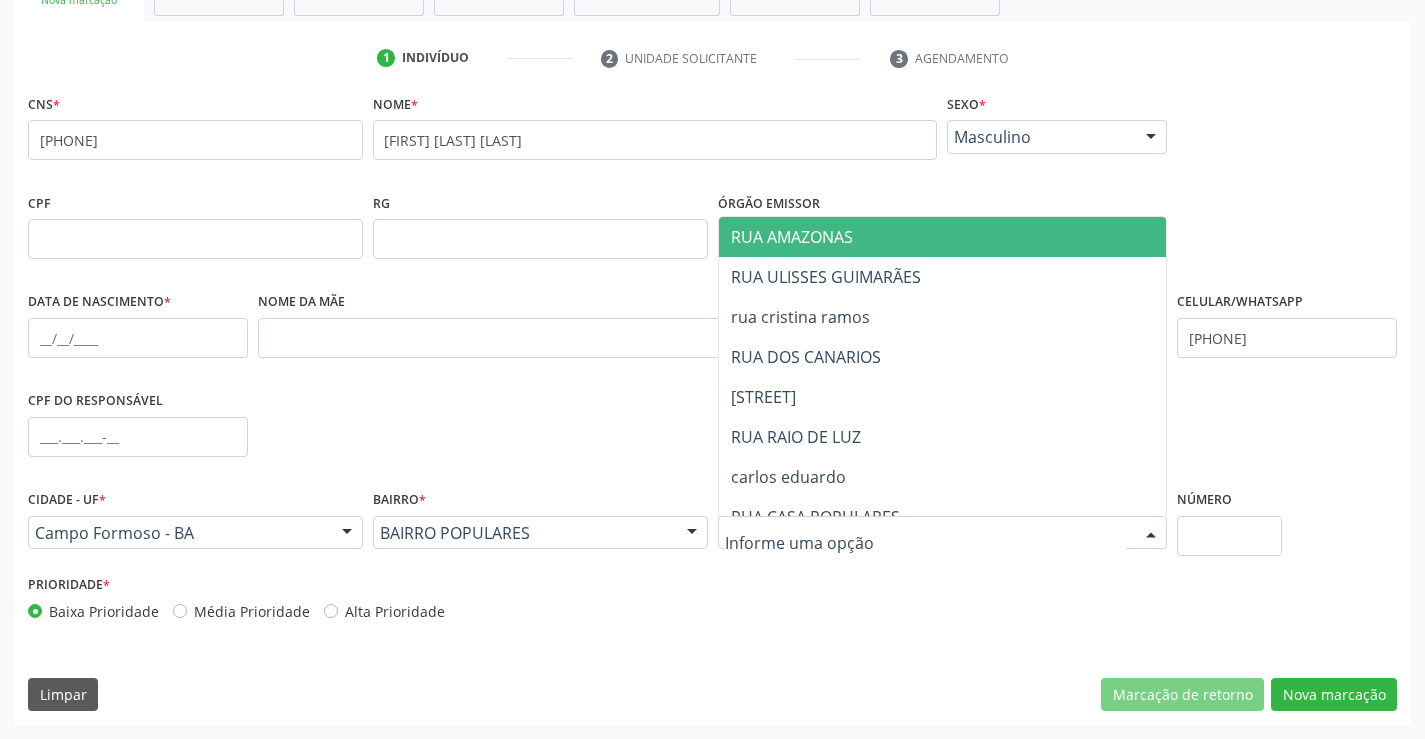 type on "j" 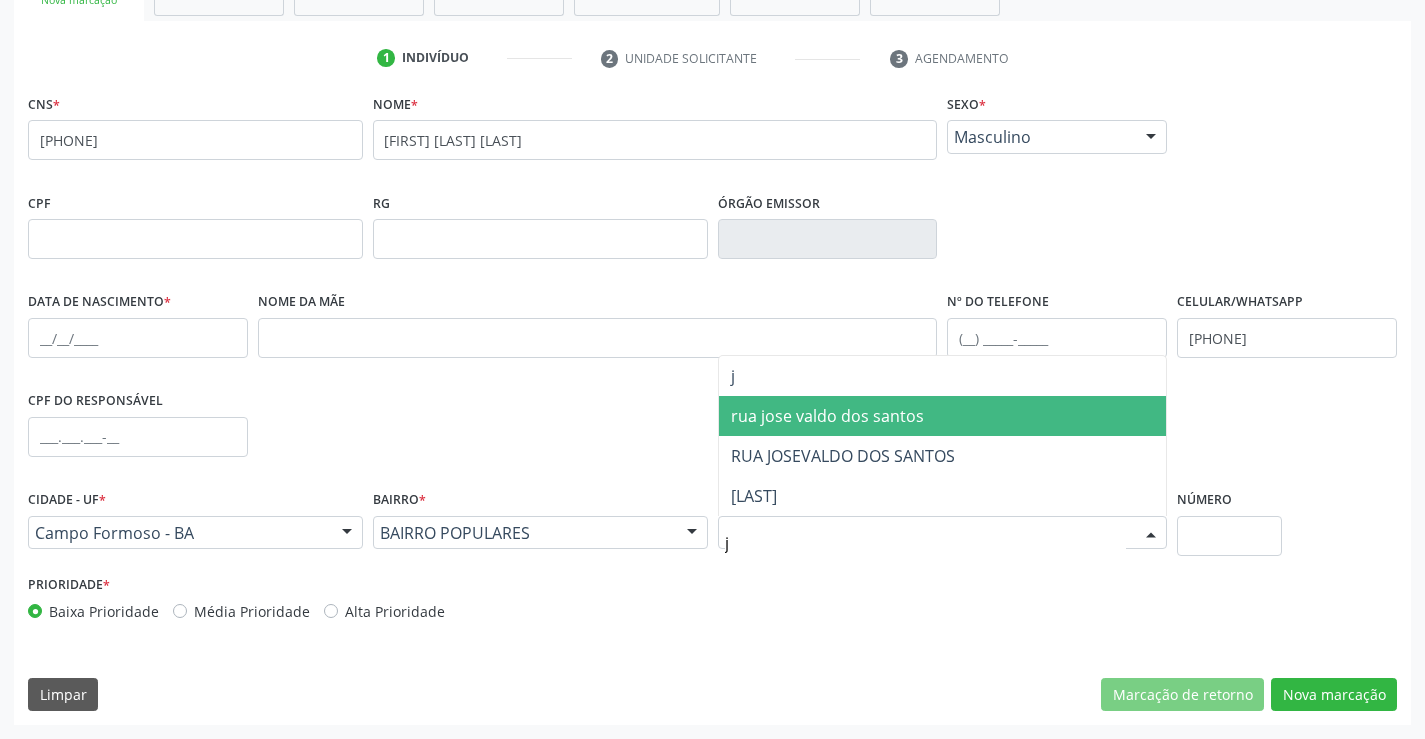 click on "rua jose valdo dos santos" at bounding box center [827, 416] 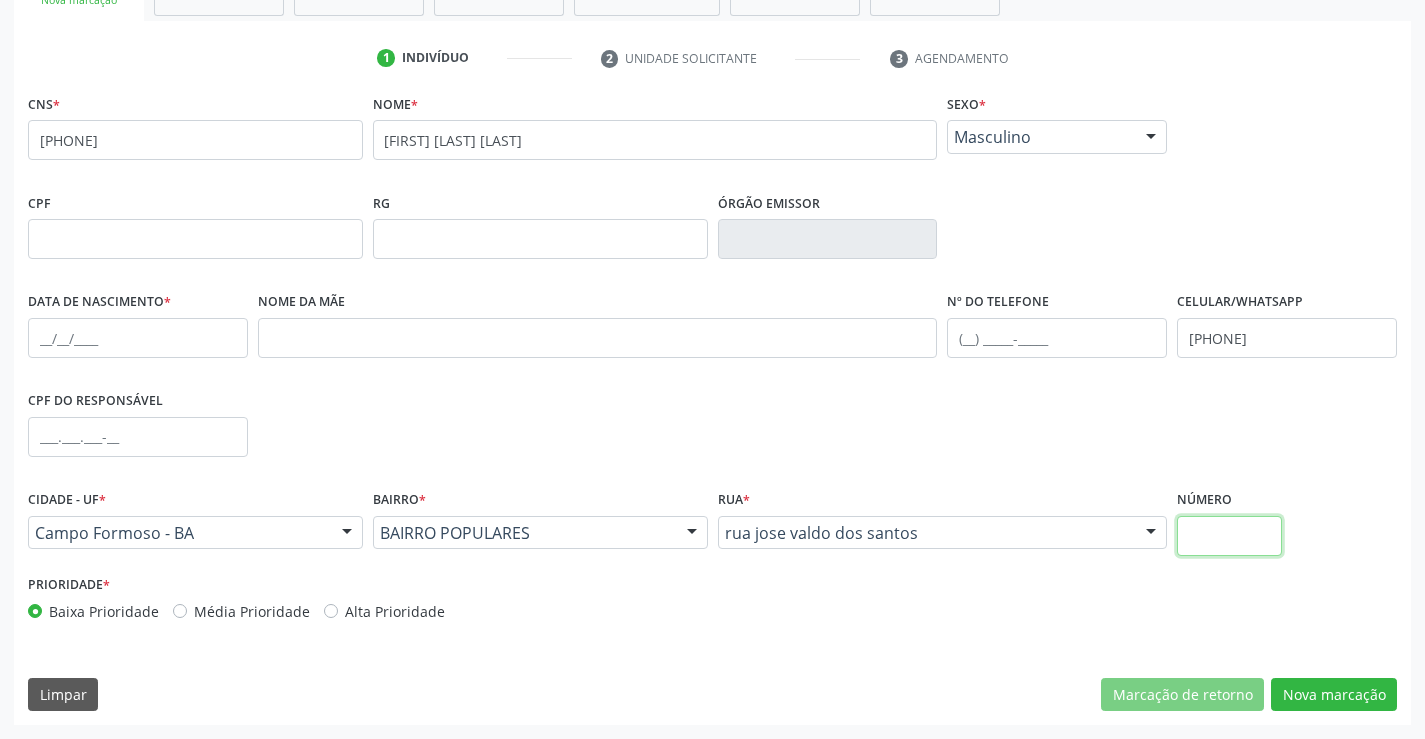 click at bounding box center (1229, 536) 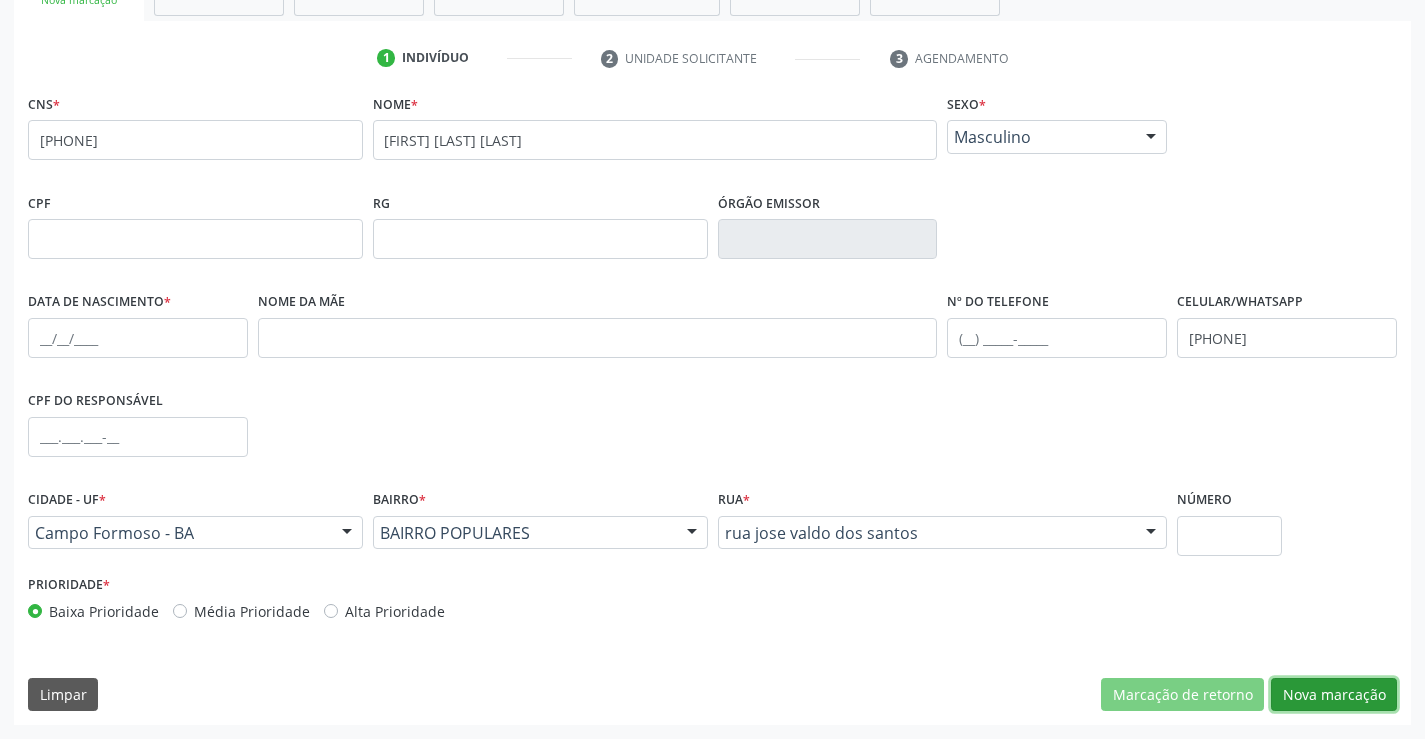 click on "Nova marcação" at bounding box center [1334, 695] 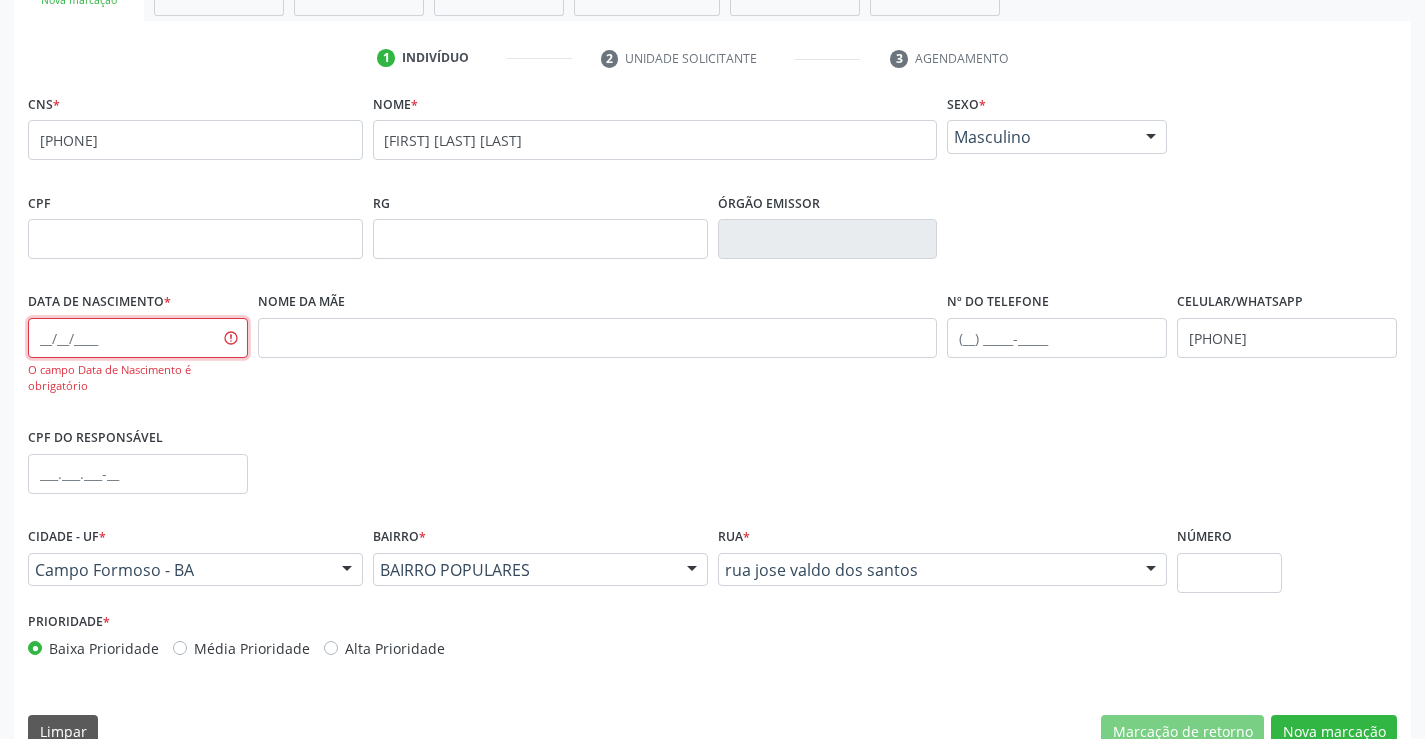click at bounding box center [138, 338] 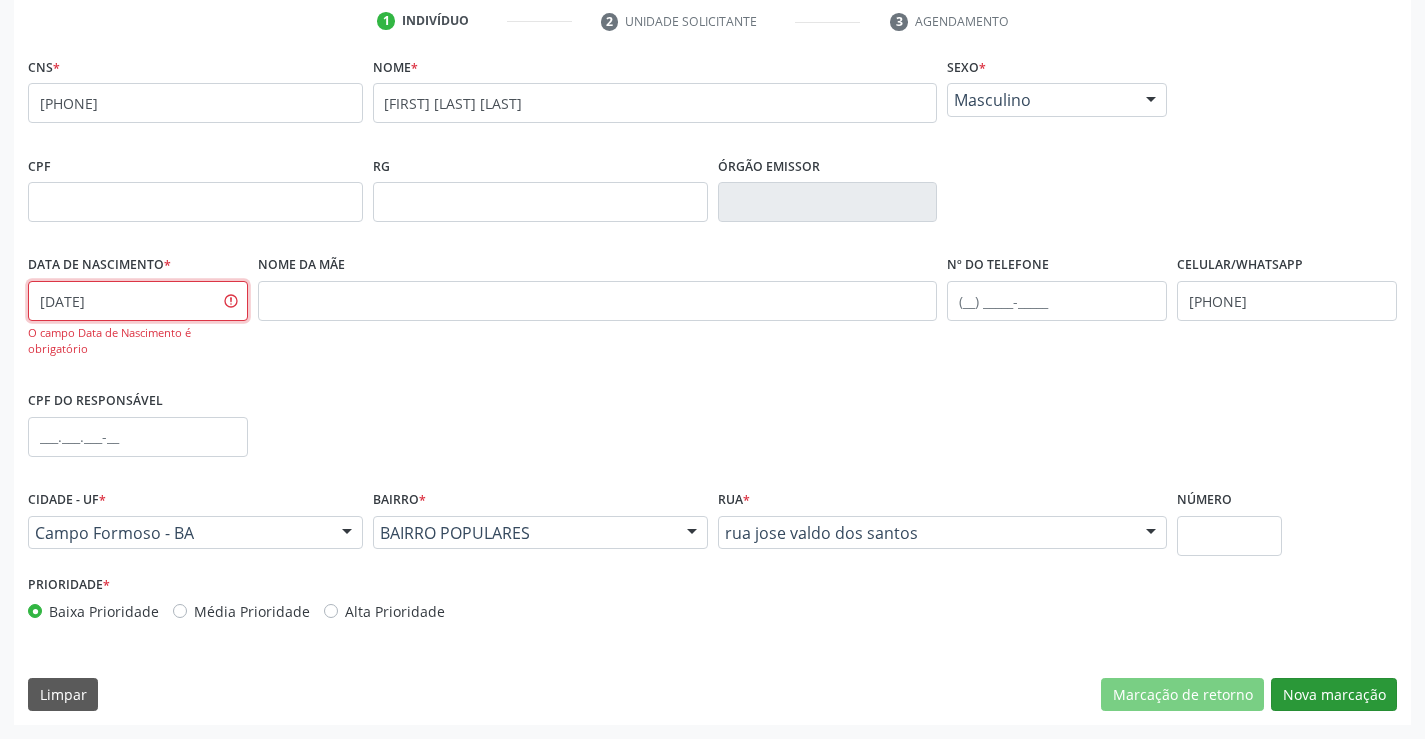 type on "[DATE]" 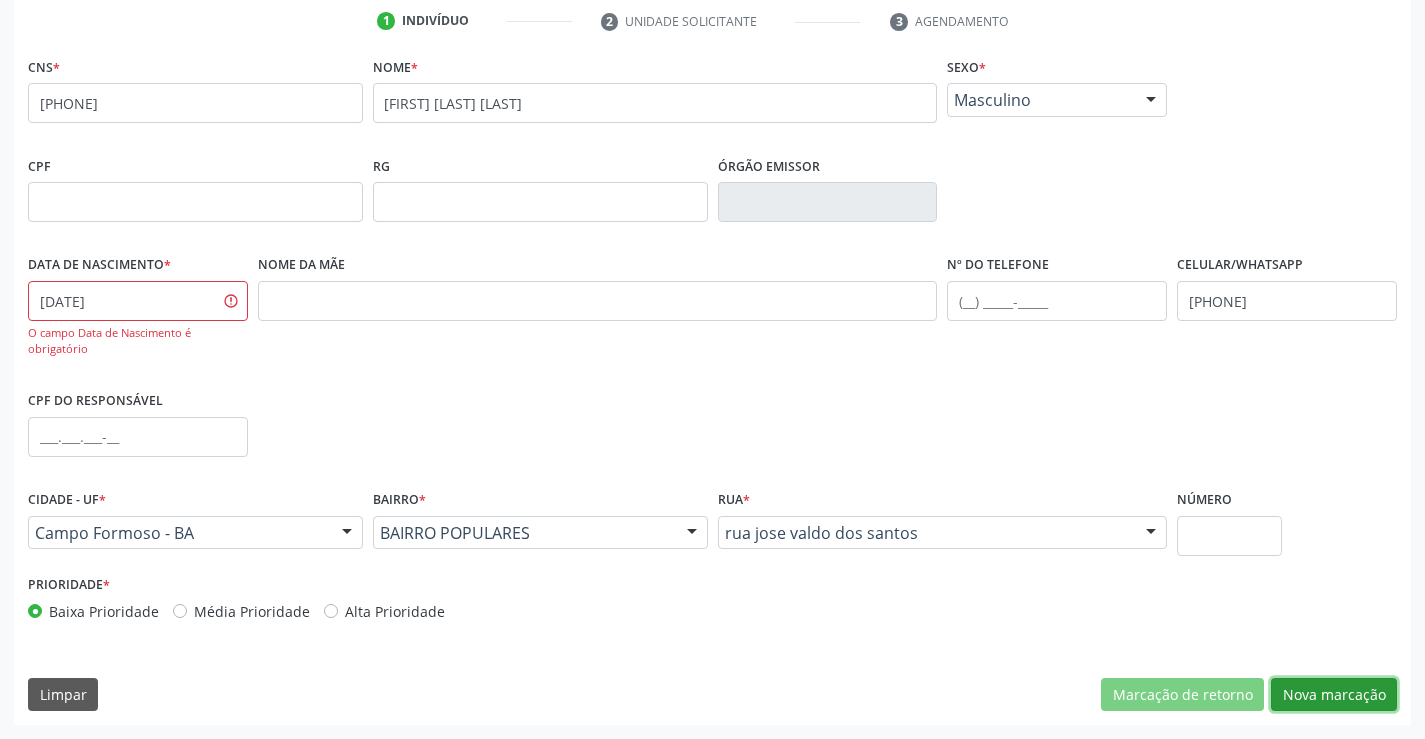 click on "Nova marcação" at bounding box center [1334, 695] 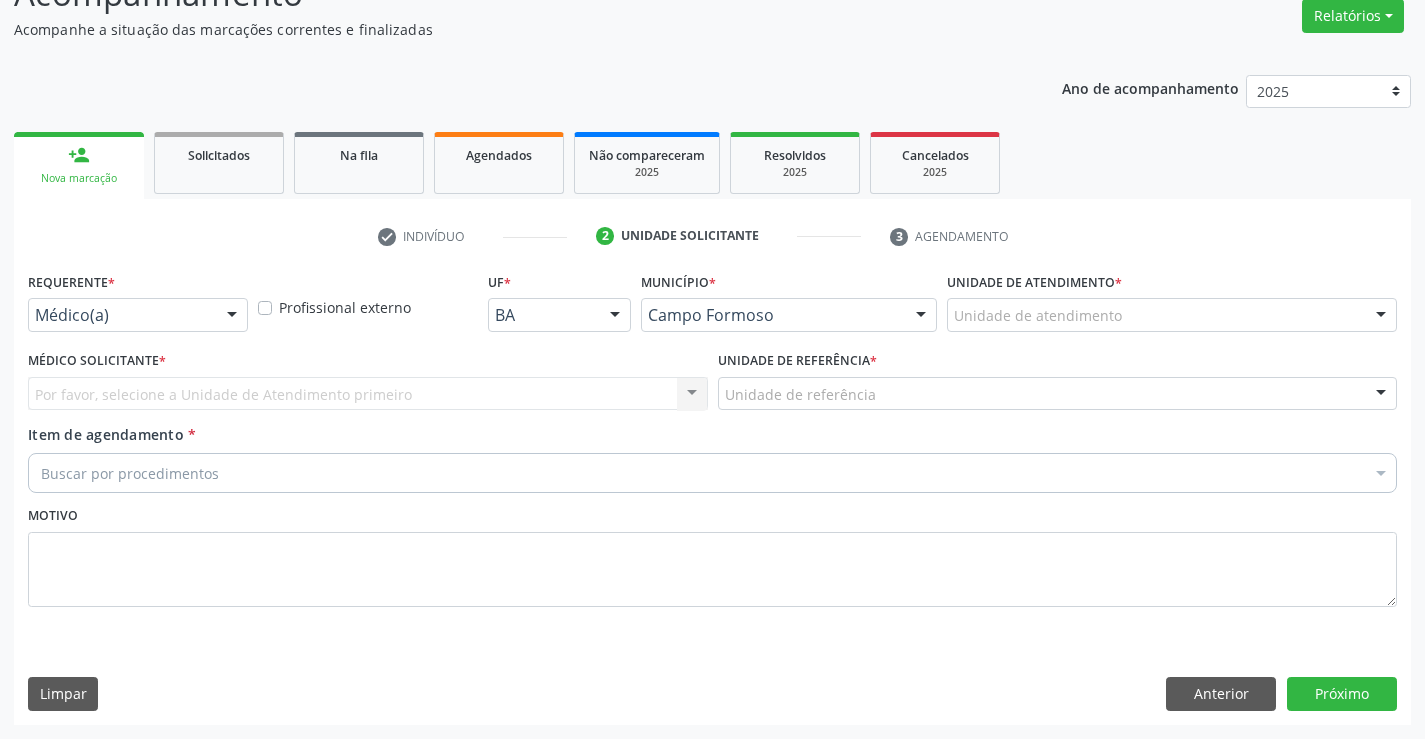 scroll, scrollTop: 167, scrollLeft: 0, axis: vertical 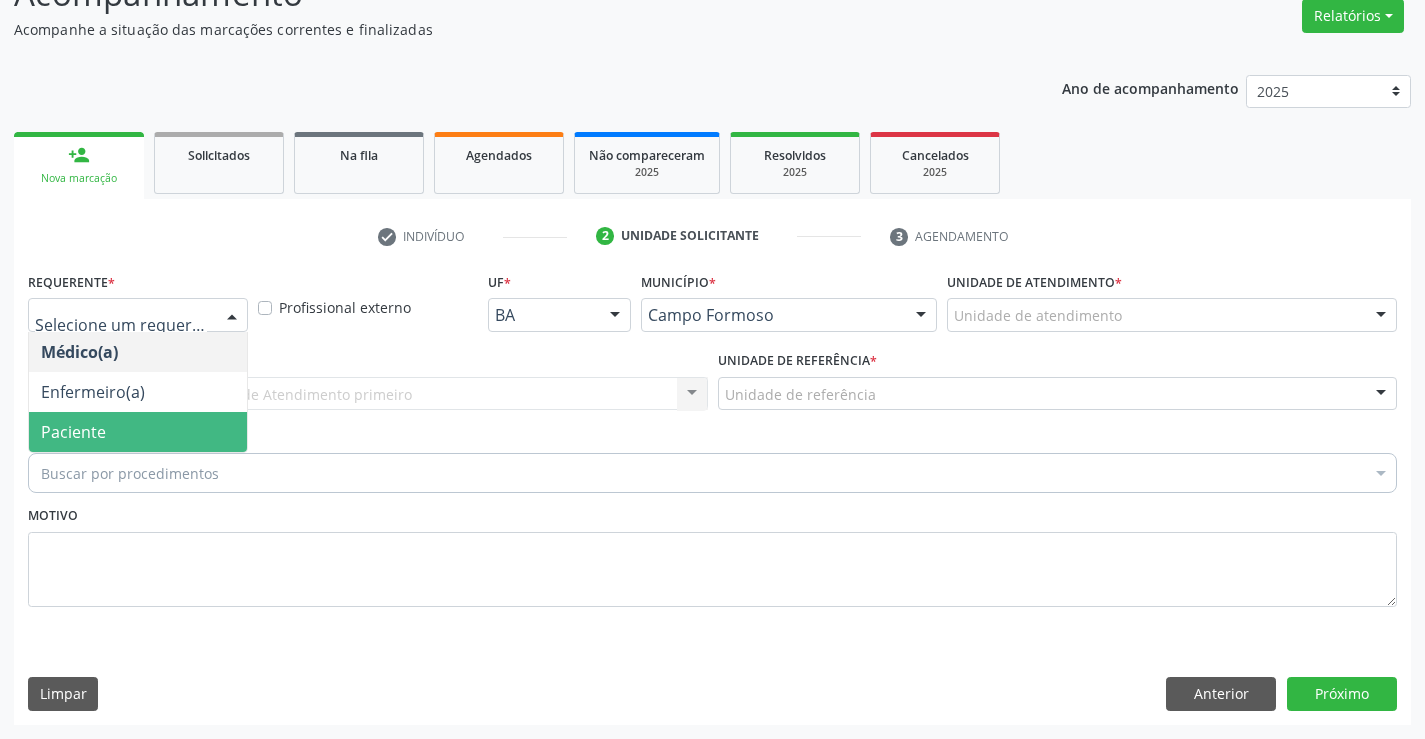 click on "Paciente" at bounding box center [138, 432] 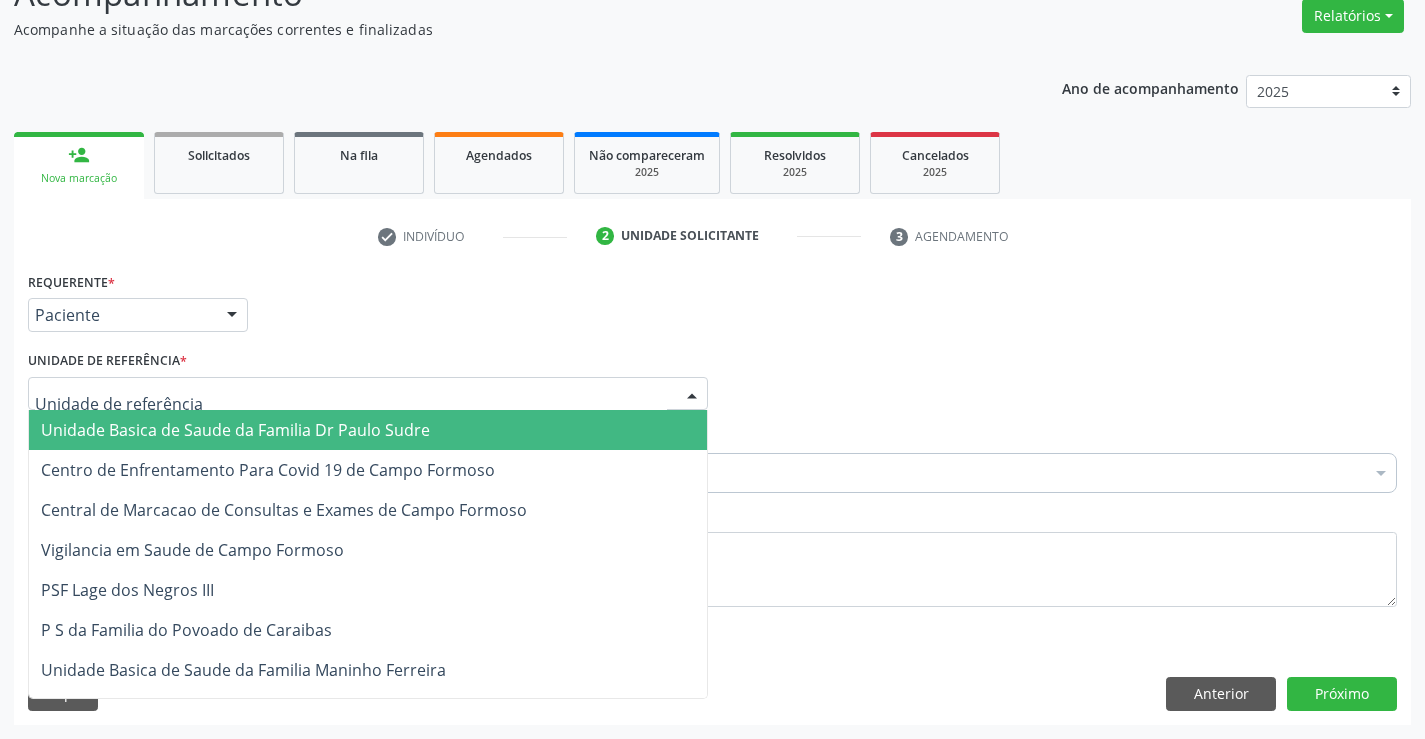 click at bounding box center (368, 394) 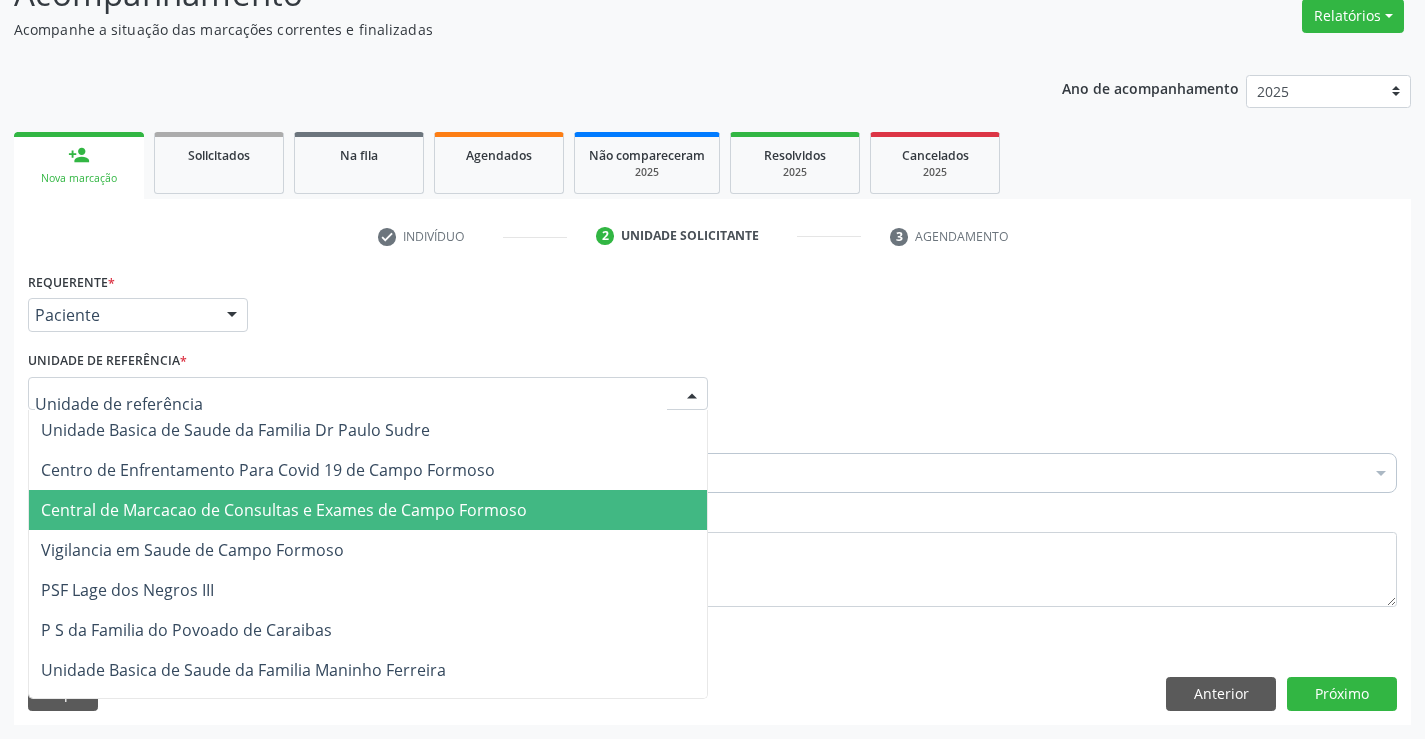 click on "Central de Marcacao de Consultas e Exames de Campo Formoso" at bounding box center [368, 510] 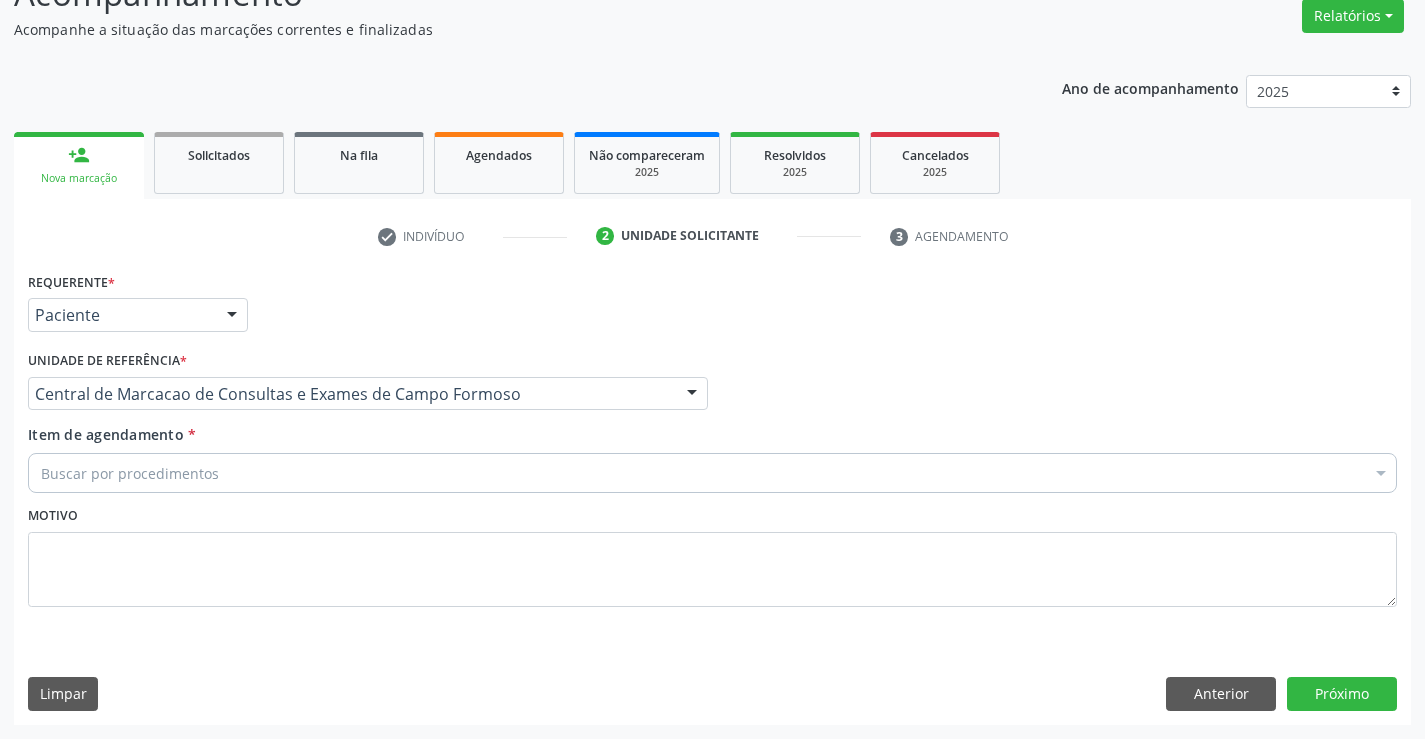 click on "Buscar por procedimentos" at bounding box center [712, 473] 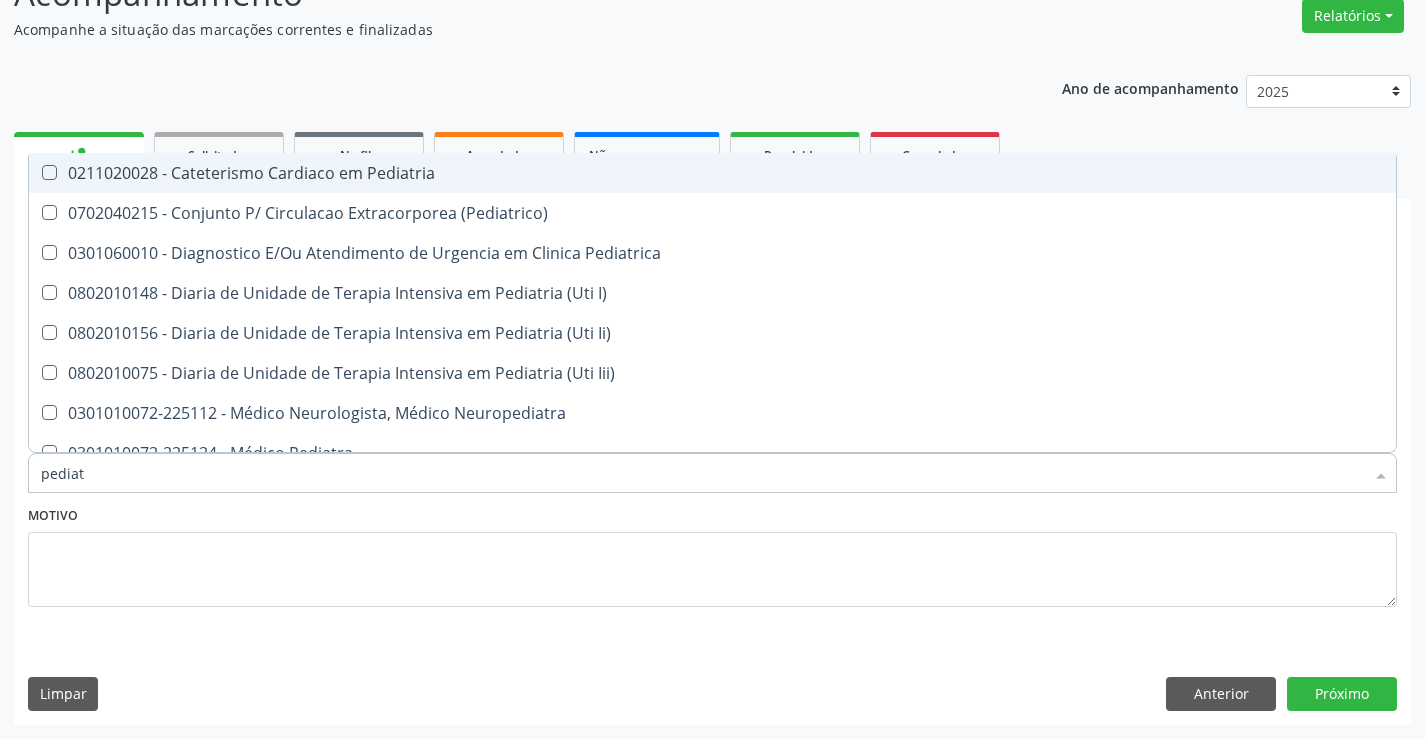 type on "pediatr" 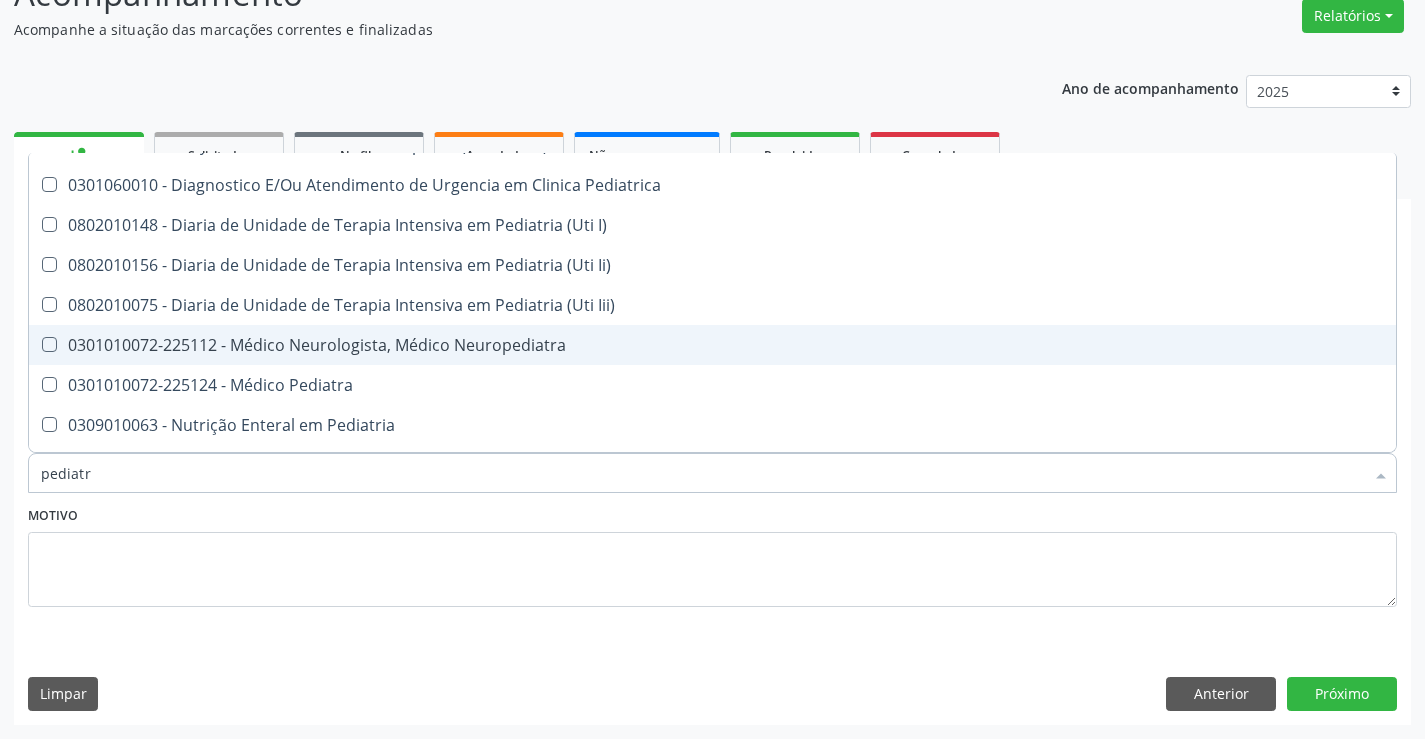 scroll, scrollTop: 141, scrollLeft: 0, axis: vertical 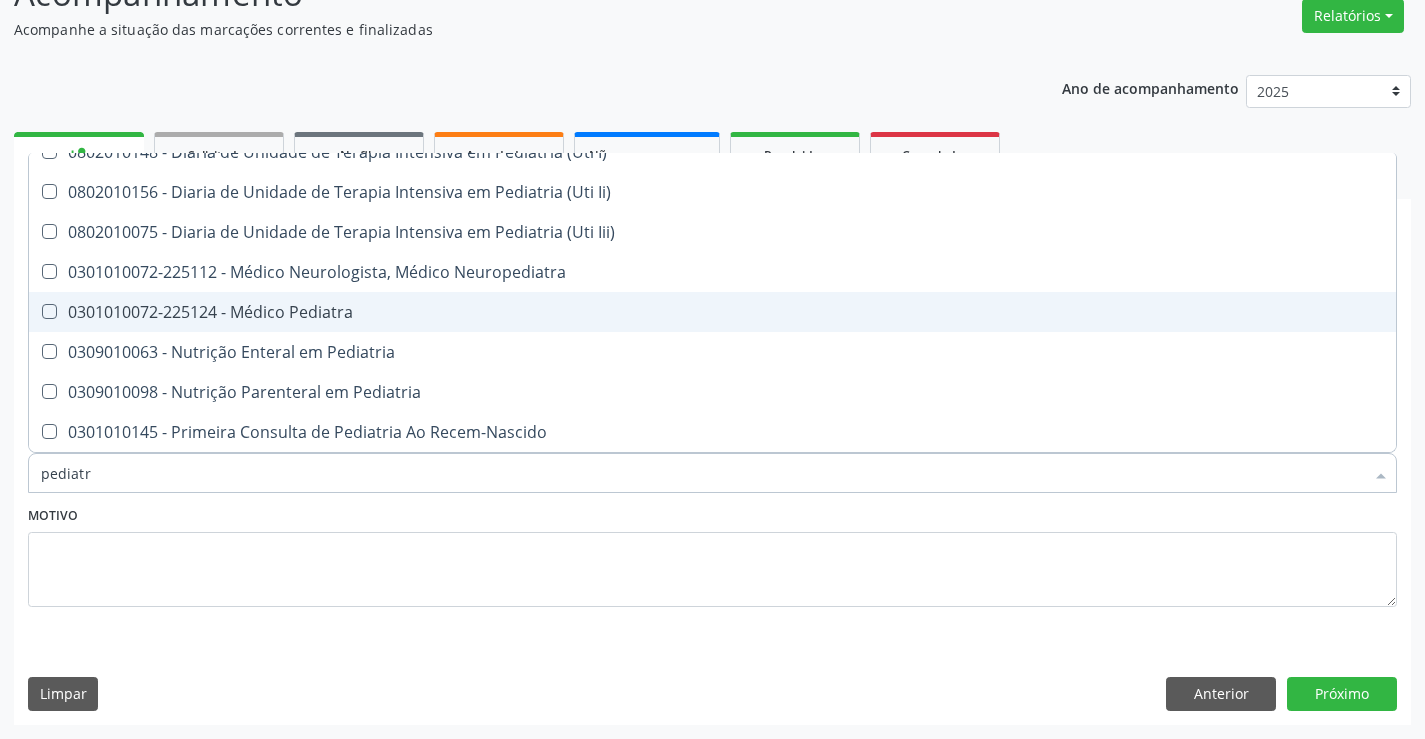 click on "0301010072-225124 - Médico Pediatra" at bounding box center [712, 312] 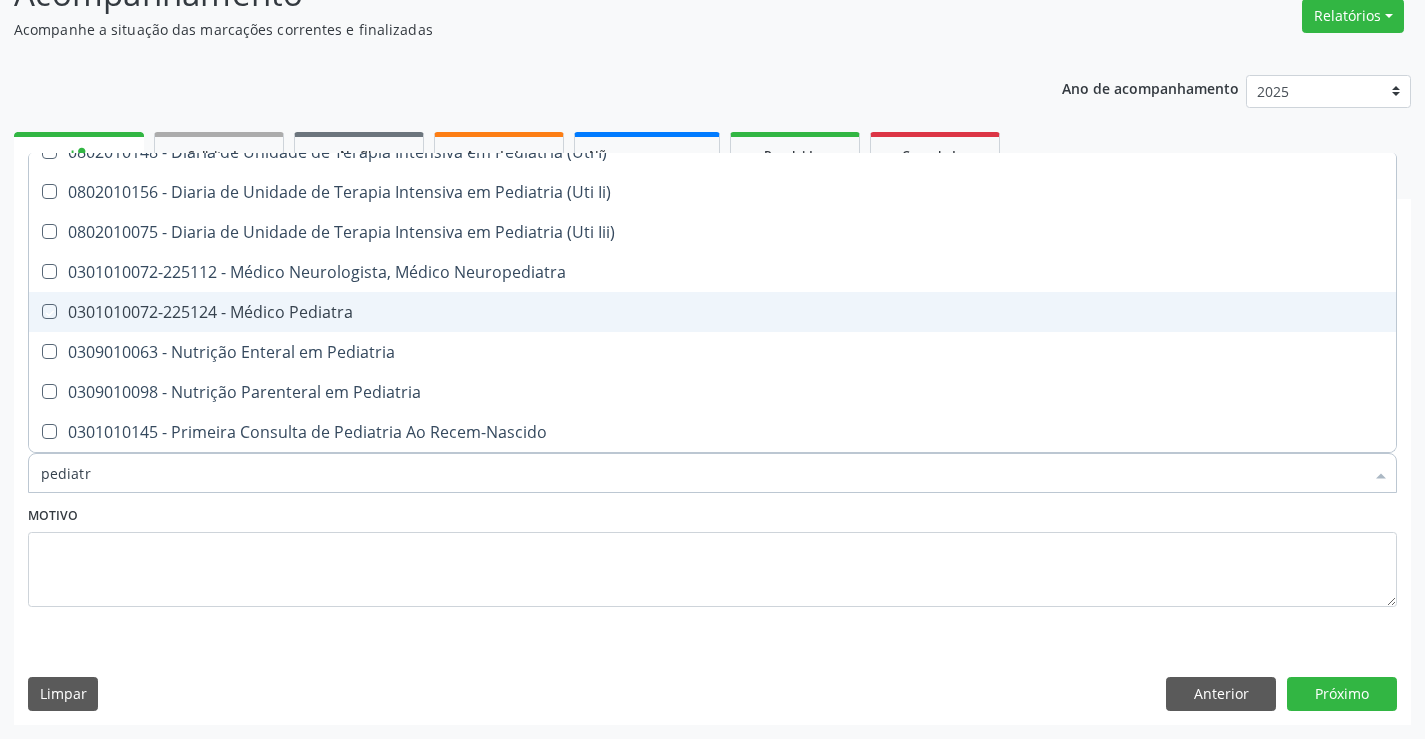 checkbox on "true" 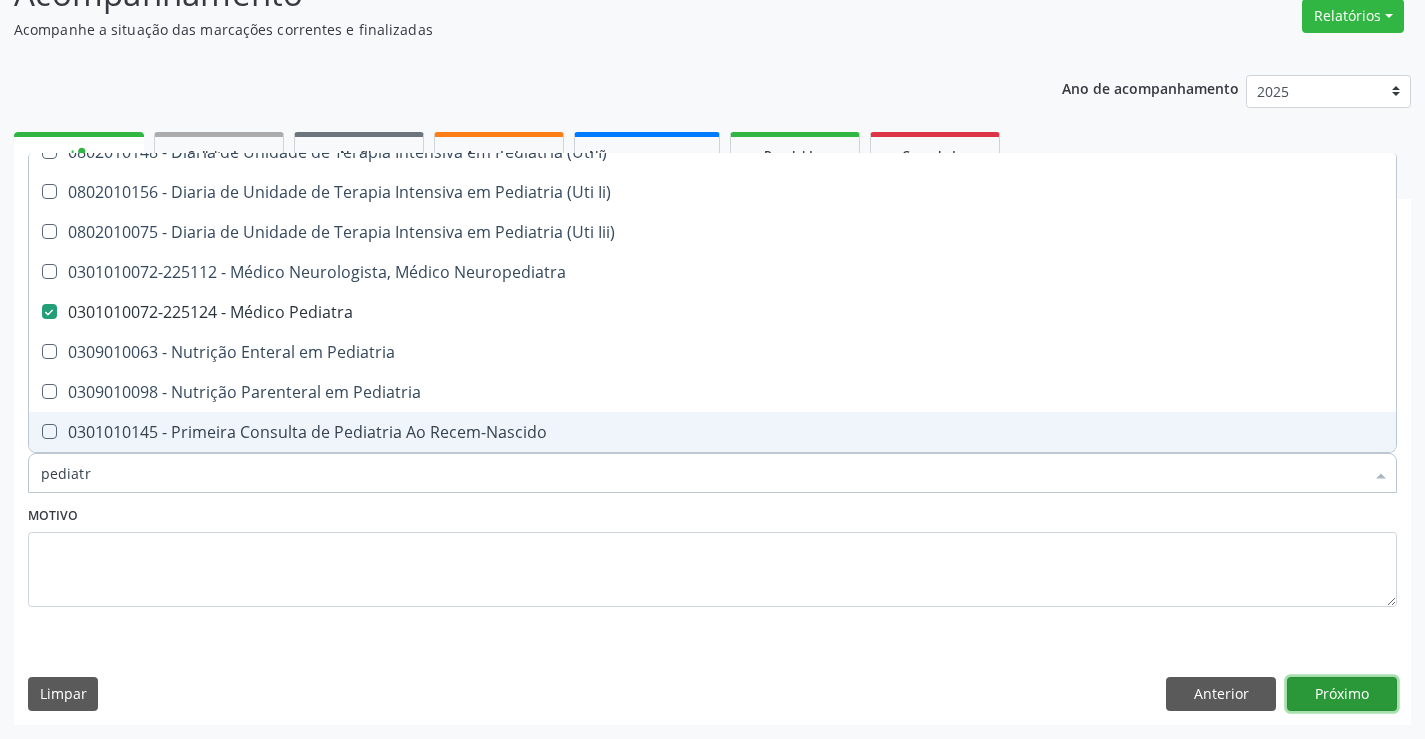 click on "Próximo" at bounding box center [1342, 694] 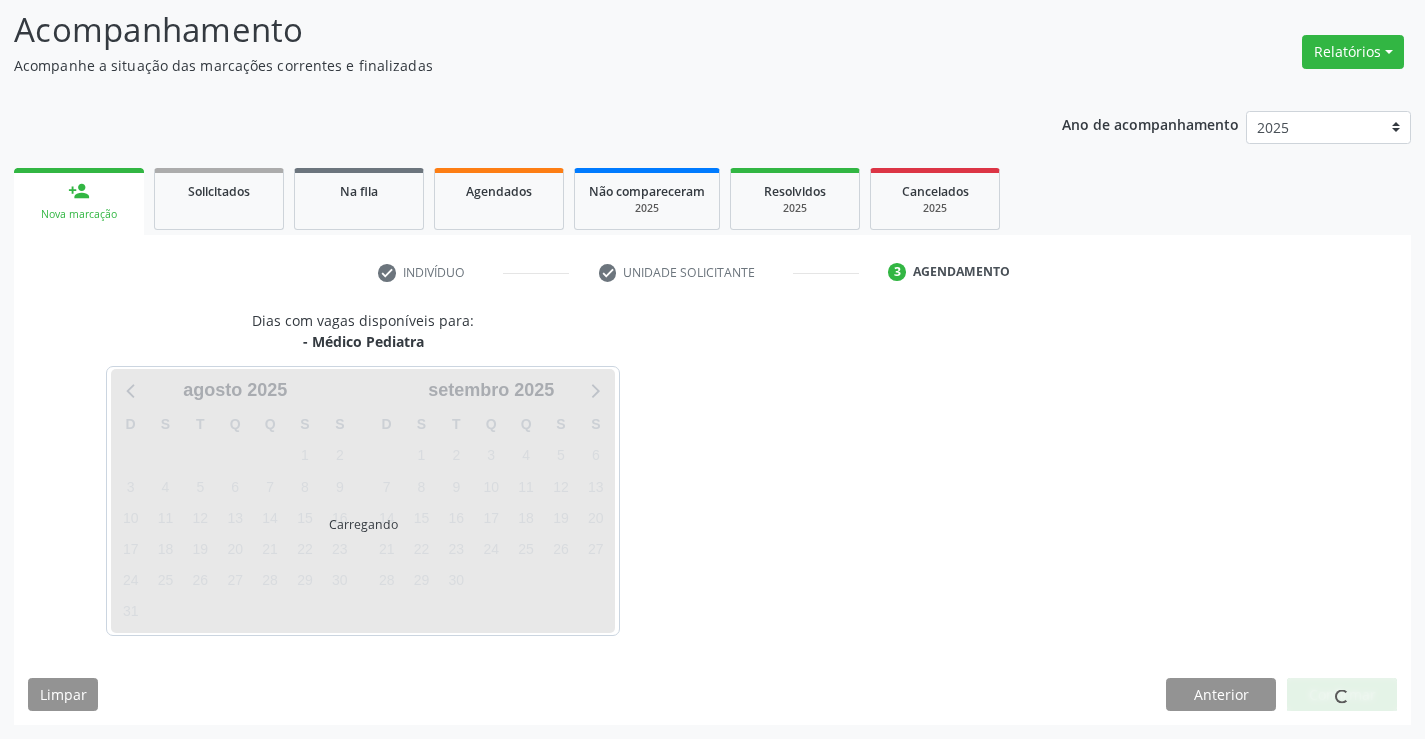scroll, scrollTop: 131, scrollLeft: 0, axis: vertical 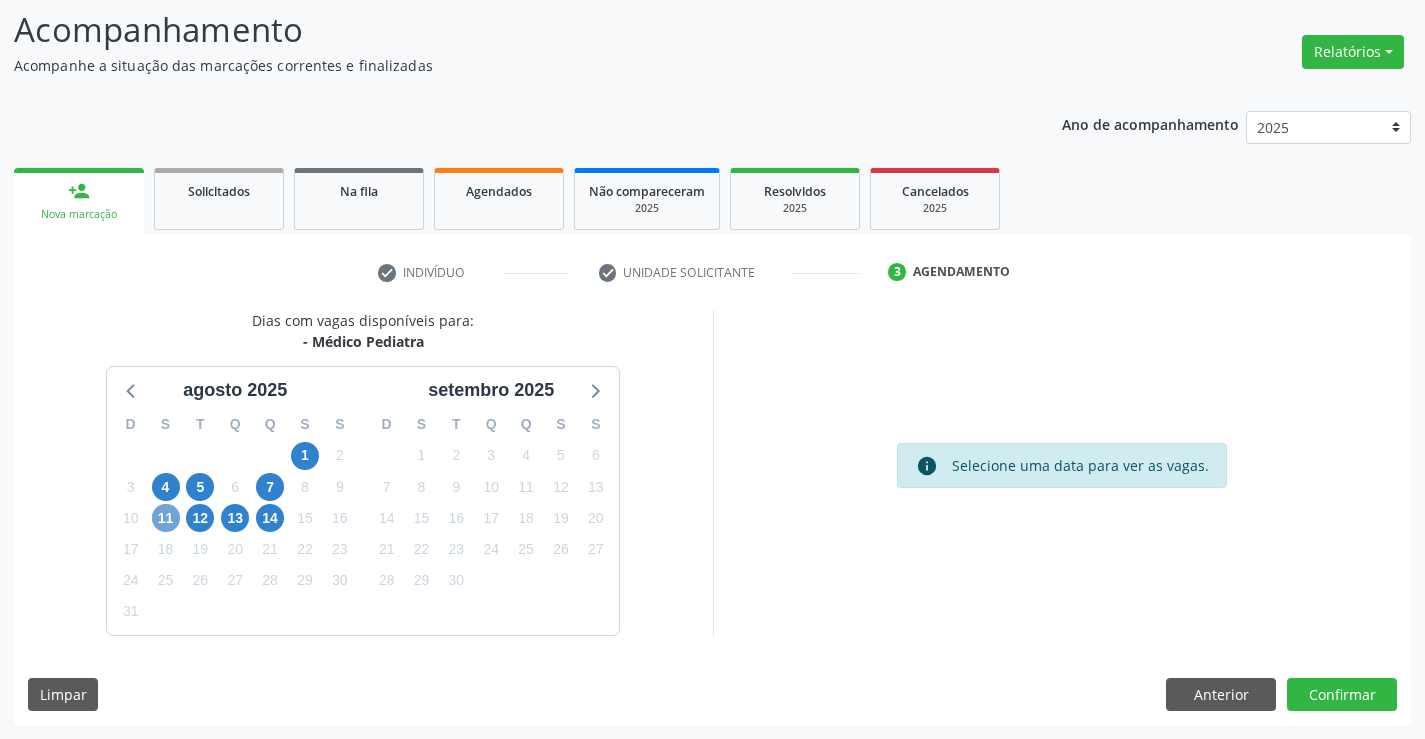 click on "11" at bounding box center (166, 518) 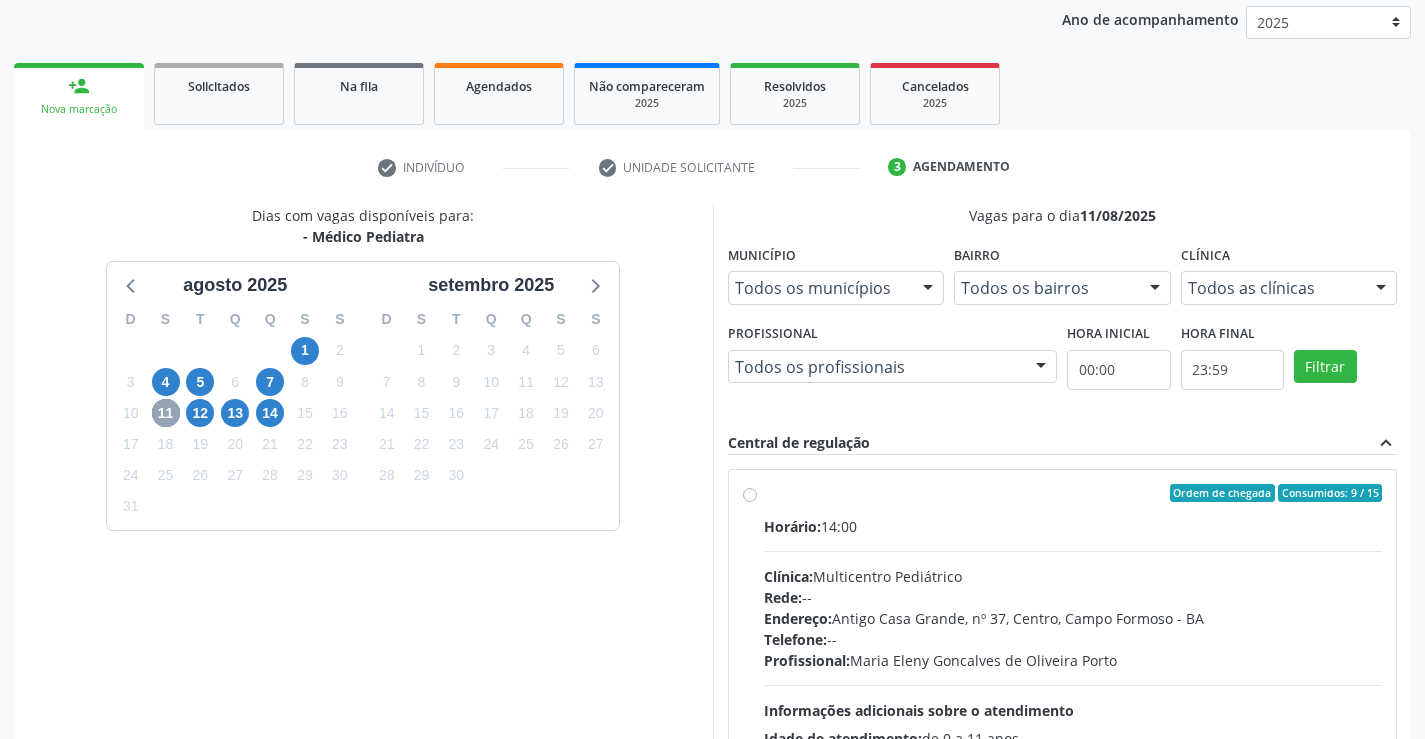 scroll, scrollTop: 331, scrollLeft: 0, axis: vertical 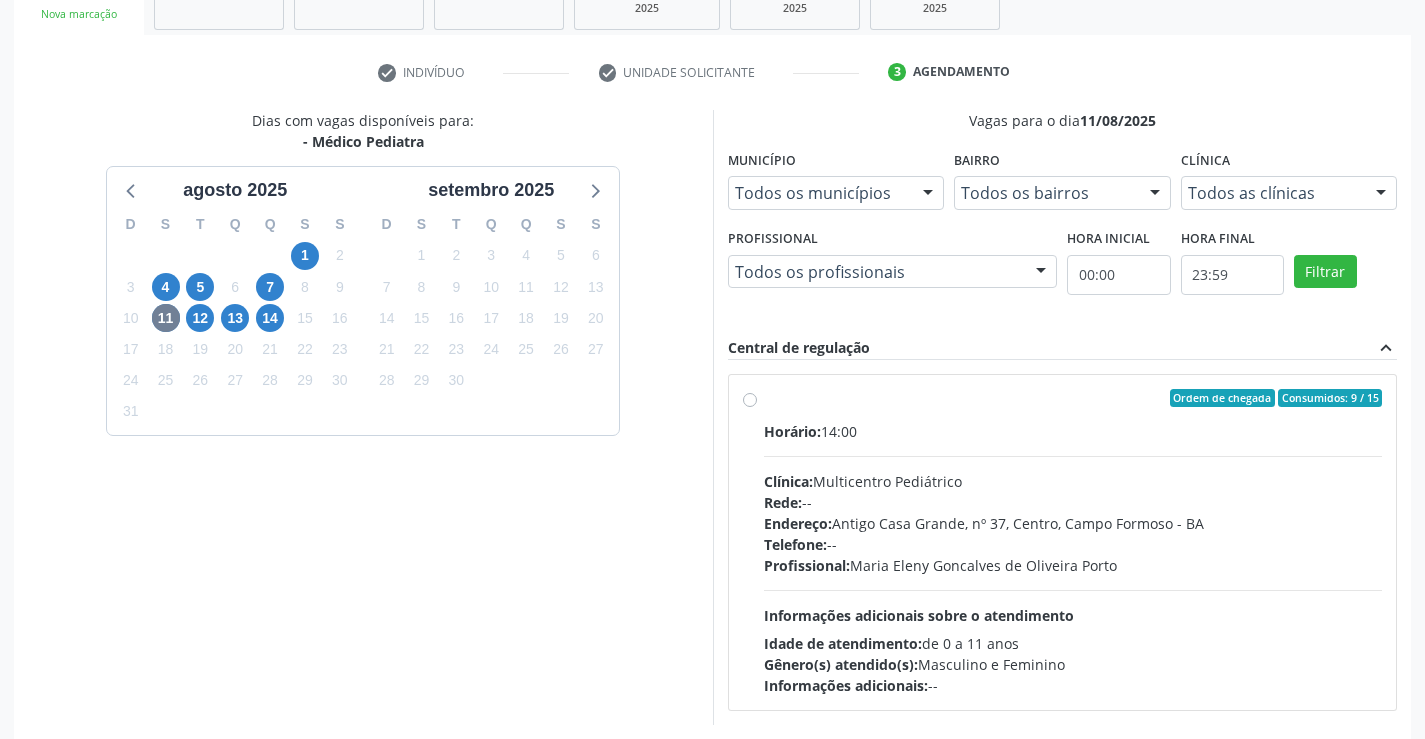 click on "Ordem de chegada
Consumidos: 9 / 15
Horário:   14:00
Clínica:  Multicentro Pediátrico
Rede:
--
Endereço:   Antigo Casa Grande, nº 37, Centro, [CITY] - [STATE]
Telefone:   --
Profissional:
[FIRST] [MIDDLE] [LAST]
Informações adicionais sobre o atendimento
Idade de atendimento:
de 0 a 11 anos
Gênero(s) atendido(s):
Masculino e Feminino
Informações adicionais:
--" at bounding box center [1073, 542] 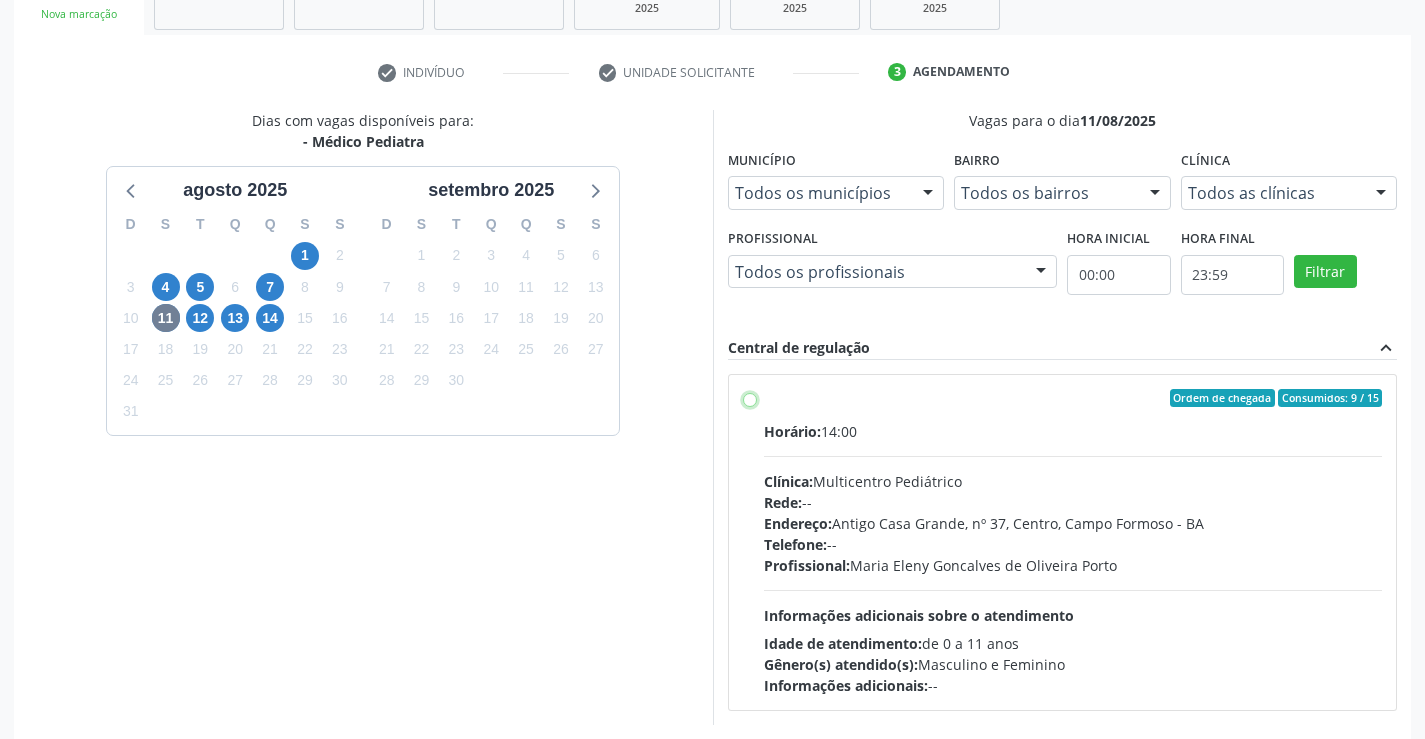 radio on "true" 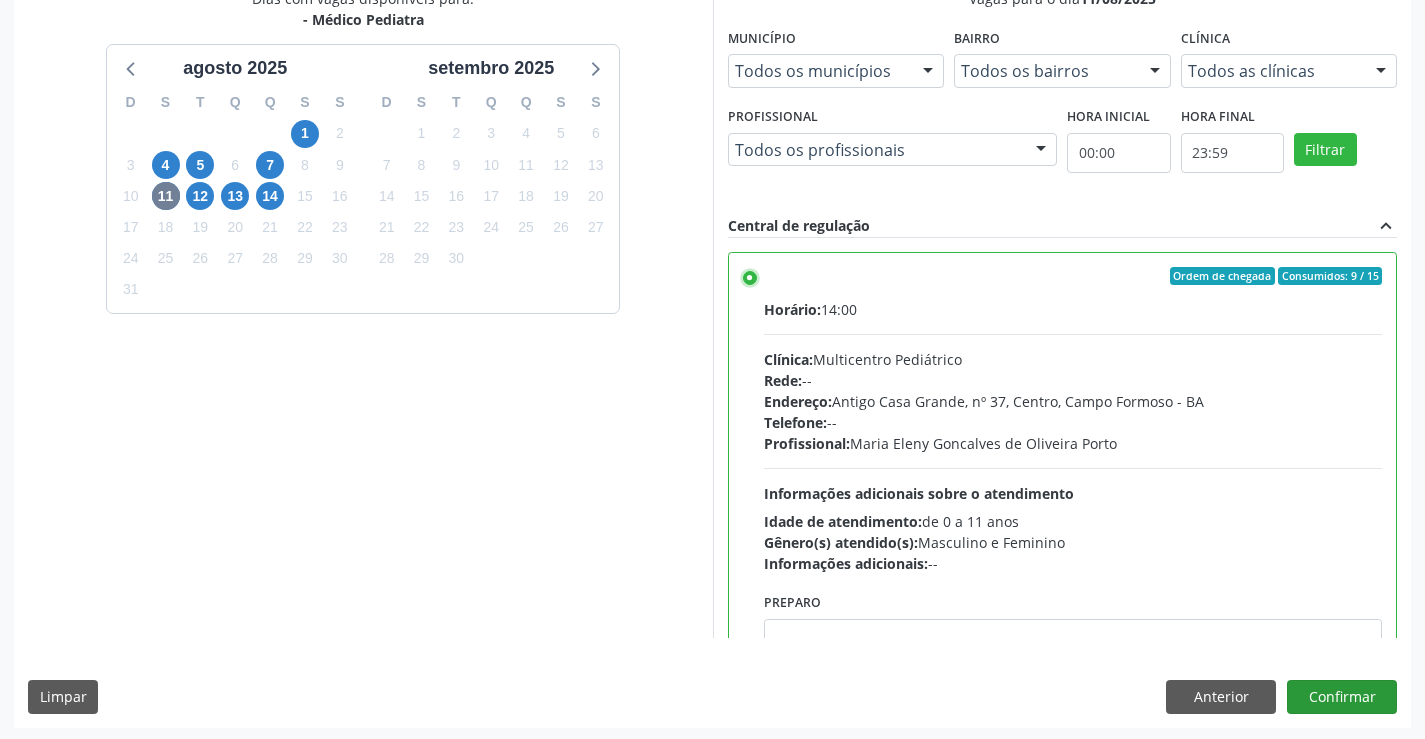 scroll, scrollTop: 456, scrollLeft: 0, axis: vertical 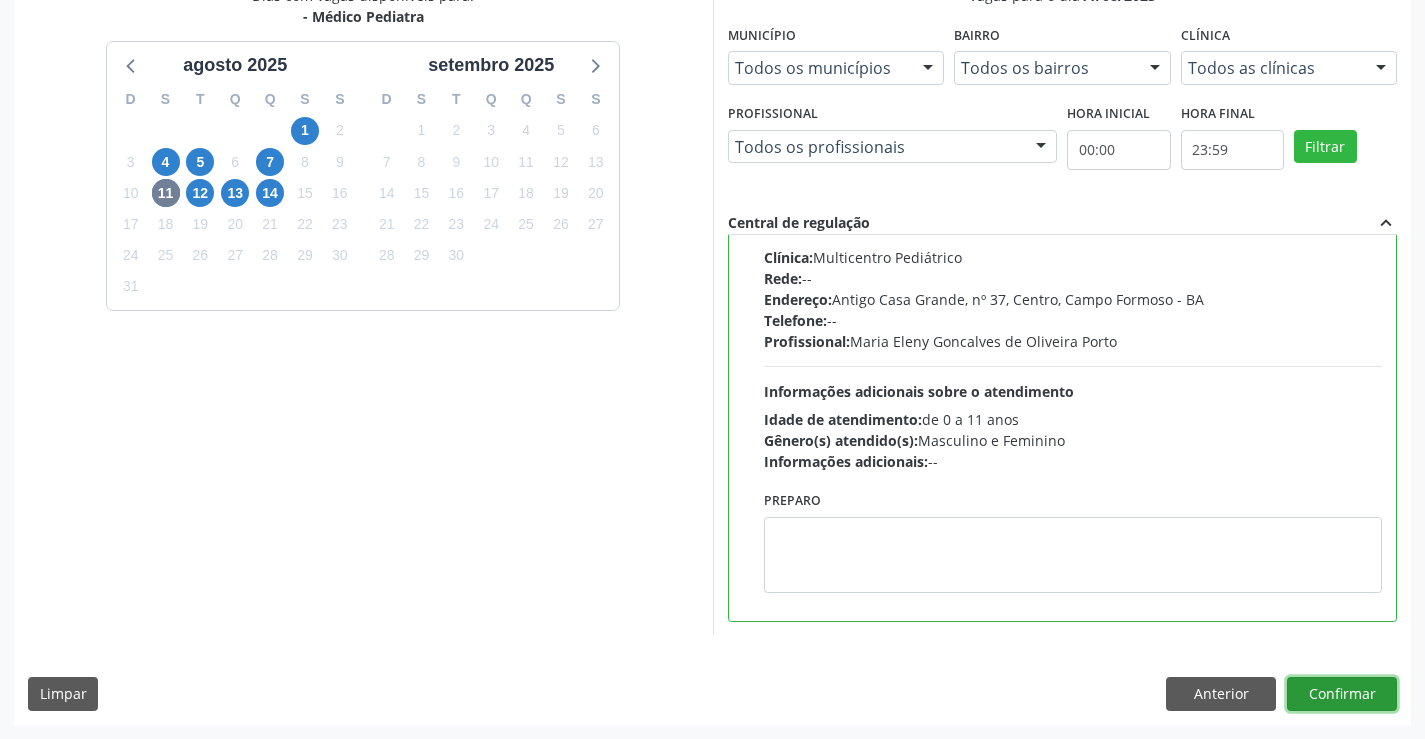 click on "Confirmar" at bounding box center (1342, 694) 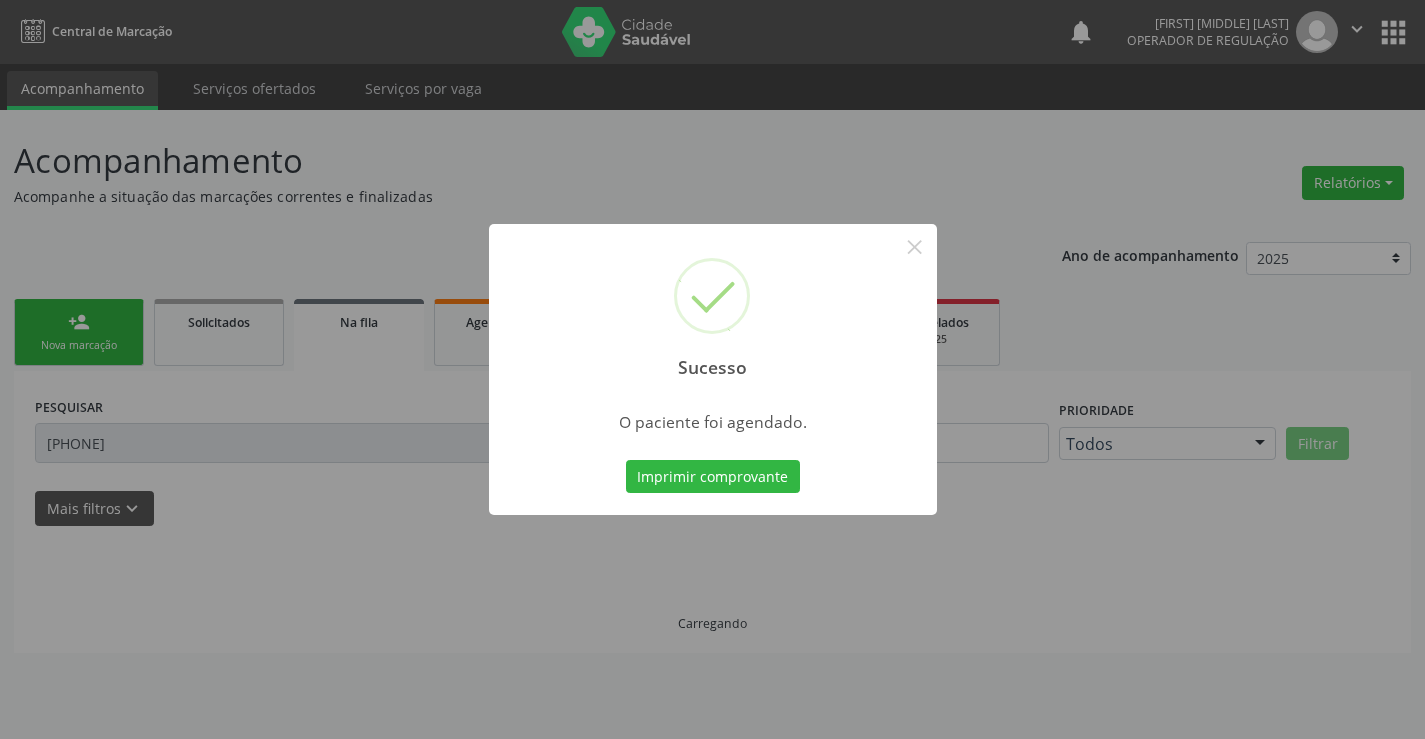 scroll, scrollTop: 0, scrollLeft: 0, axis: both 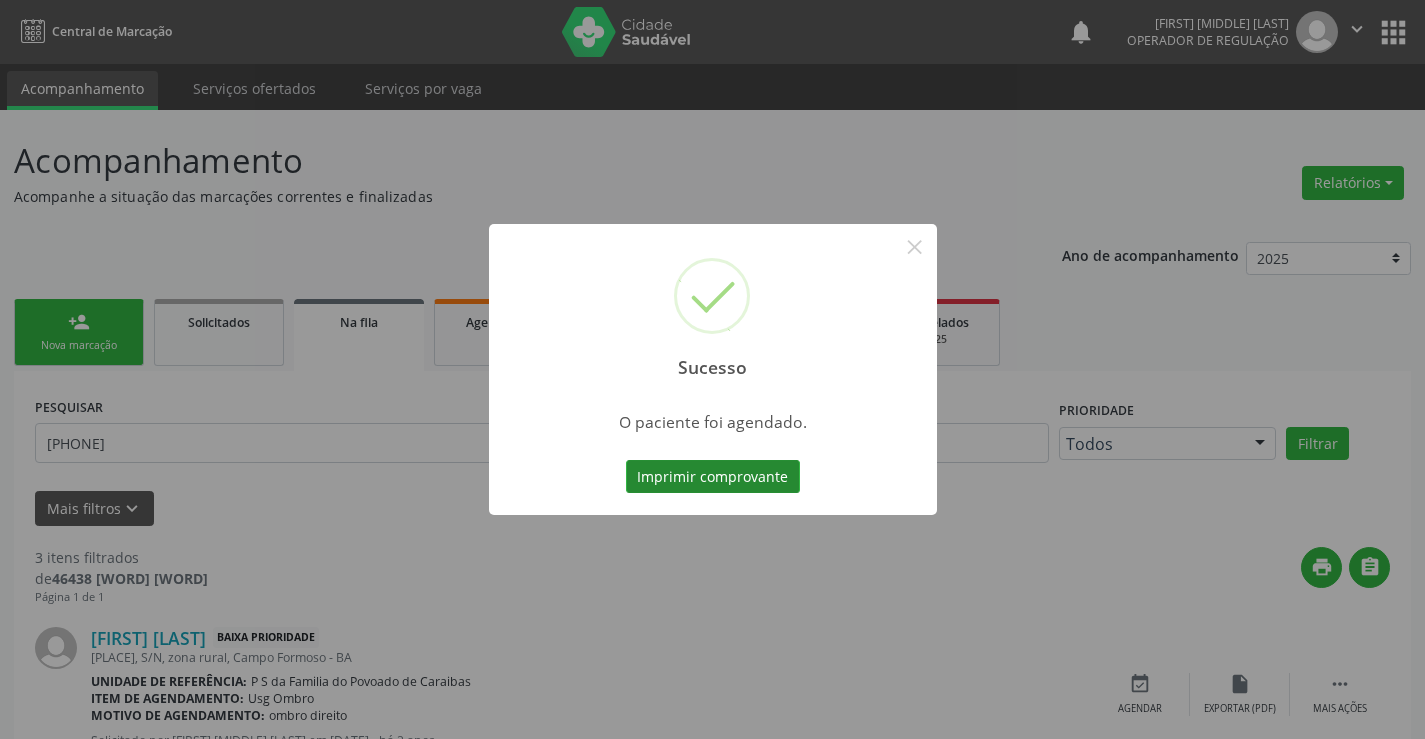 click on "Imprimir comprovante" at bounding box center [713, 477] 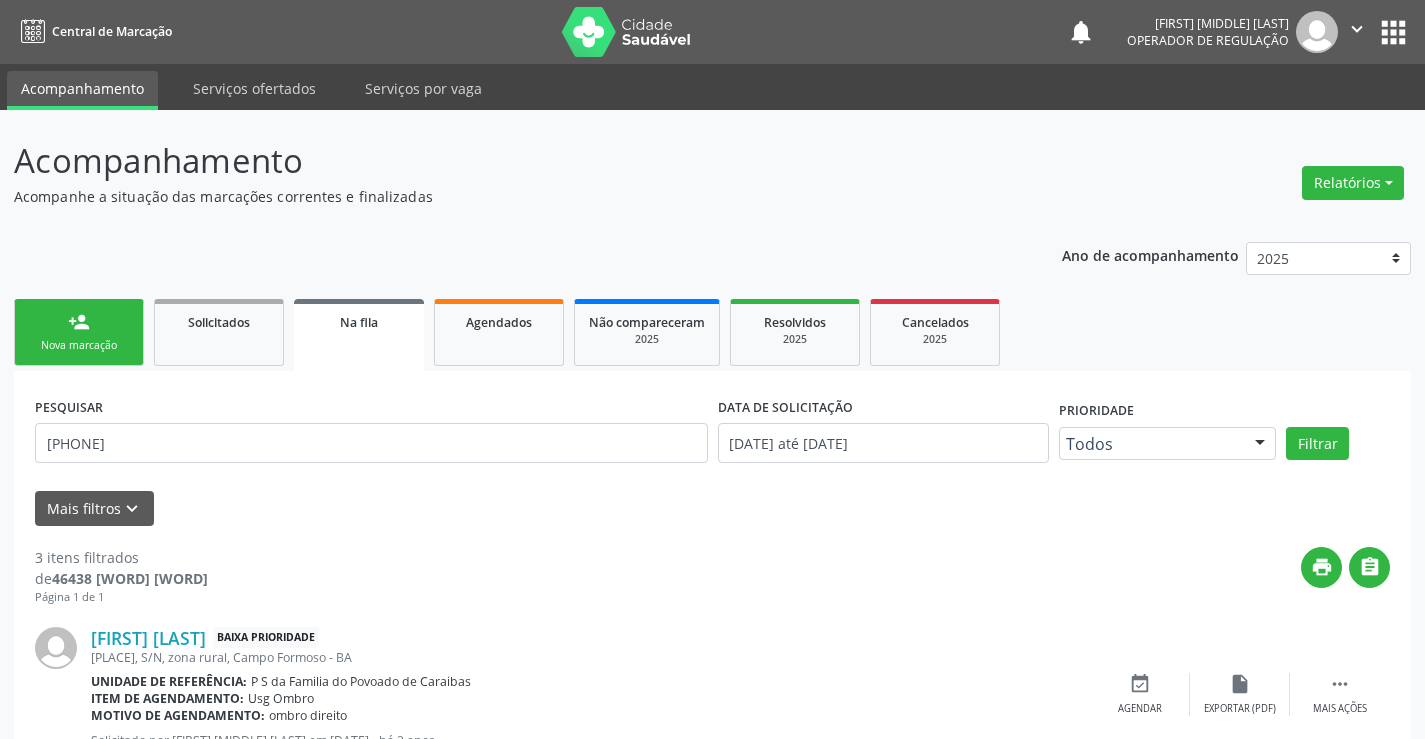 click on "person_add
Nova marcação" at bounding box center (79, 332) 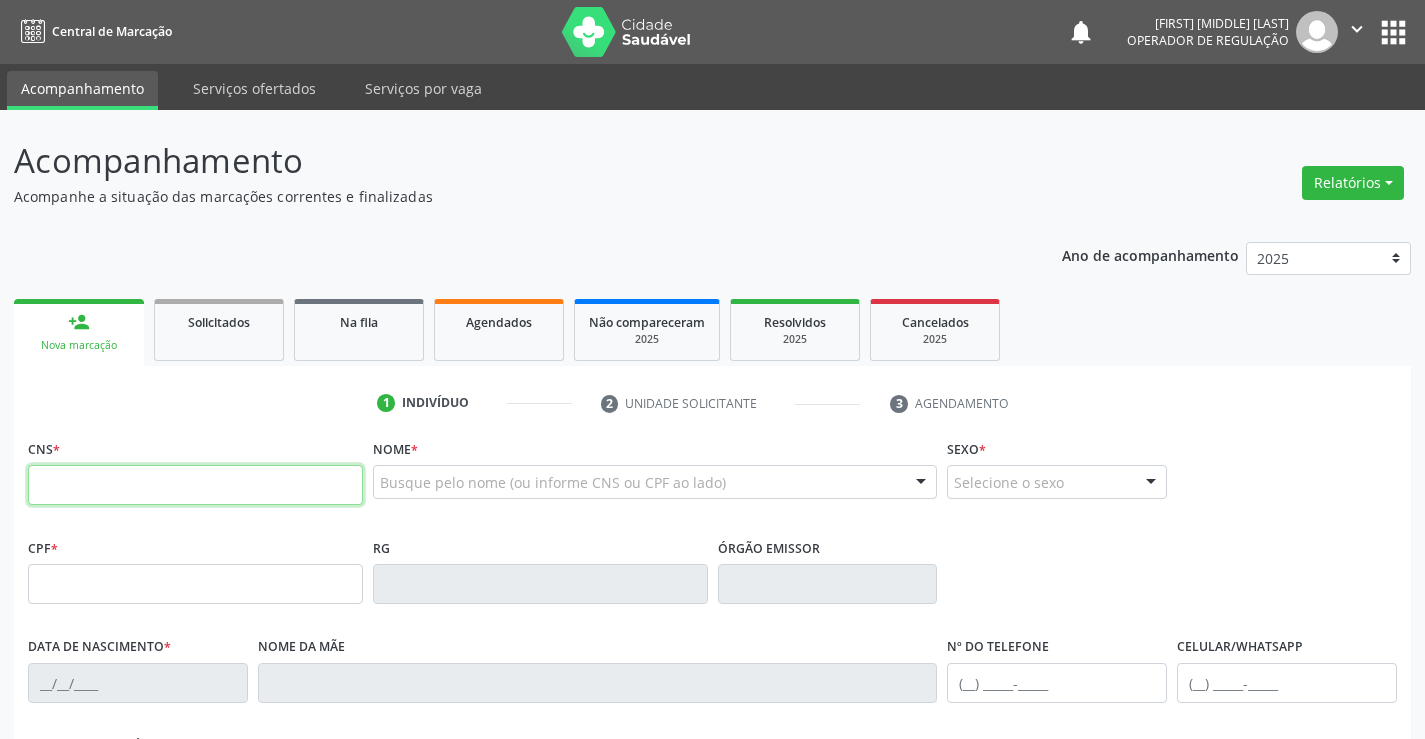 click at bounding box center (195, 485) 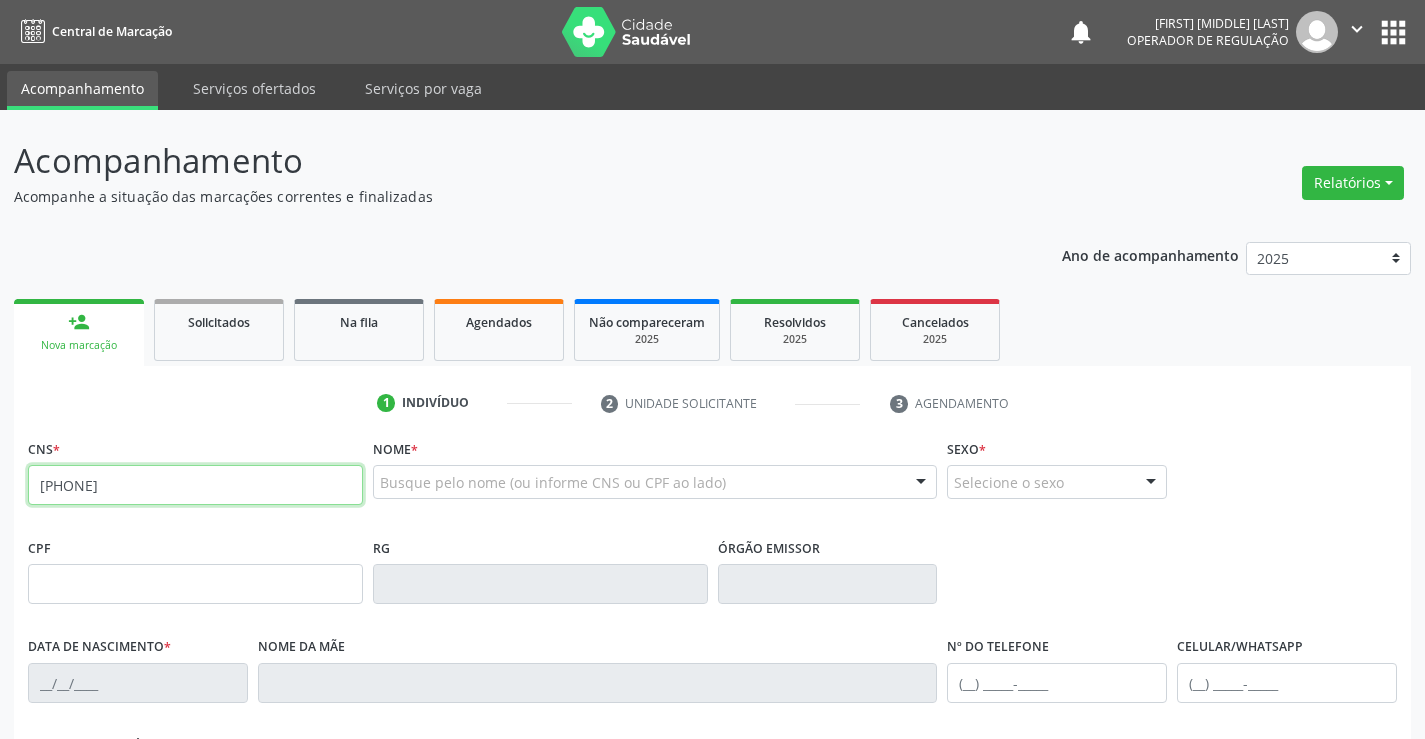 type on "[PHONE]" 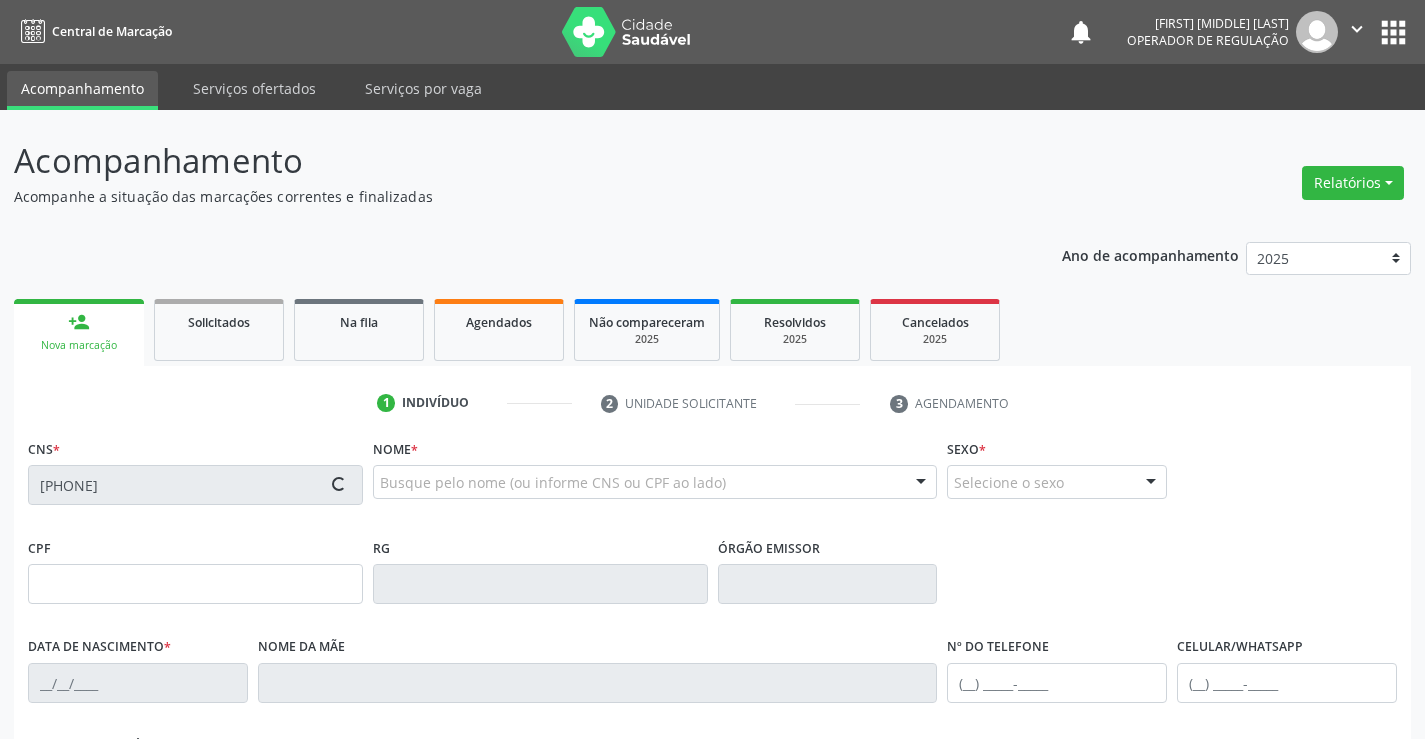 type on "[PHONE]" 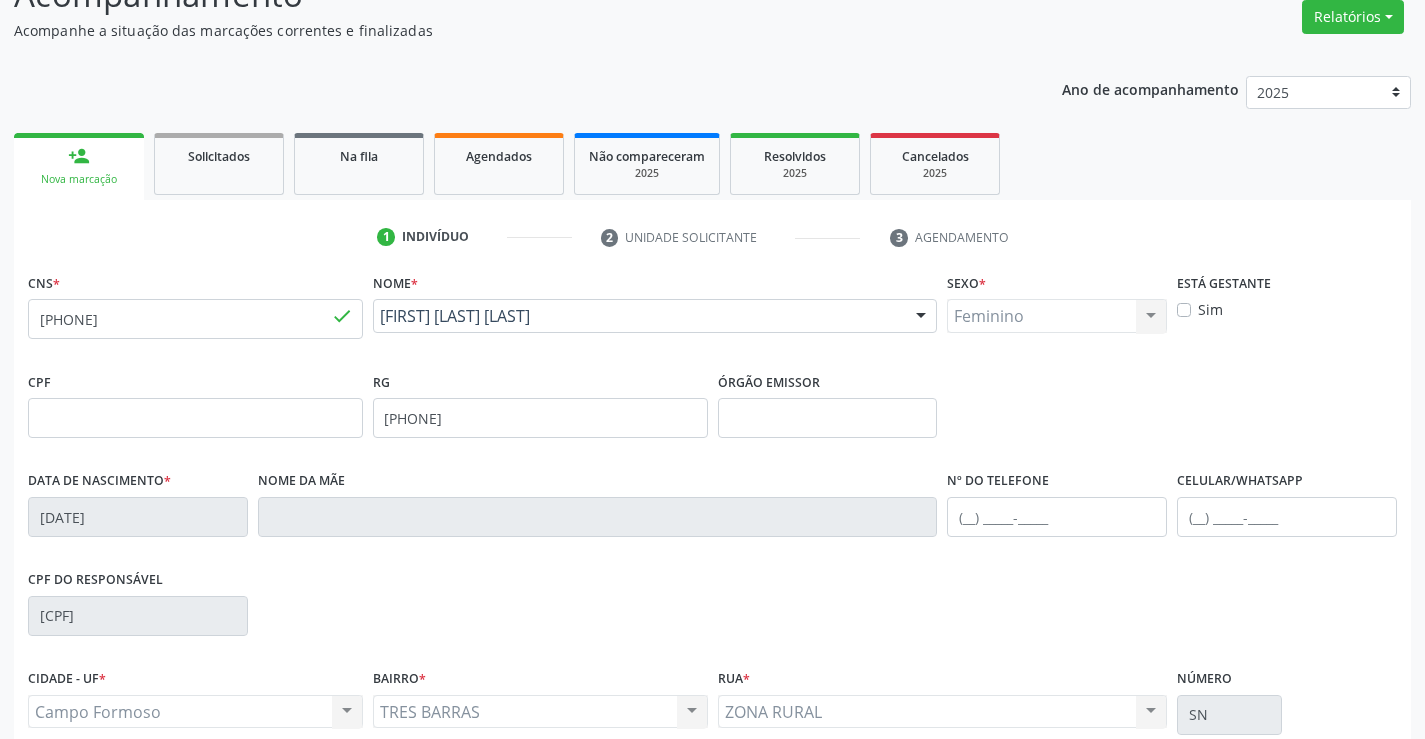 scroll, scrollTop: 345, scrollLeft: 0, axis: vertical 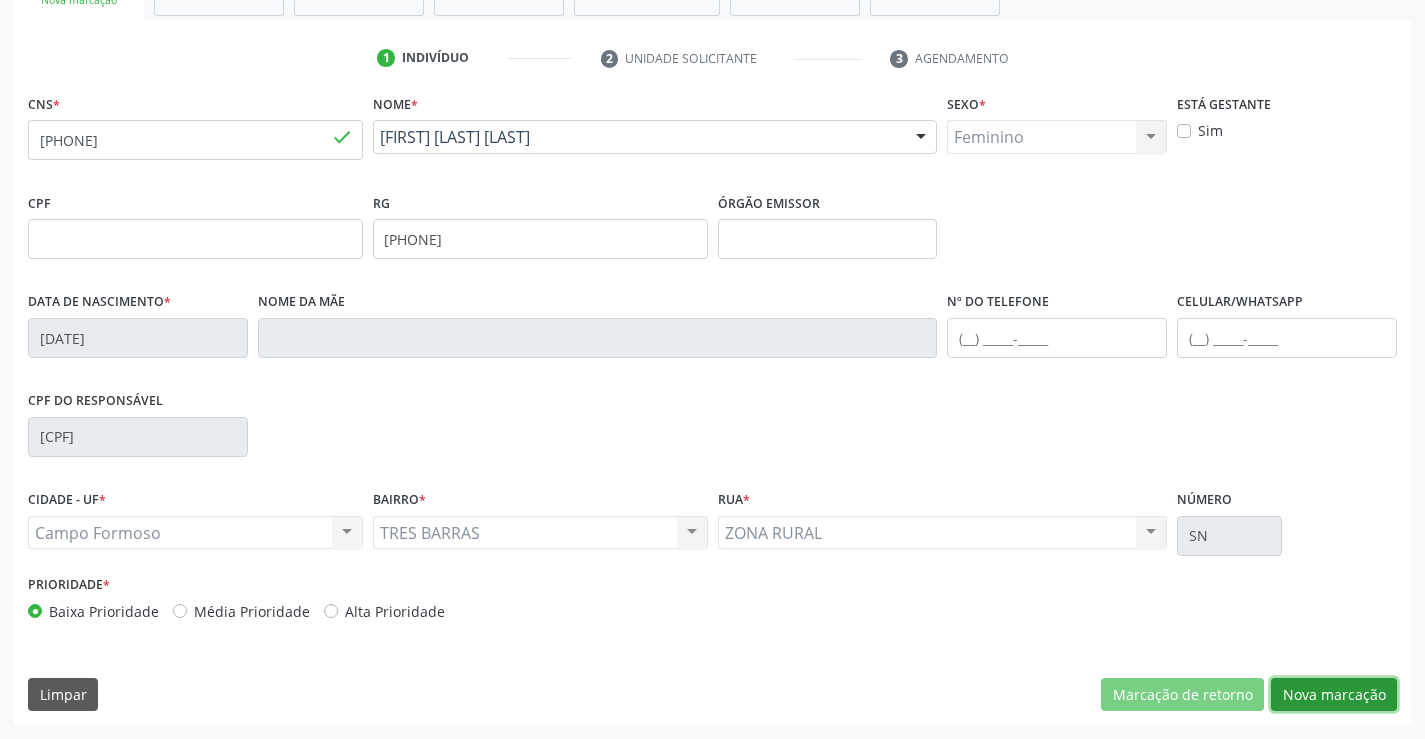 click on "Nova marcação" at bounding box center [1334, 695] 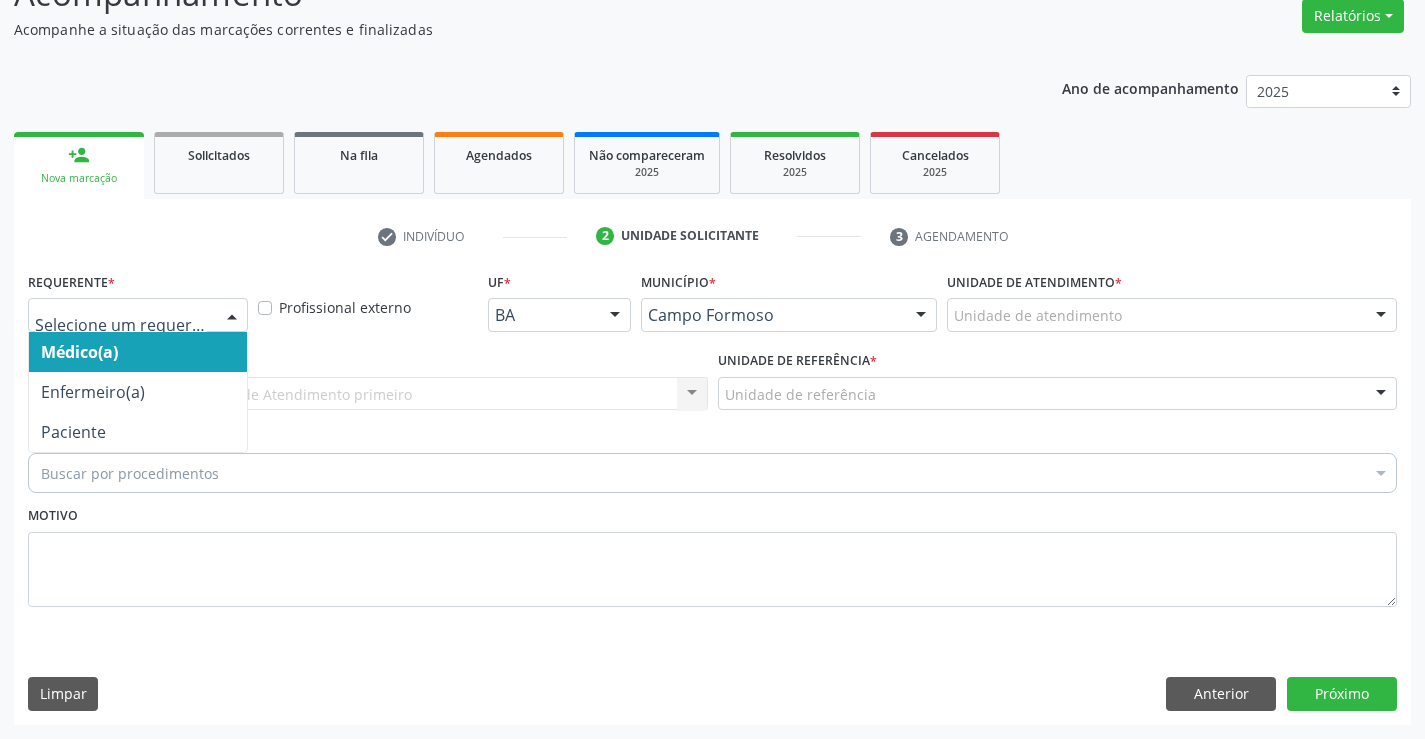 click at bounding box center (232, 316) 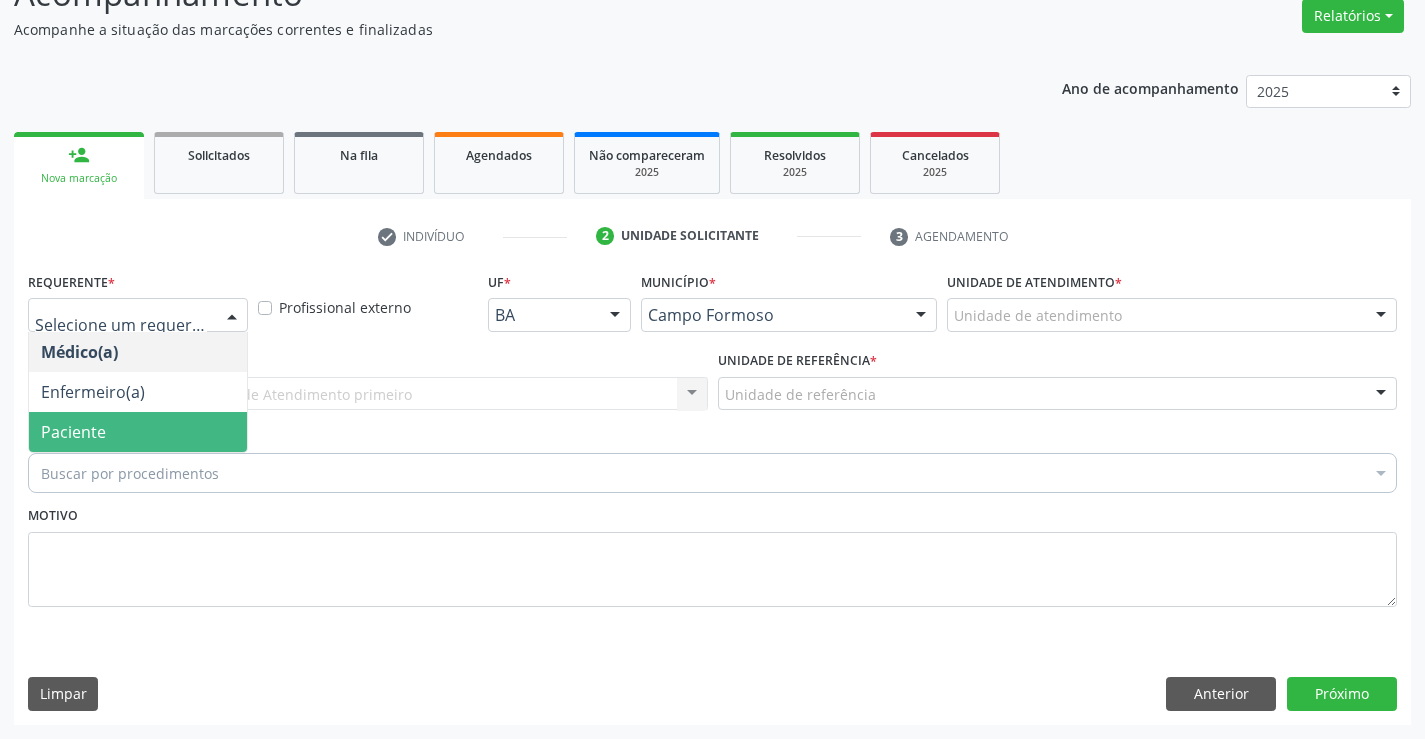 click on "Paciente" at bounding box center (138, 432) 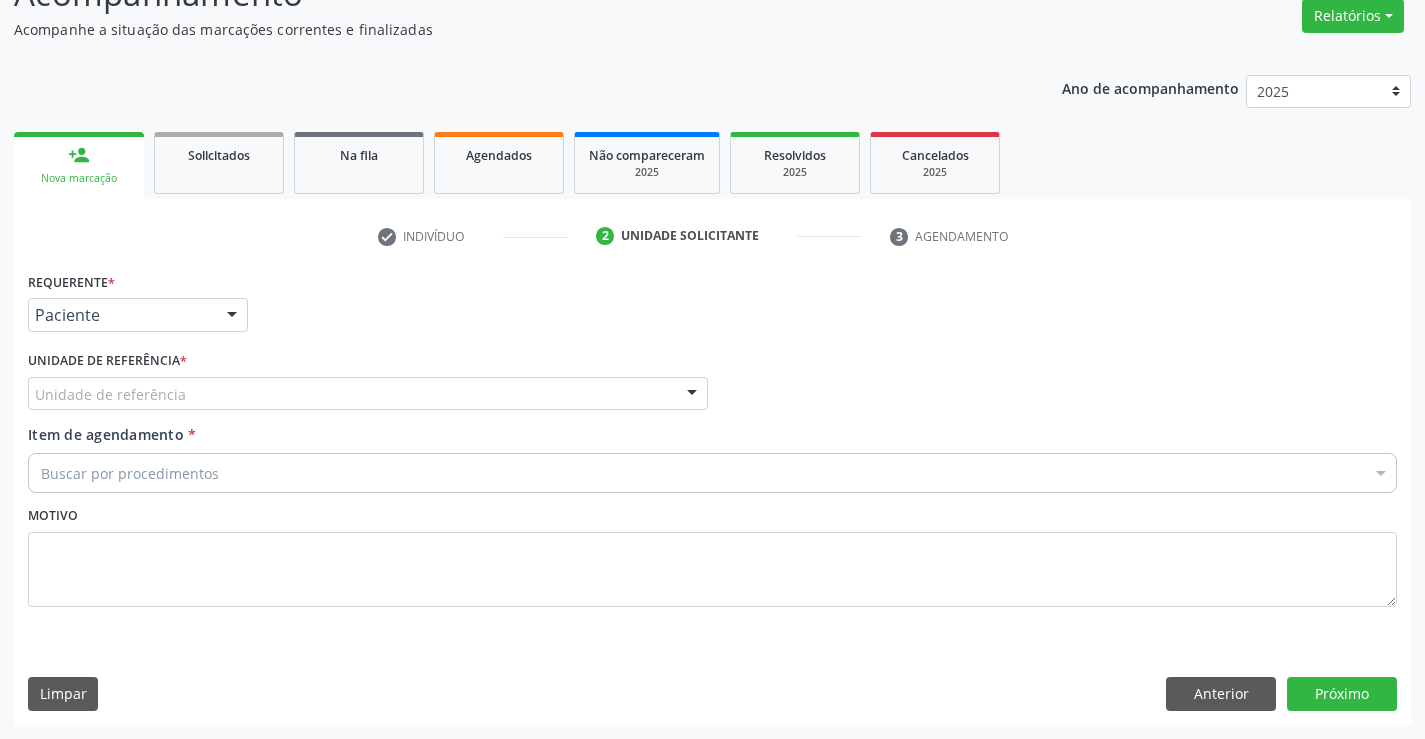 click on "Unidade de referência" at bounding box center (368, 394) 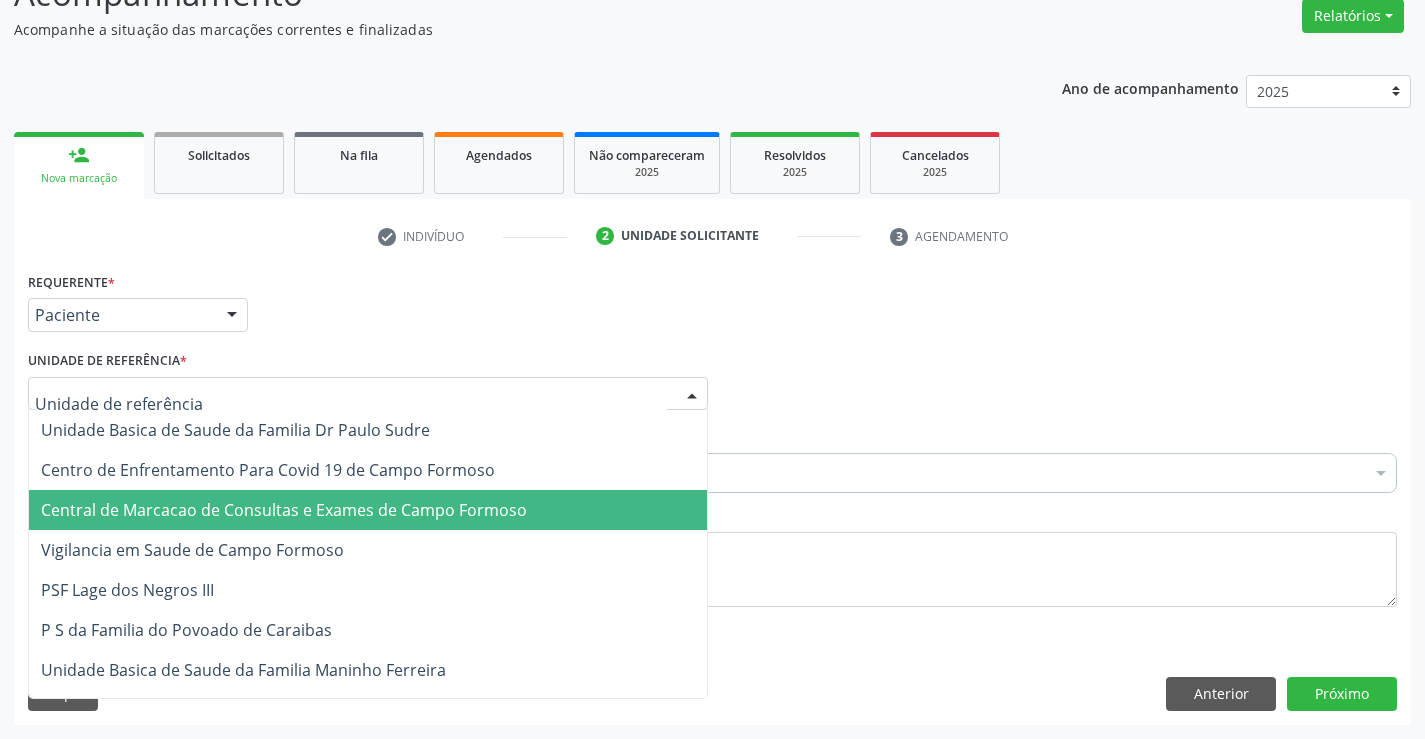 click on "Central de Marcacao de Consultas e Exames de Campo Formoso" at bounding box center [284, 510] 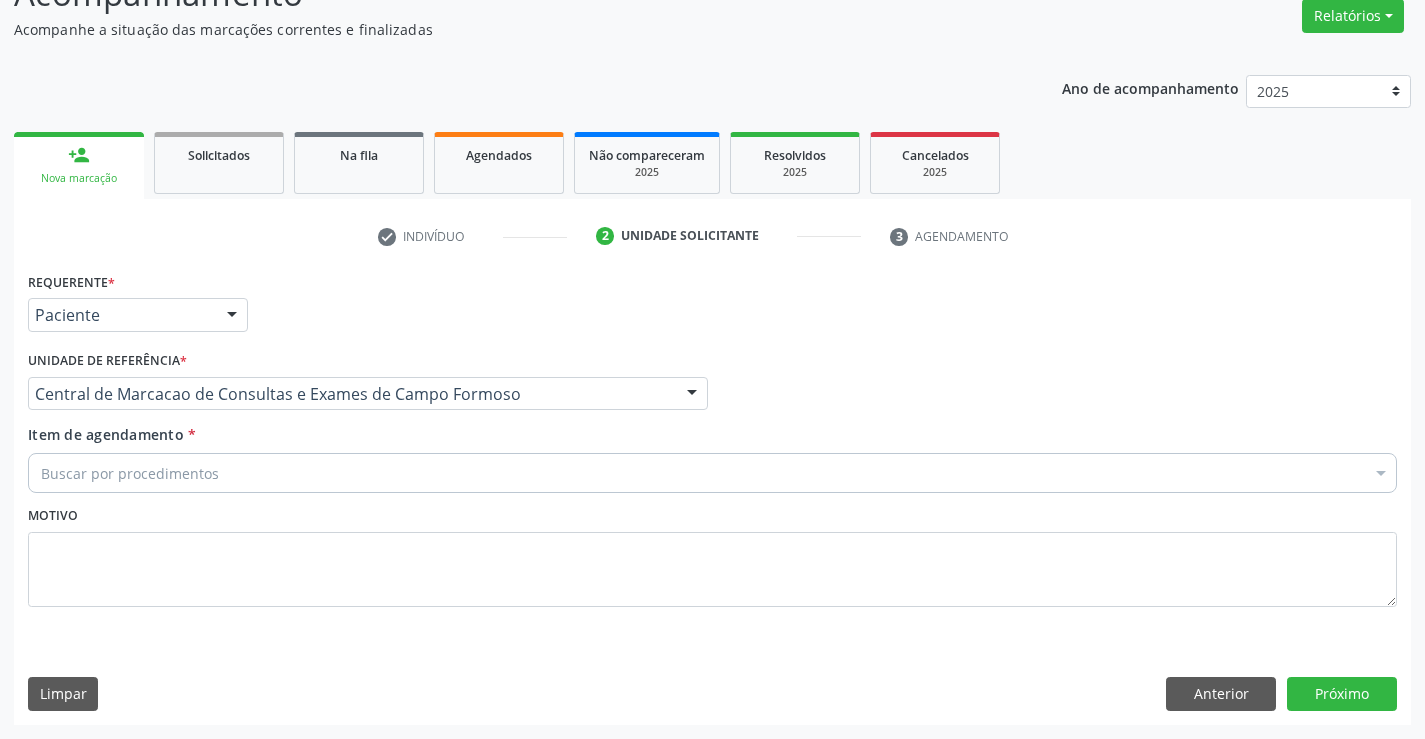click on "Buscar por procedimentos" at bounding box center [712, 473] 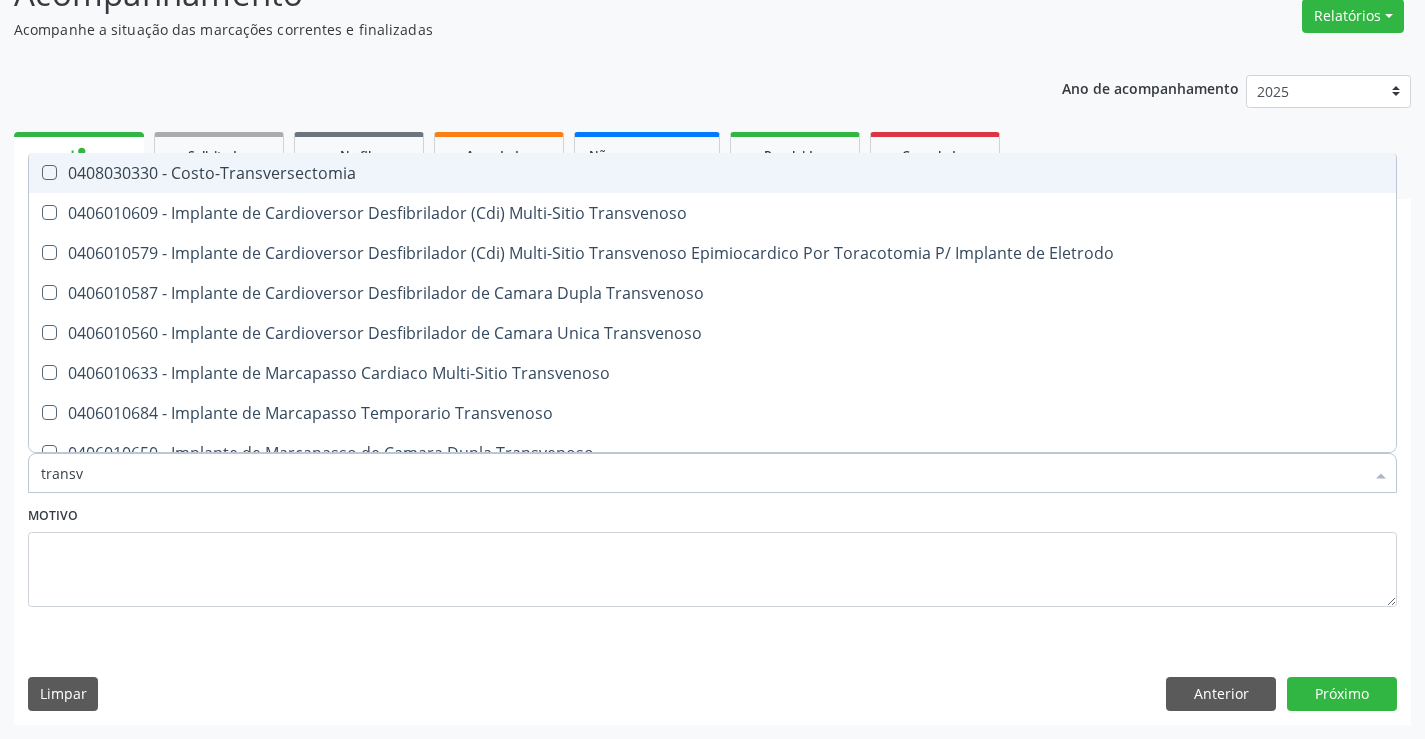 type on "transva" 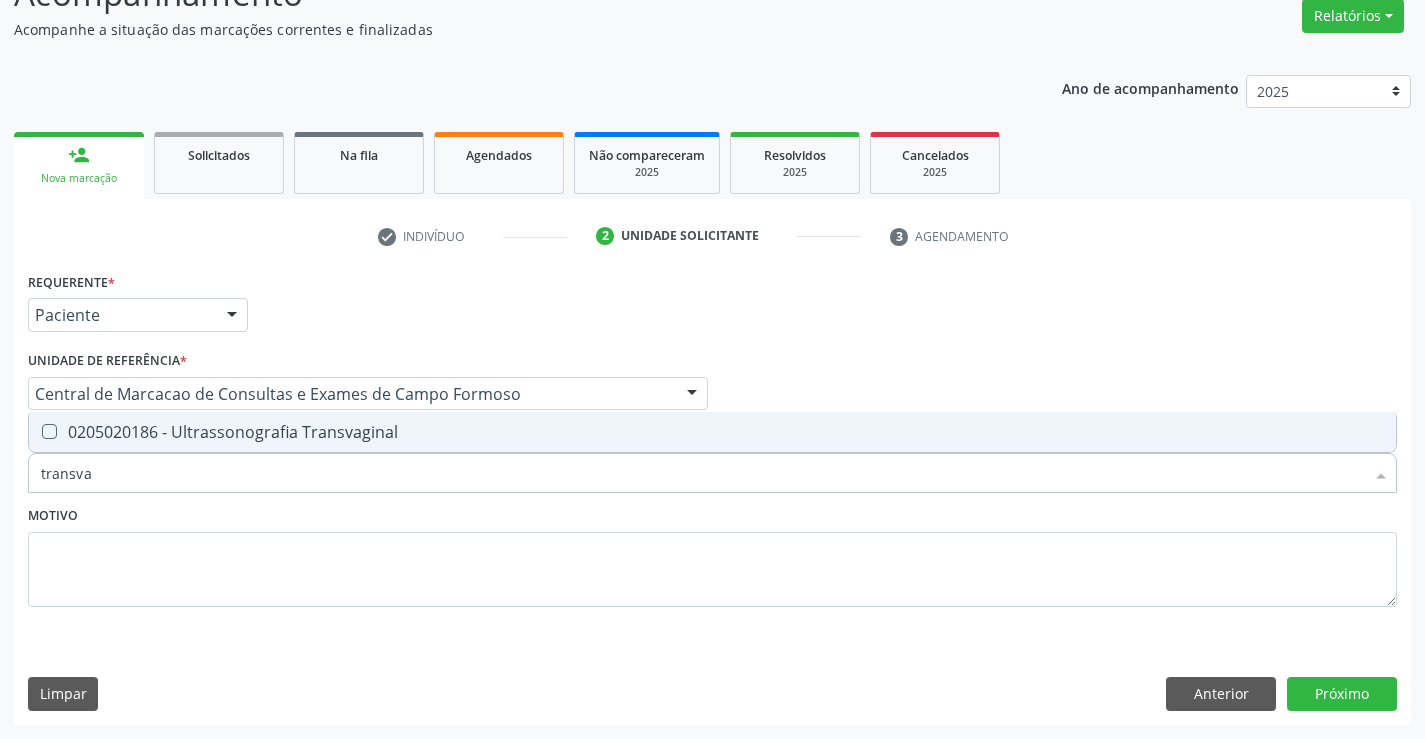 drag, startPoint x: 283, startPoint y: 441, endPoint x: 1171, endPoint y: 673, distance: 917.8061 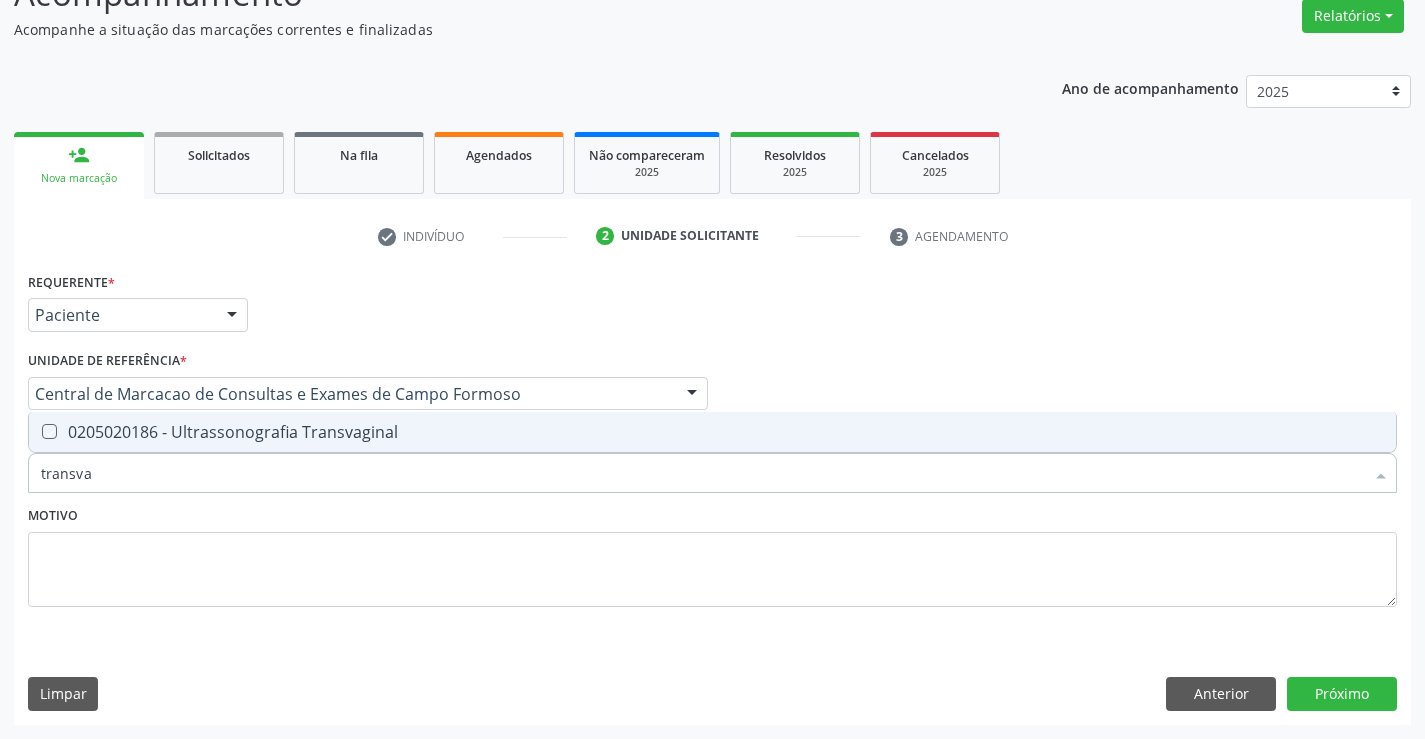 checkbox on "true" 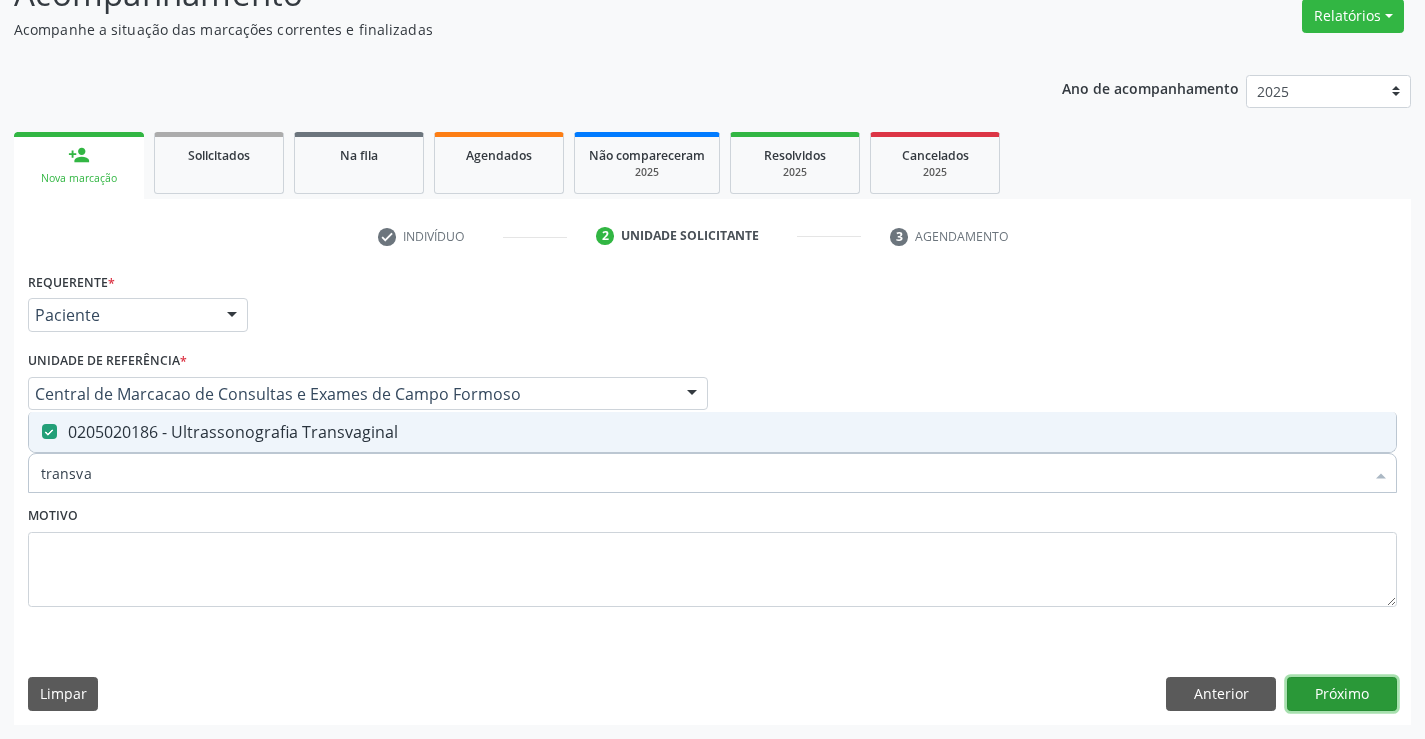click on "Próximo" at bounding box center (1342, 694) 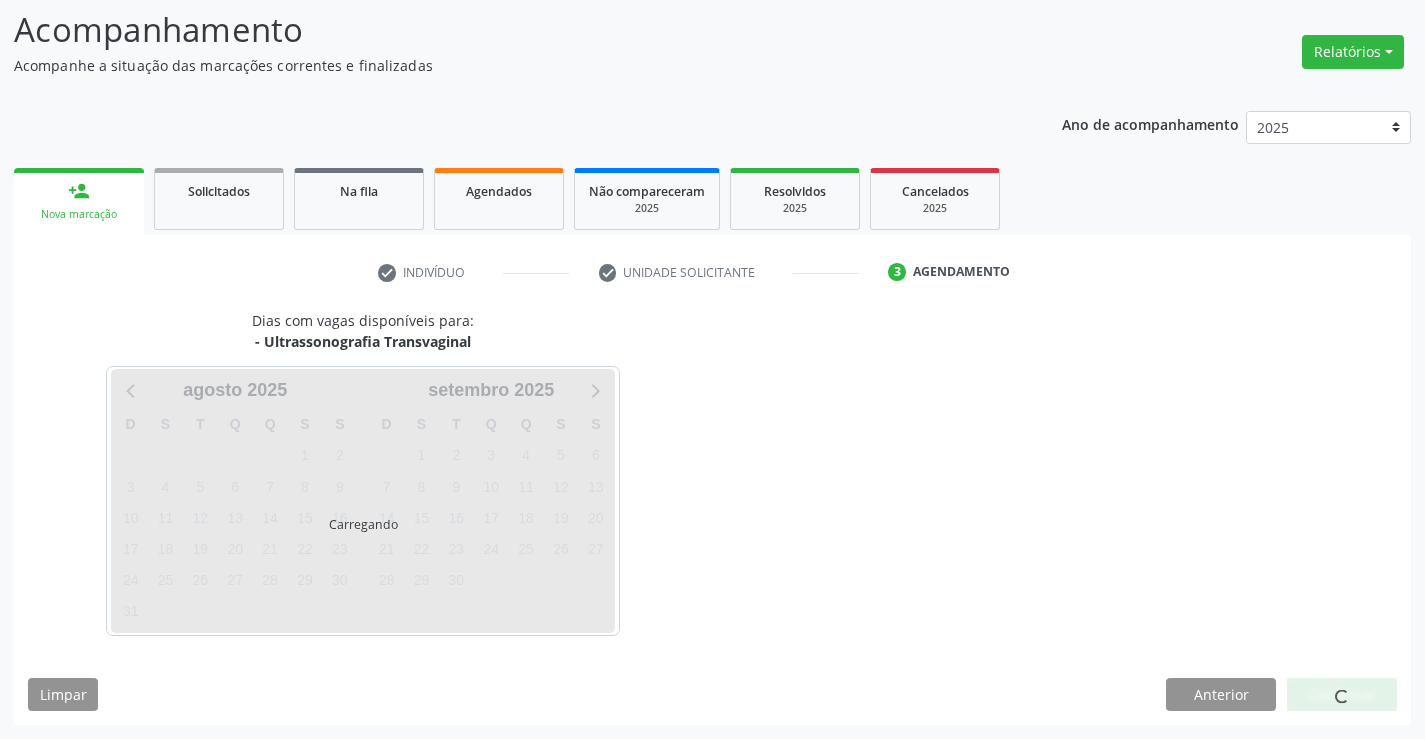 scroll, scrollTop: 131, scrollLeft: 0, axis: vertical 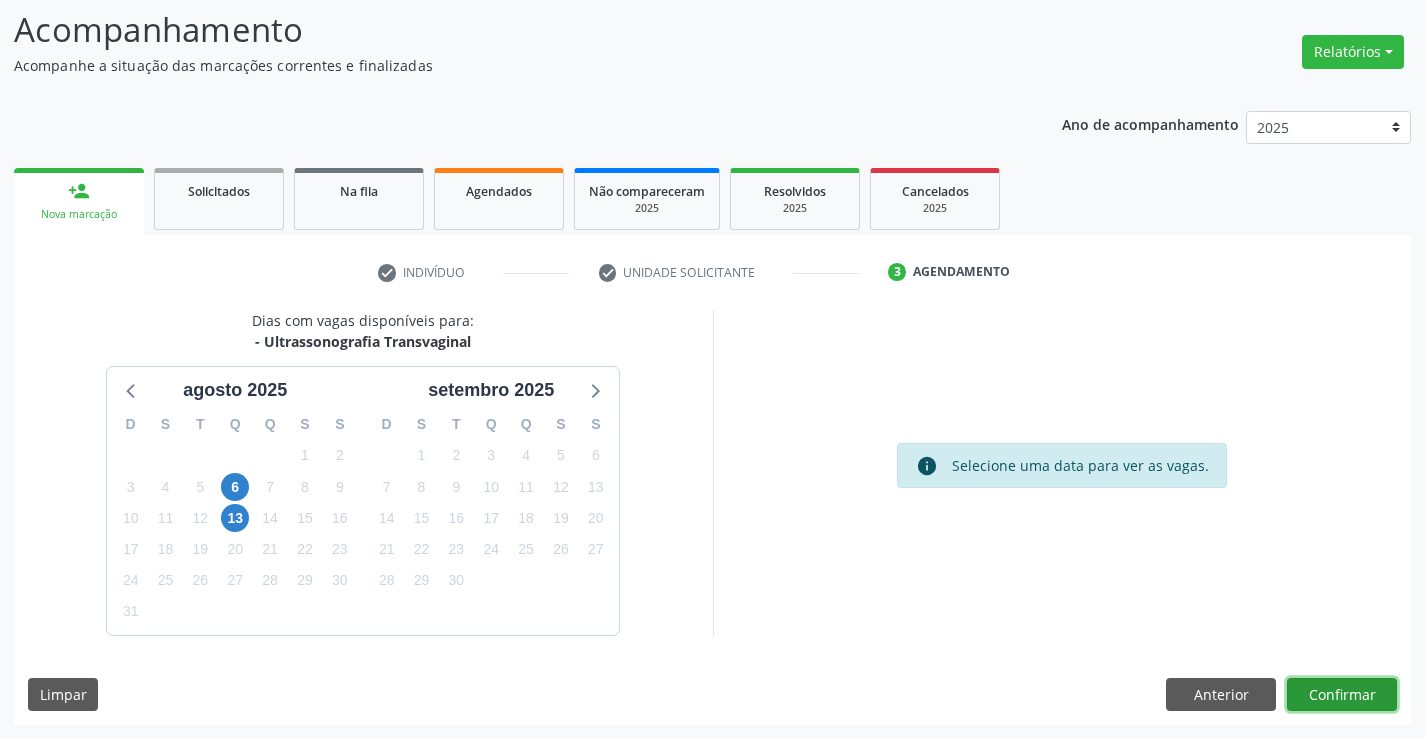 click on "Confirmar" at bounding box center (1342, 695) 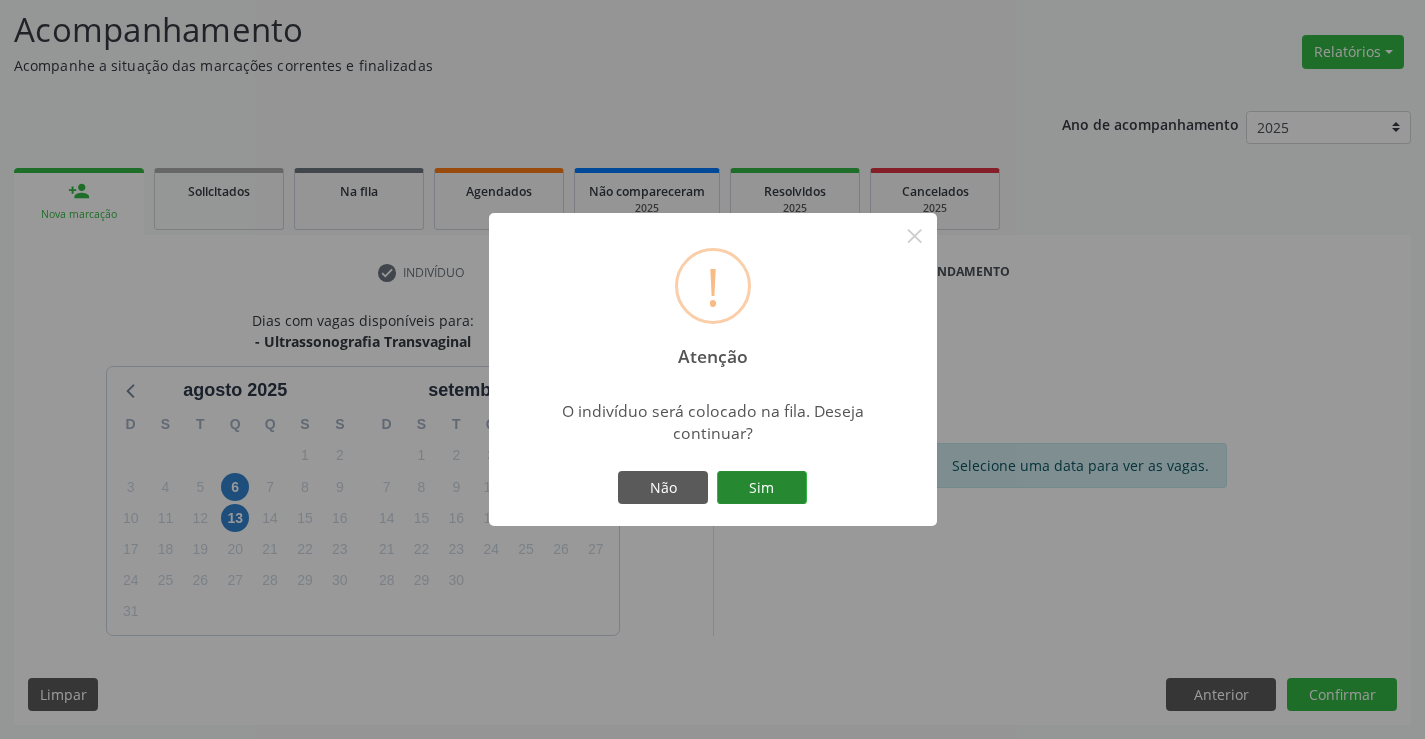 click on "Sim" at bounding box center [762, 488] 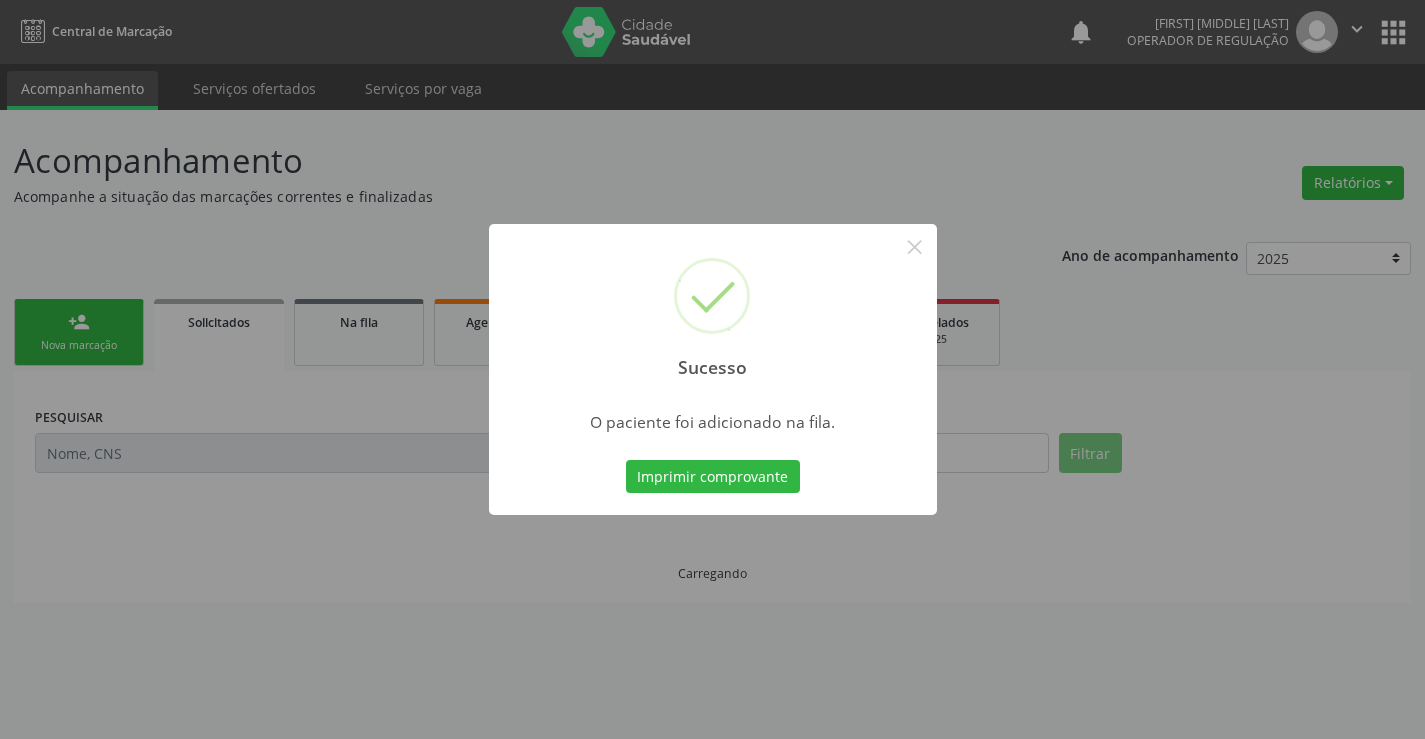 scroll, scrollTop: 0, scrollLeft: 0, axis: both 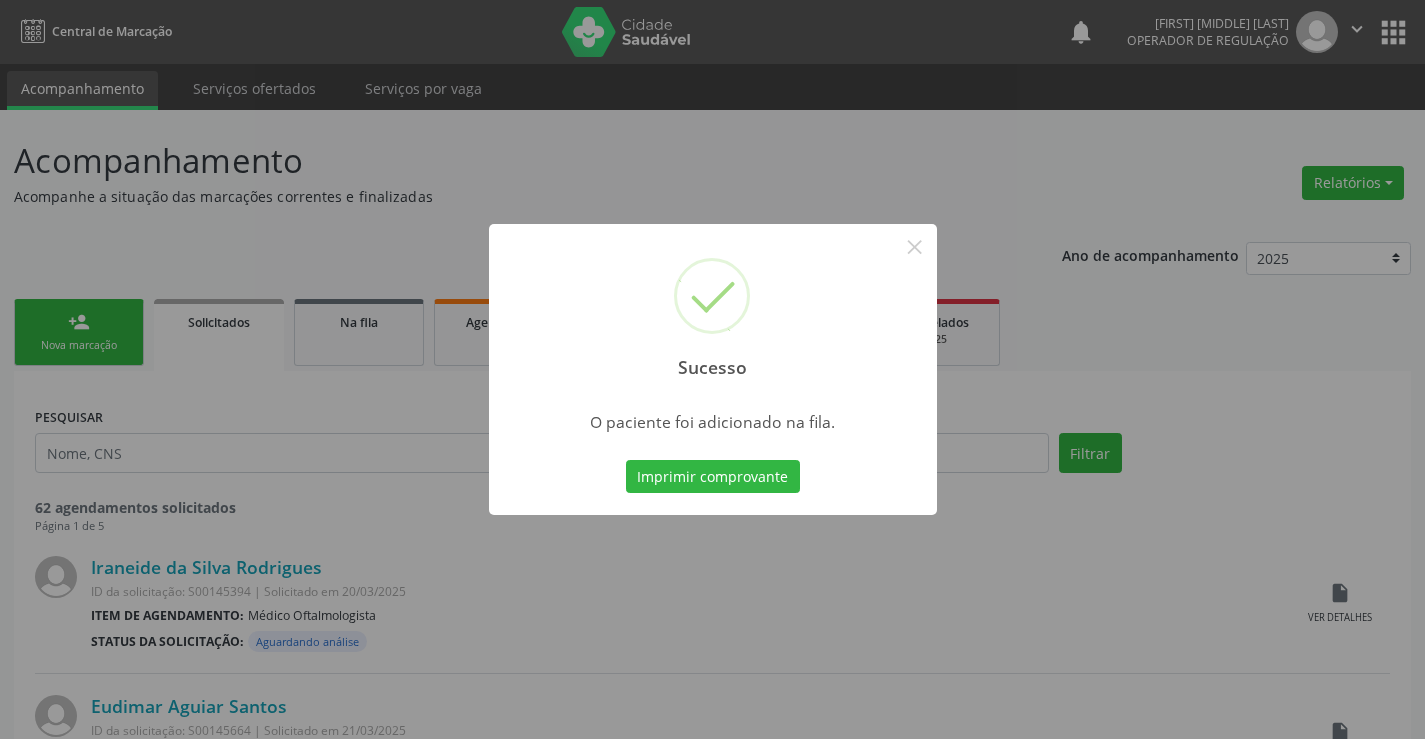 type 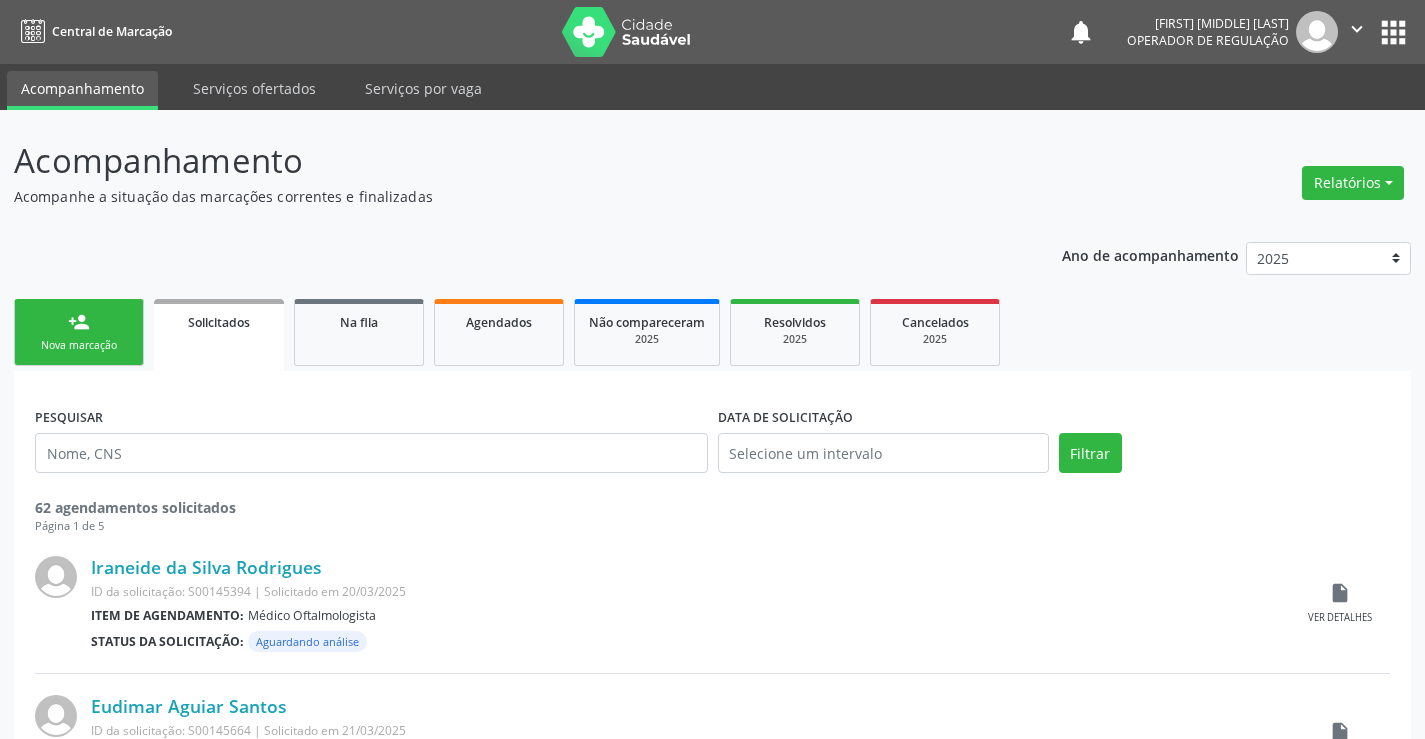 click on "person_add" at bounding box center (79, 322) 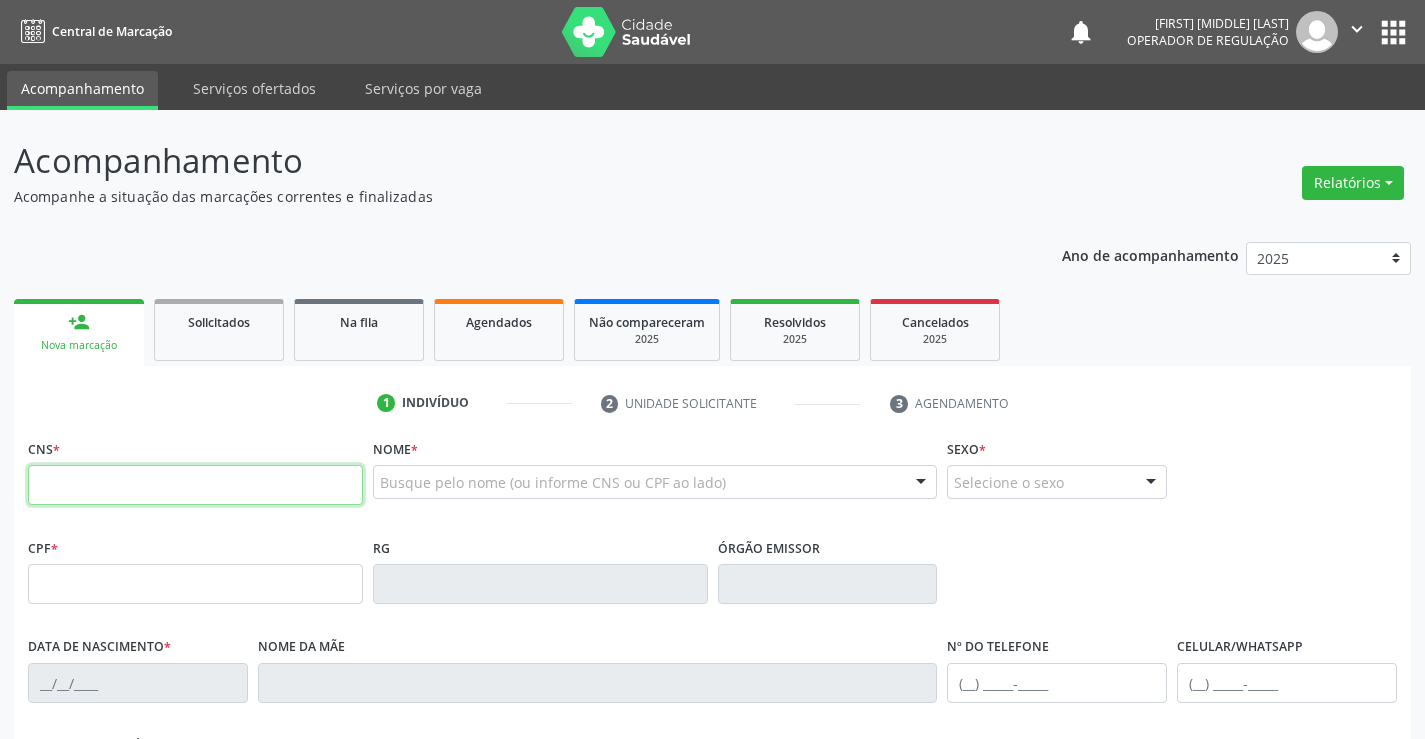 click at bounding box center (195, 485) 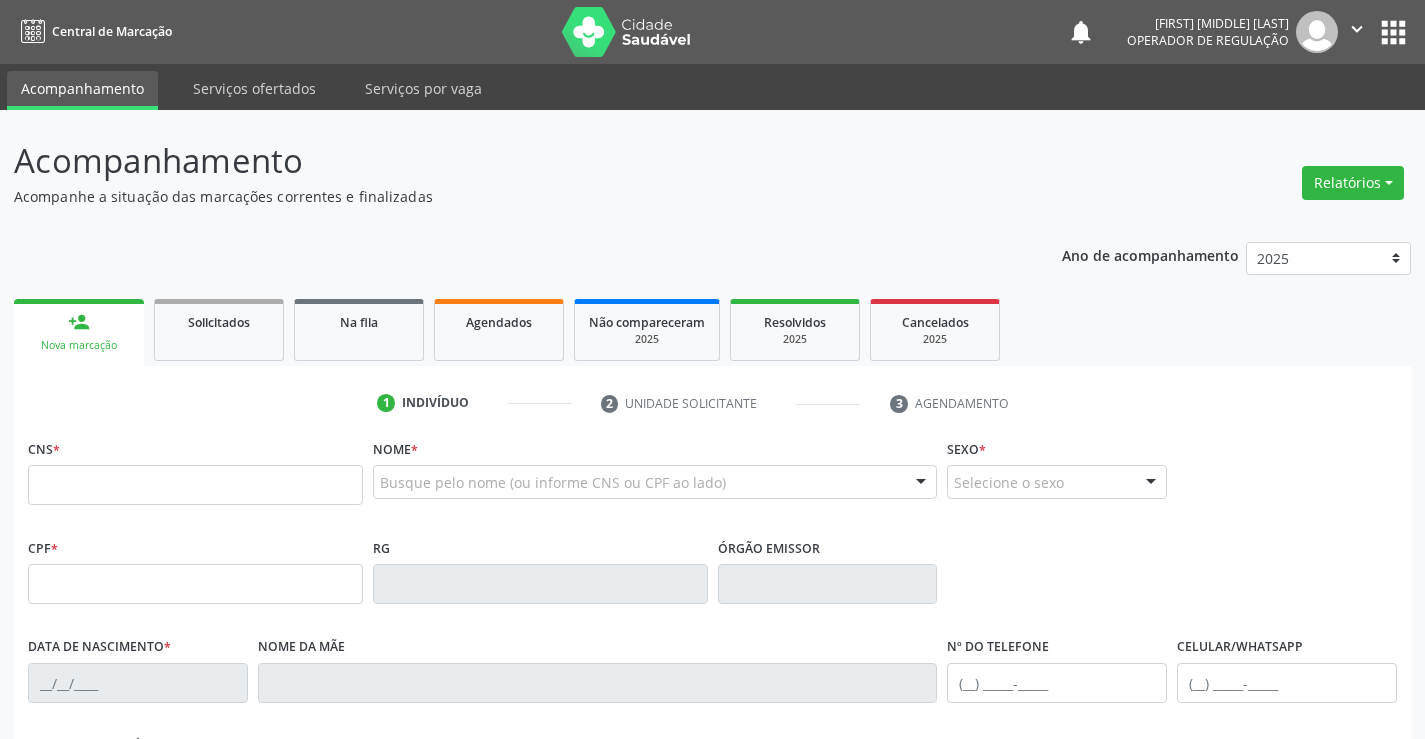 click on "Busque pelo nome (ou informe CNS ou CPF ao lado)" at bounding box center [655, 482] 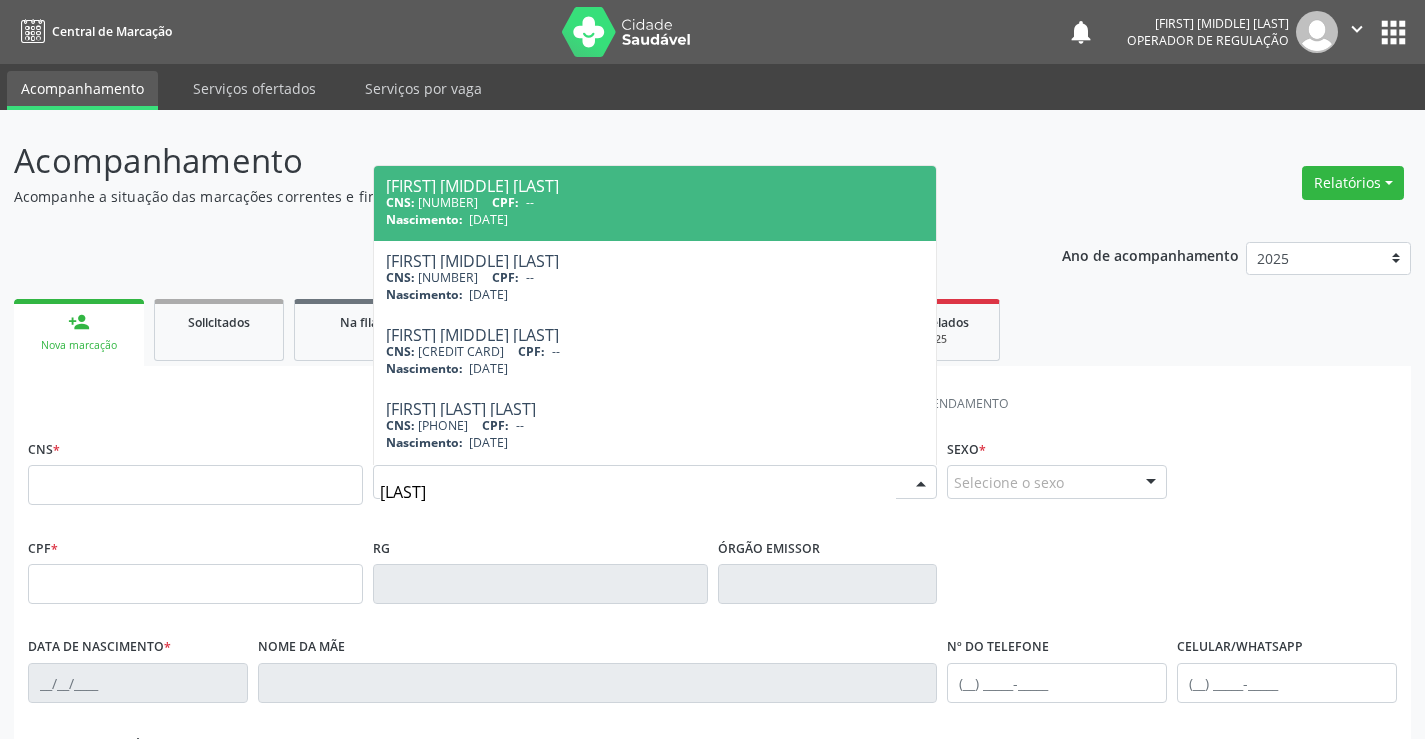 type on "[FIRST] [LAST] [INITIAL]" 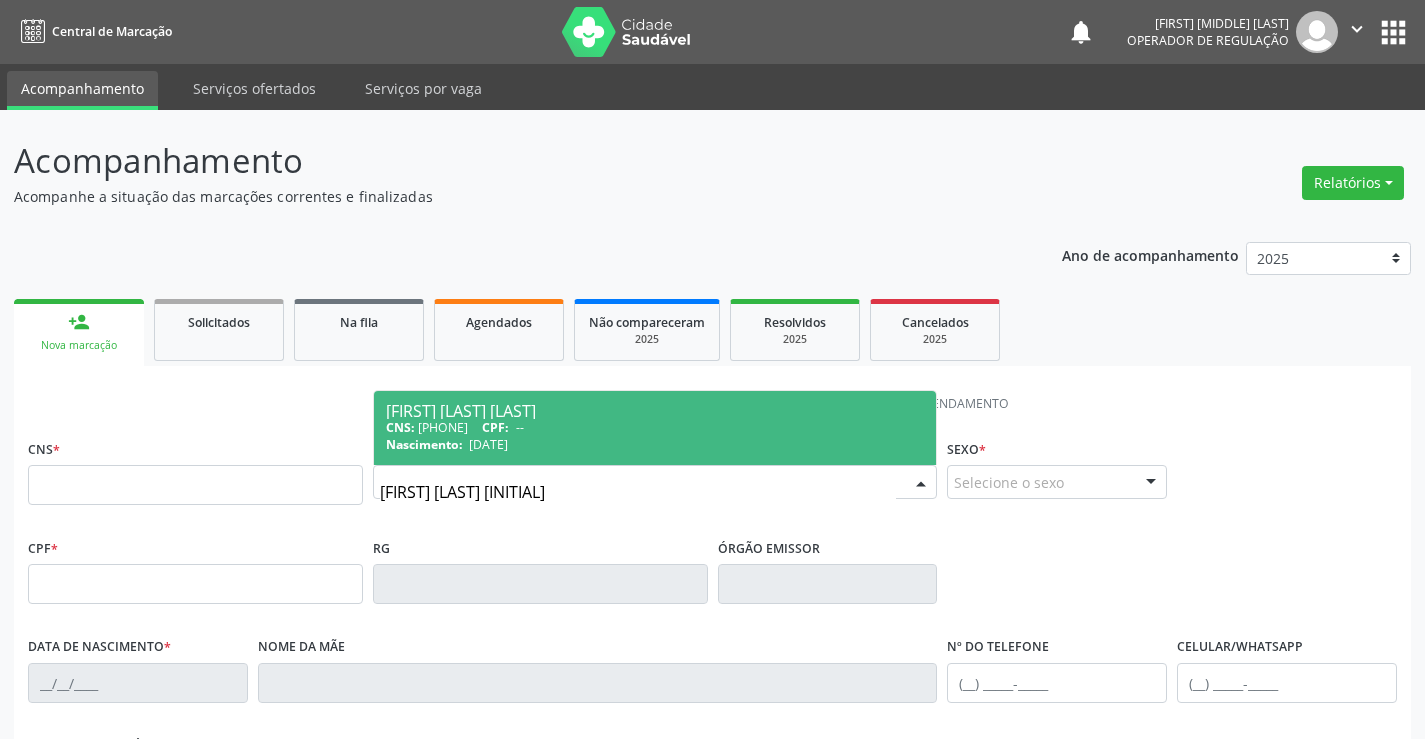 click on "Nascimento:
[DATE]" at bounding box center (655, 444) 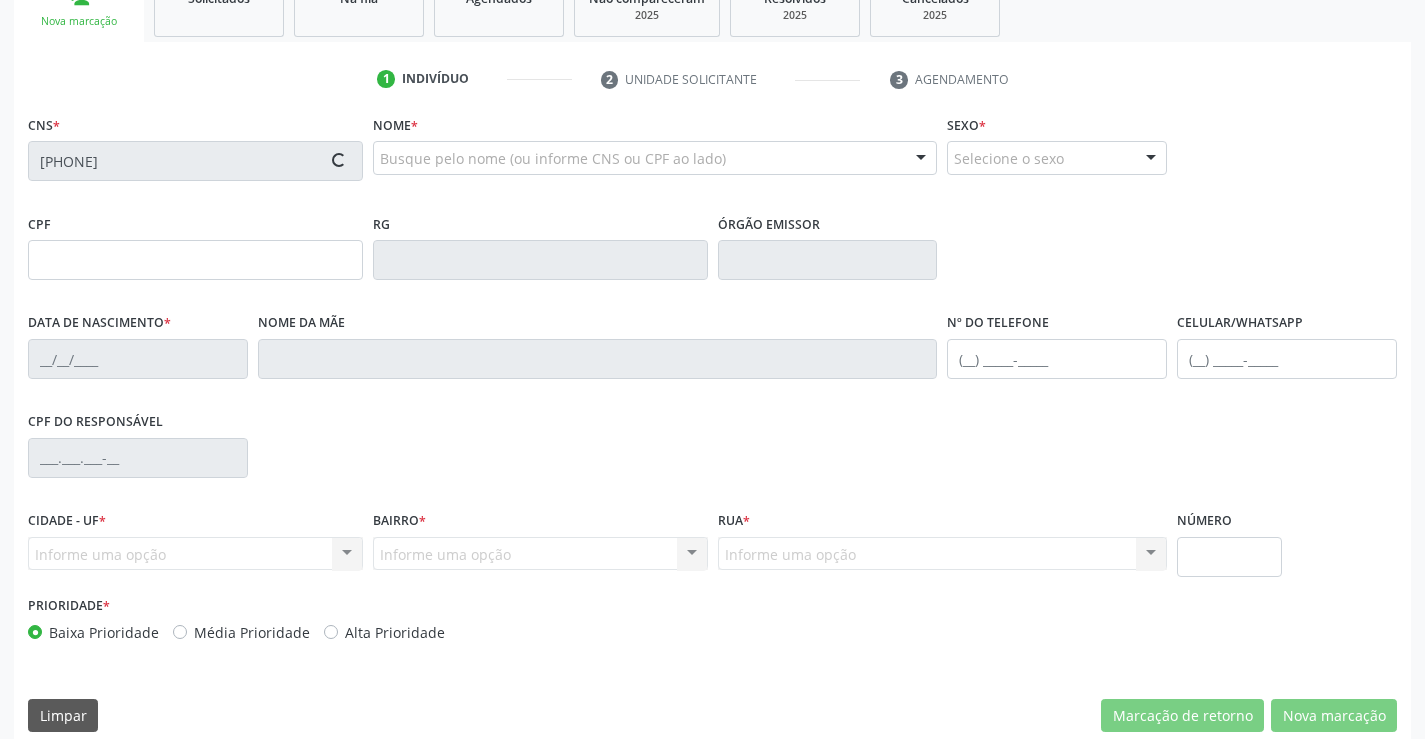 scroll, scrollTop: 345, scrollLeft: 0, axis: vertical 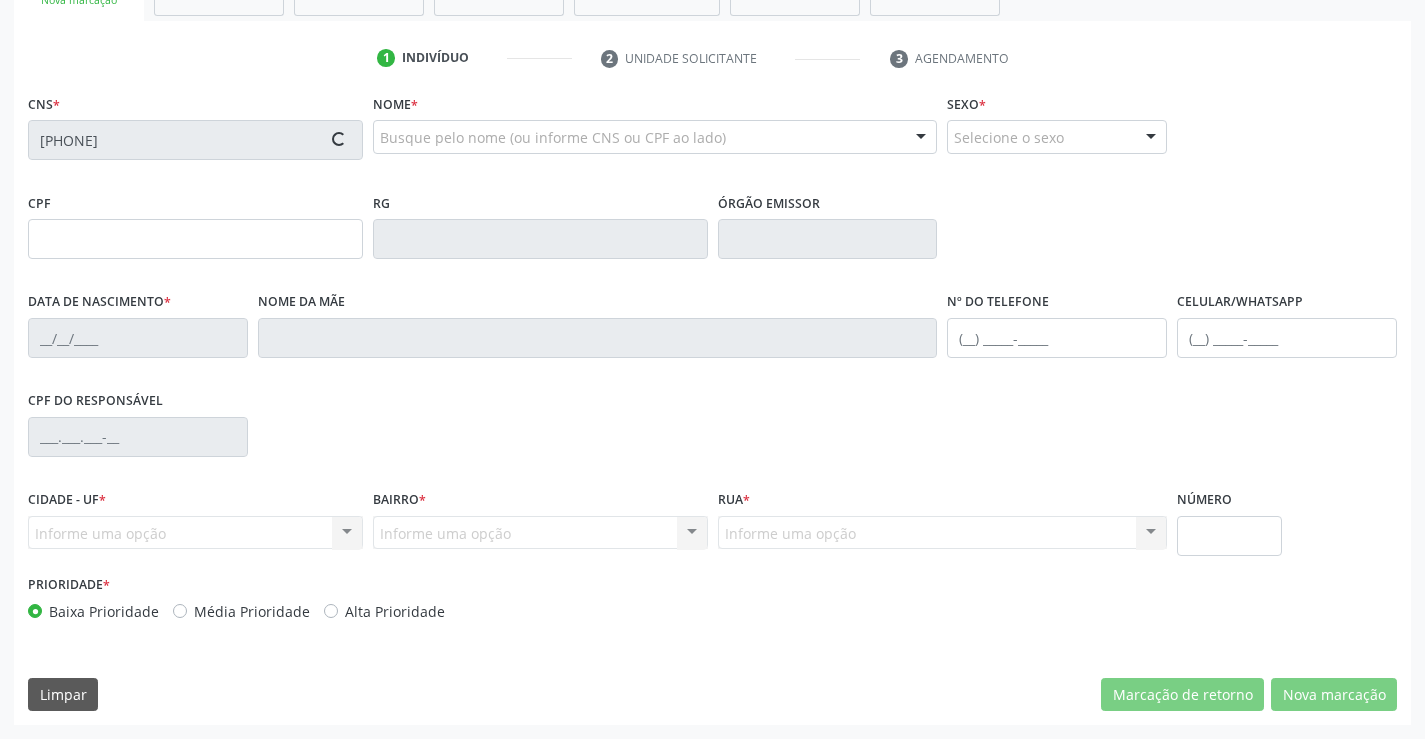 type on "[PHONE]" 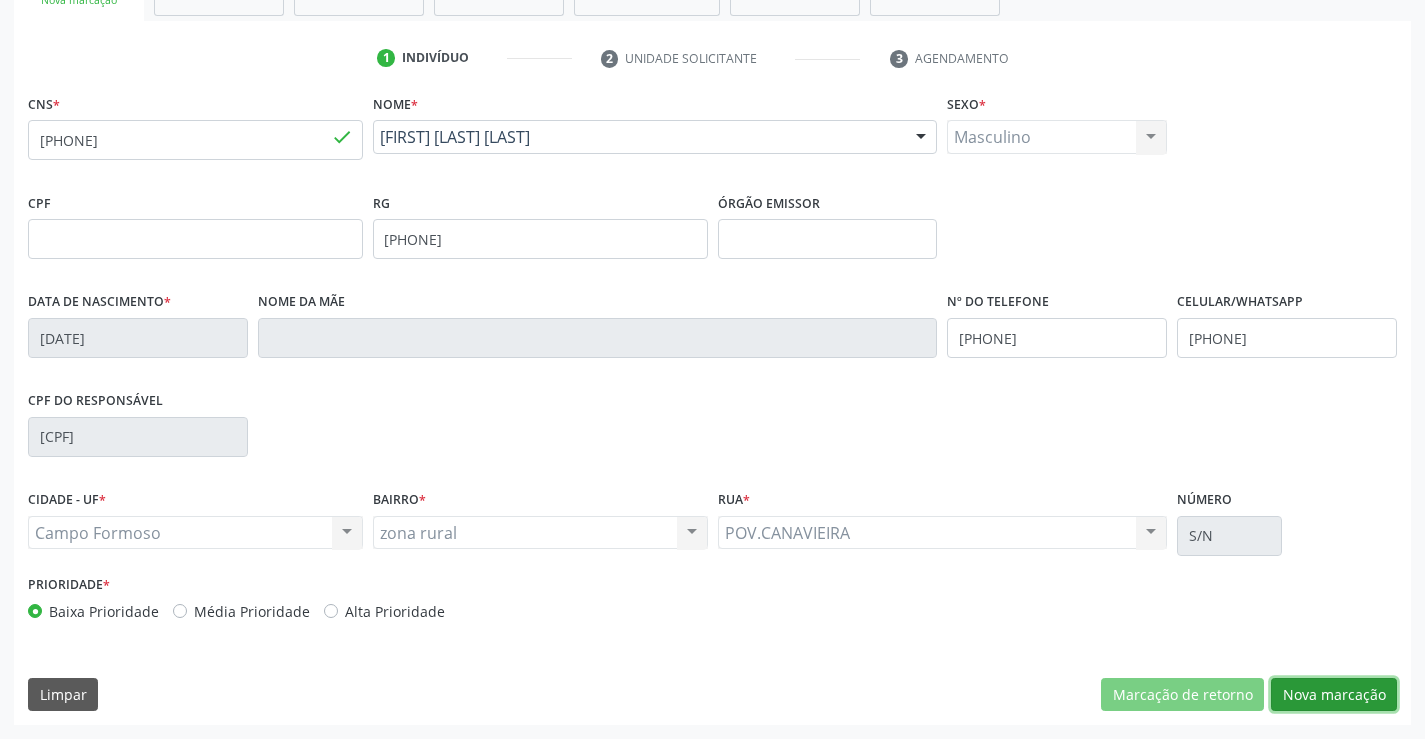 click on "Nova marcação" at bounding box center [1334, 695] 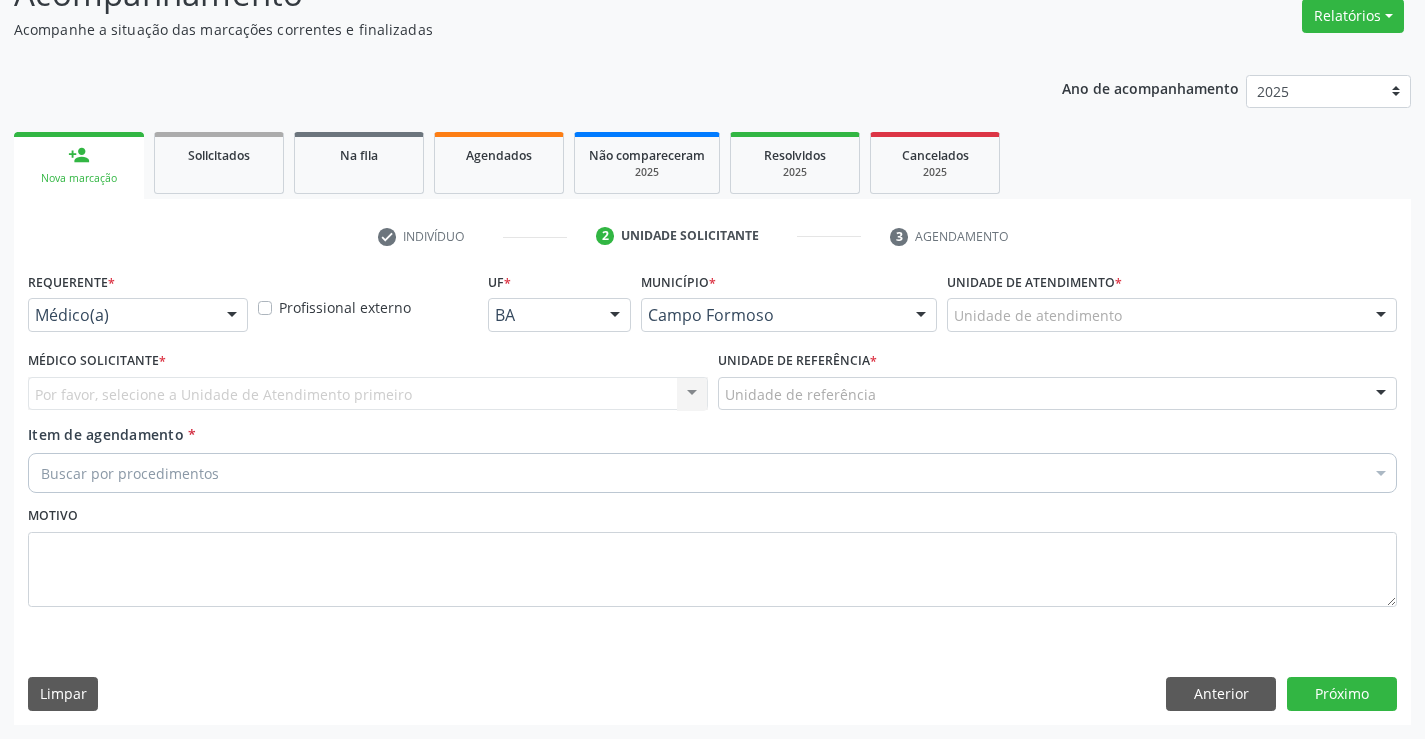 scroll, scrollTop: 167, scrollLeft: 0, axis: vertical 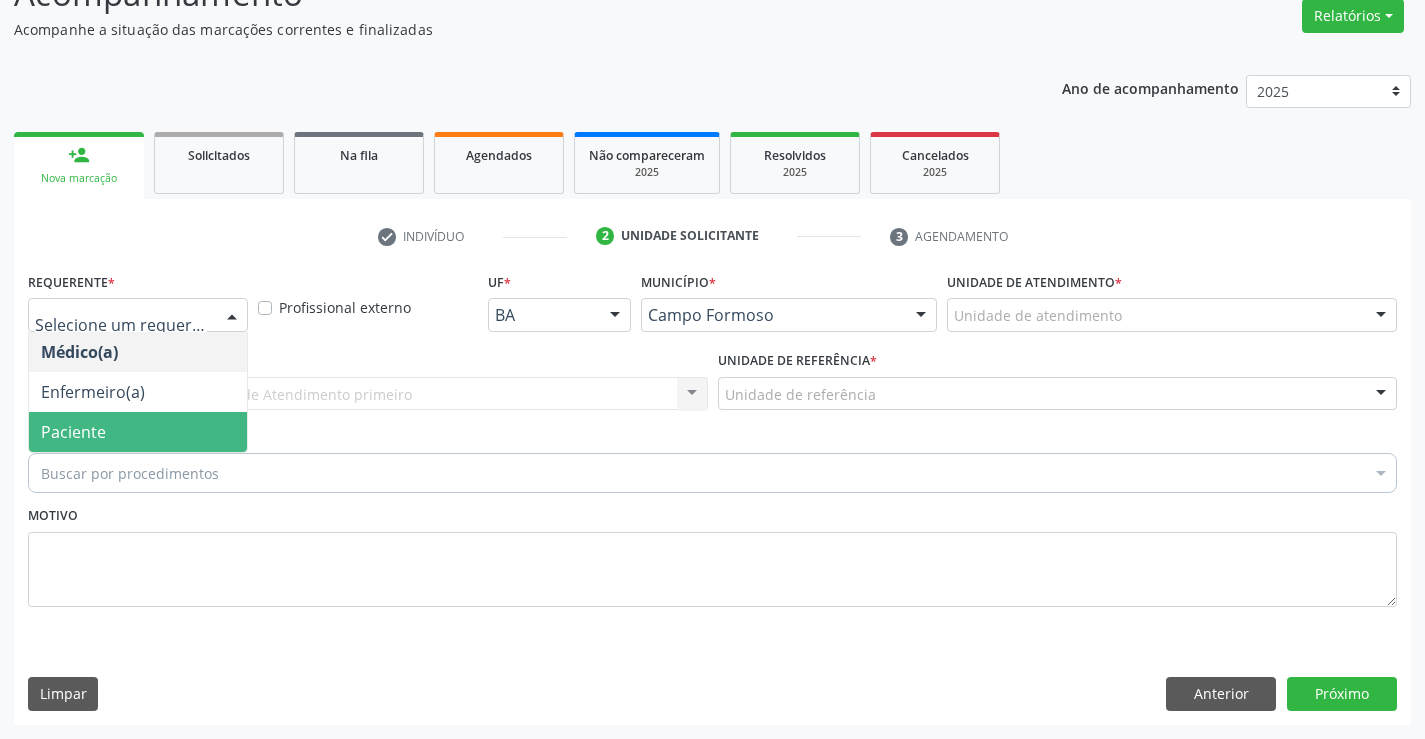 click on "Paciente" at bounding box center [138, 432] 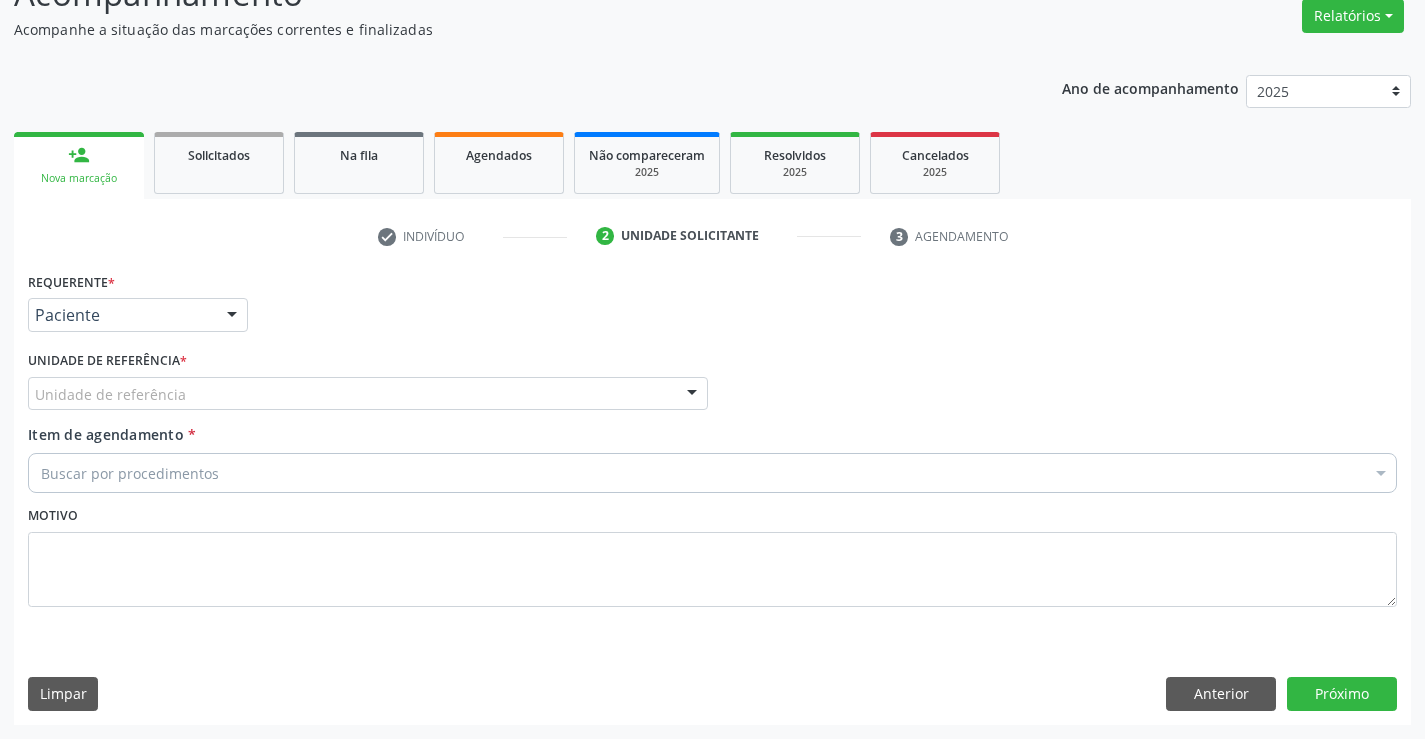click on "Unidade de referência" at bounding box center [368, 394] 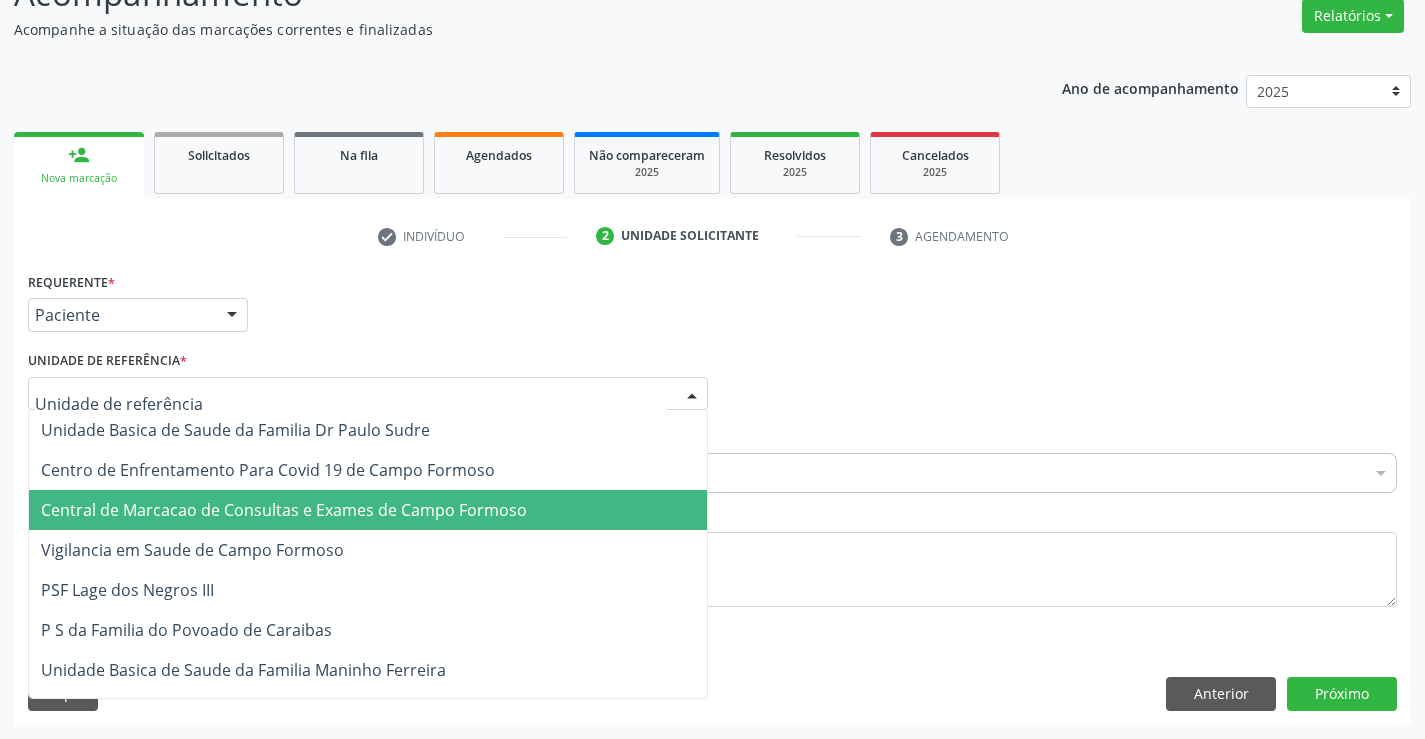 click on "Central de Marcacao de Consultas e Exames de Campo Formoso" at bounding box center (284, 510) 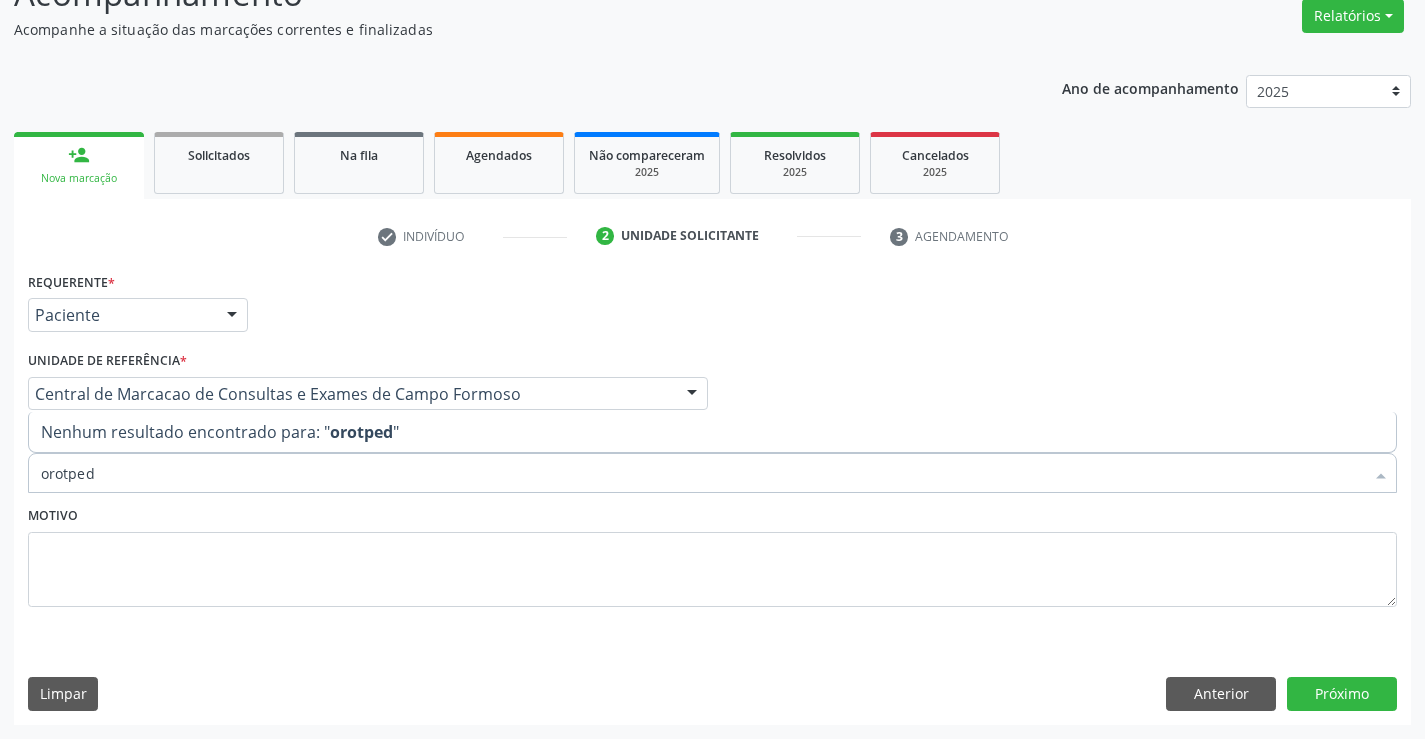 click on "orotped" at bounding box center [702, 473] 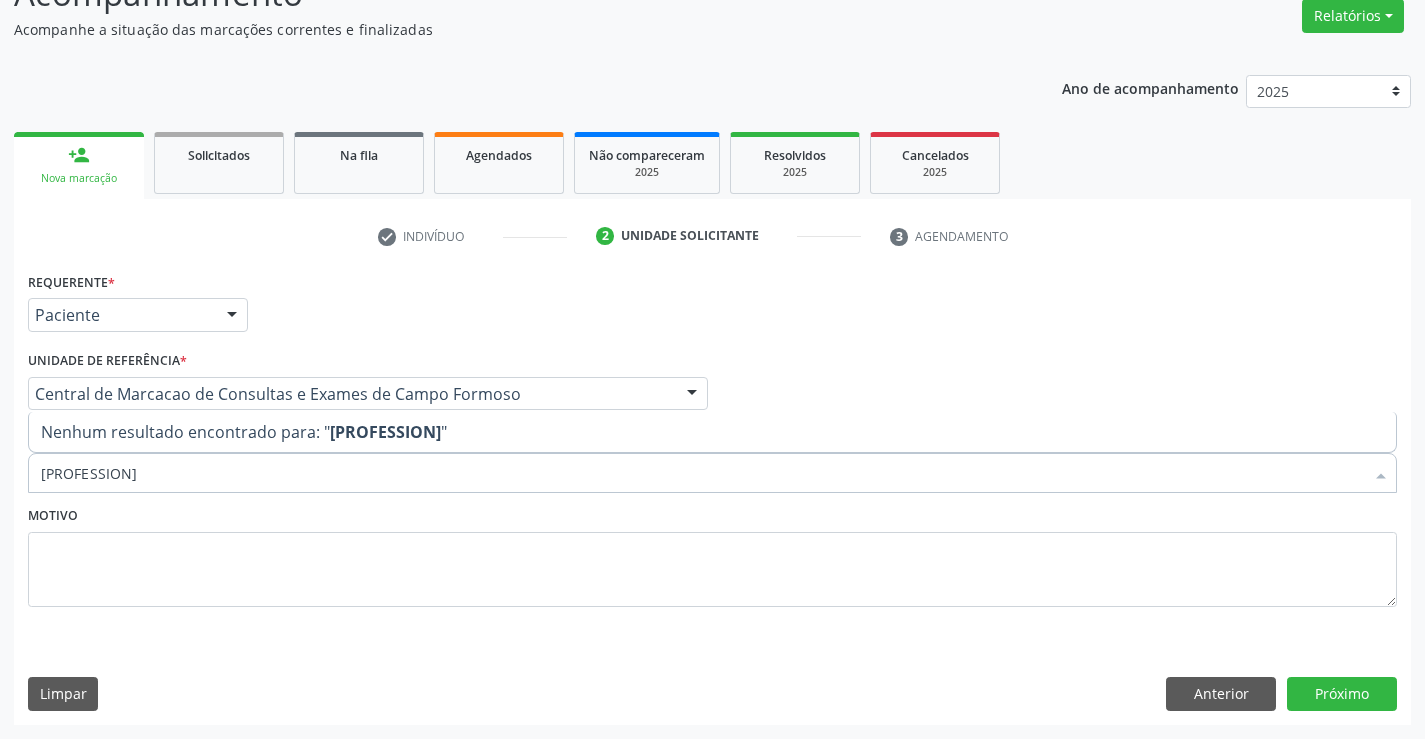 click on "[PROFESSION]" at bounding box center [702, 473] 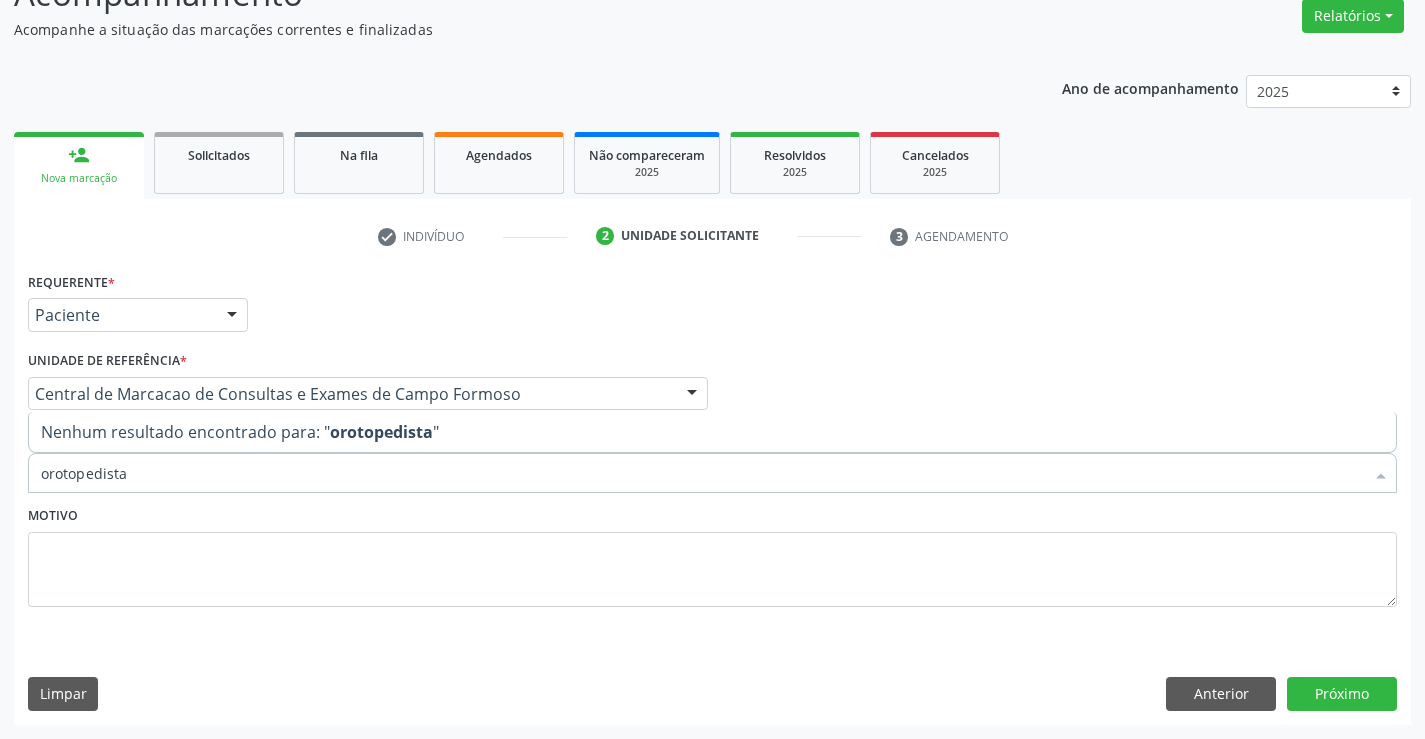 drag, startPoint x: 157, startPoint y: 482, endPoint x: 0, endPoint y: 489, distance: 157.15598 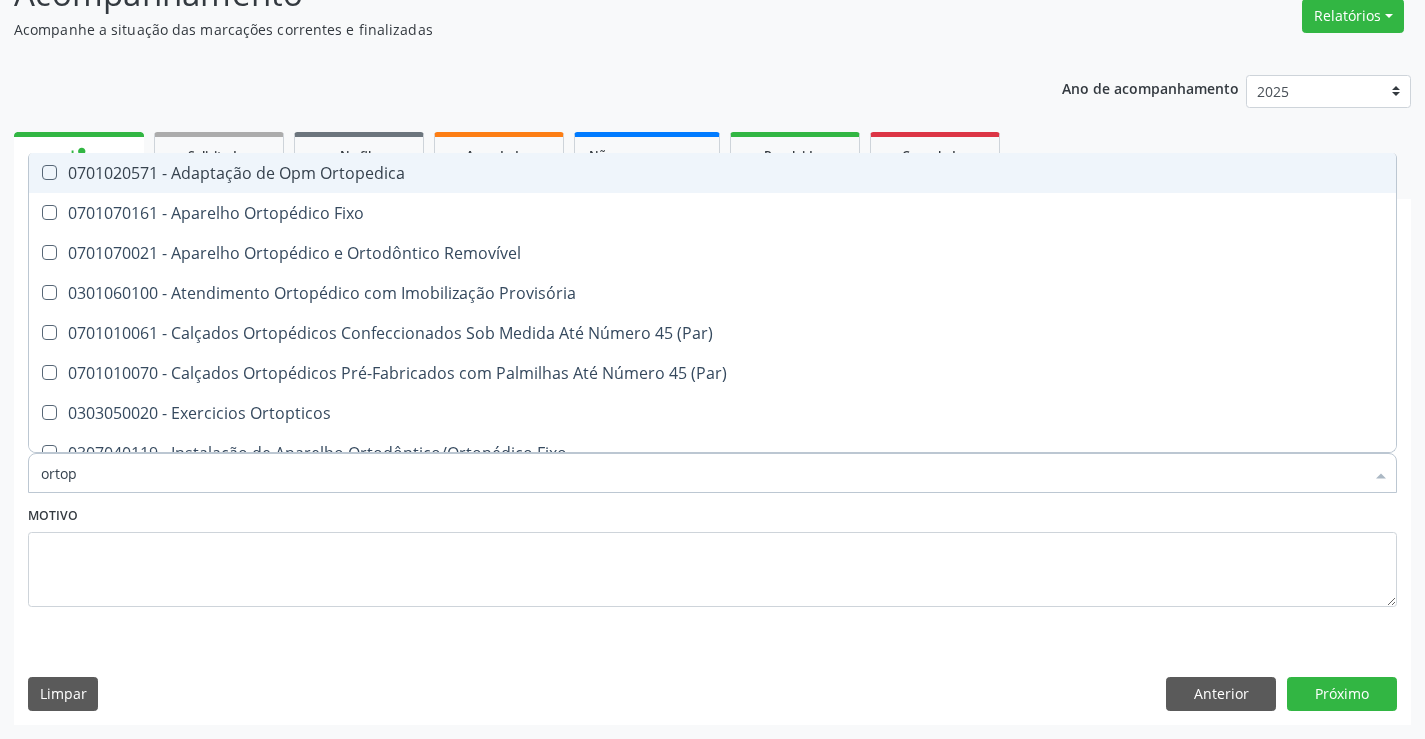 type on "ortope" 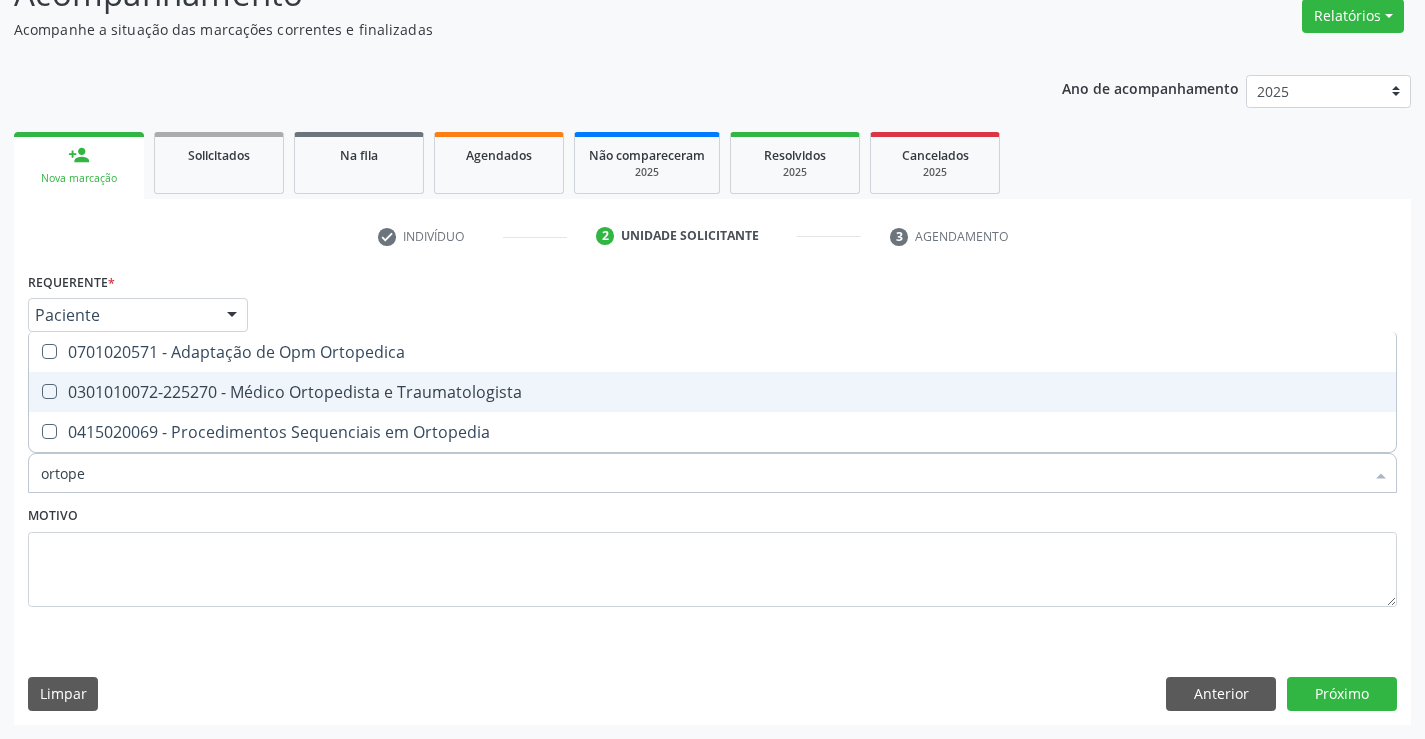click on "0301010072-225270 - Médico Ortopedista e Traumatologista" at bounding box center [712, 392] 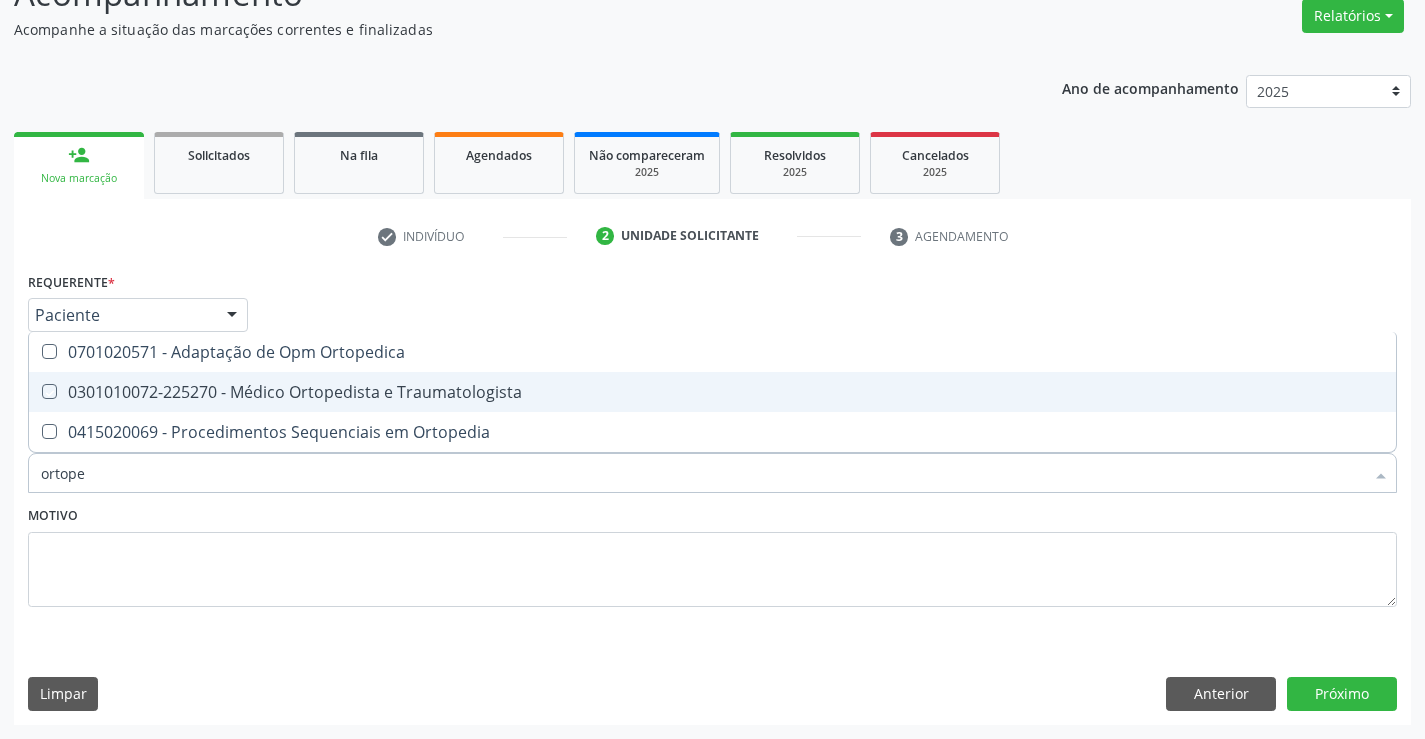 checkbox on "true" 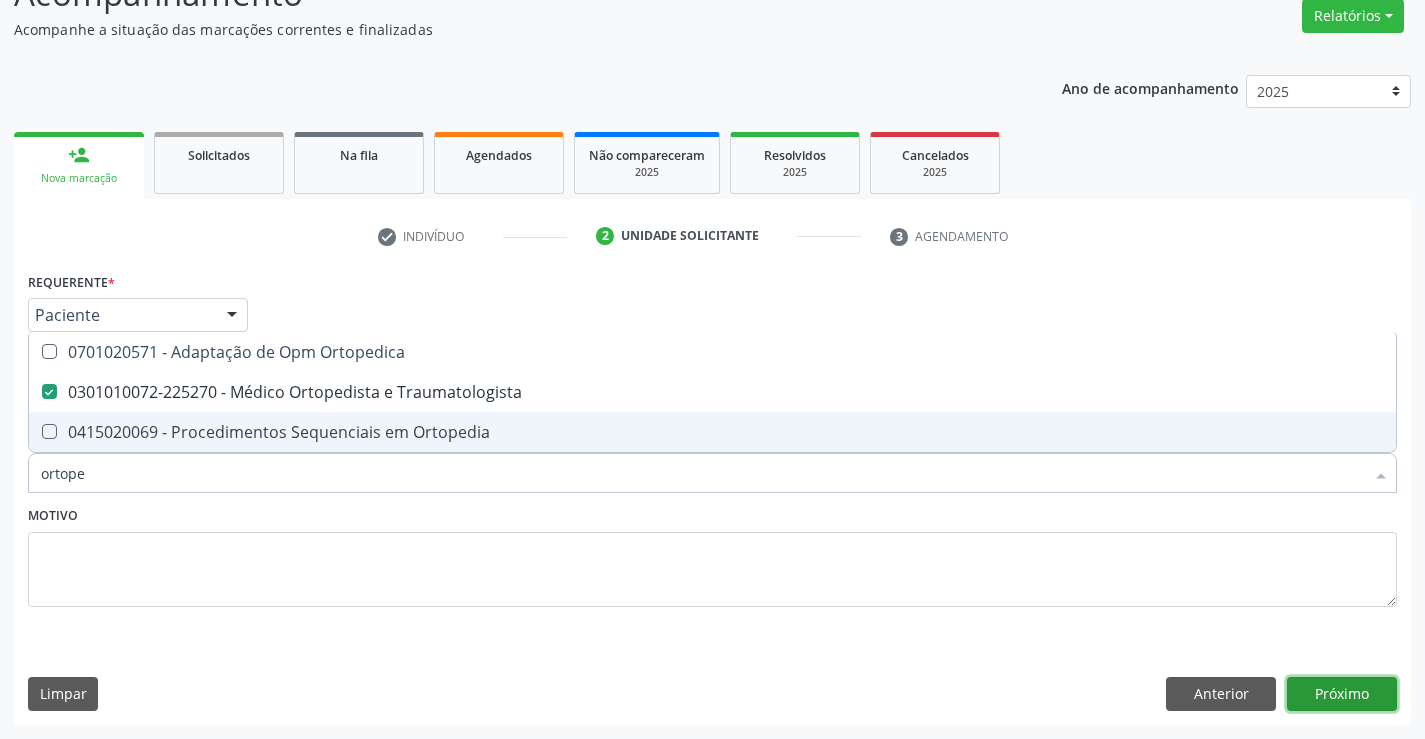 click on "Próximo" at bounding box center [1342, 694] 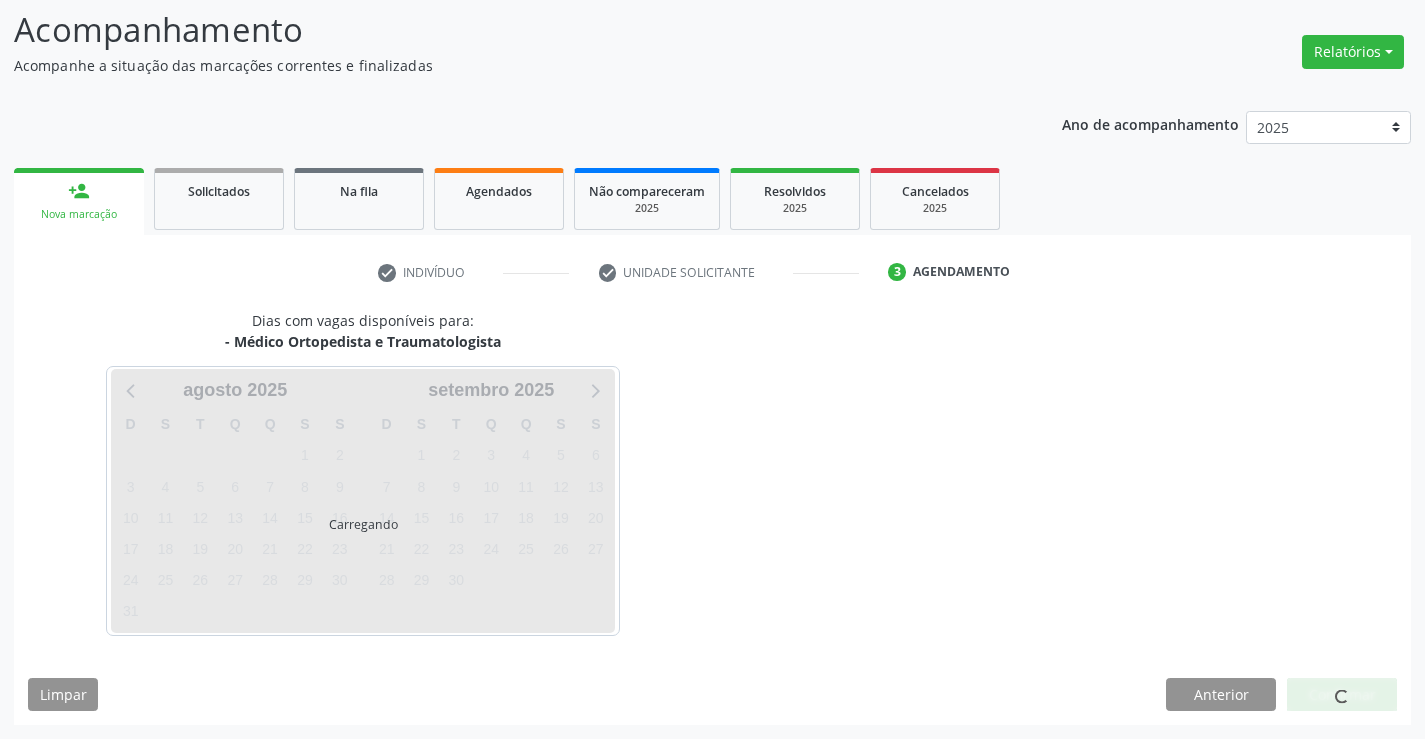 scroll, scrollTop: 131, scrollLeft: 0, axis: vertical 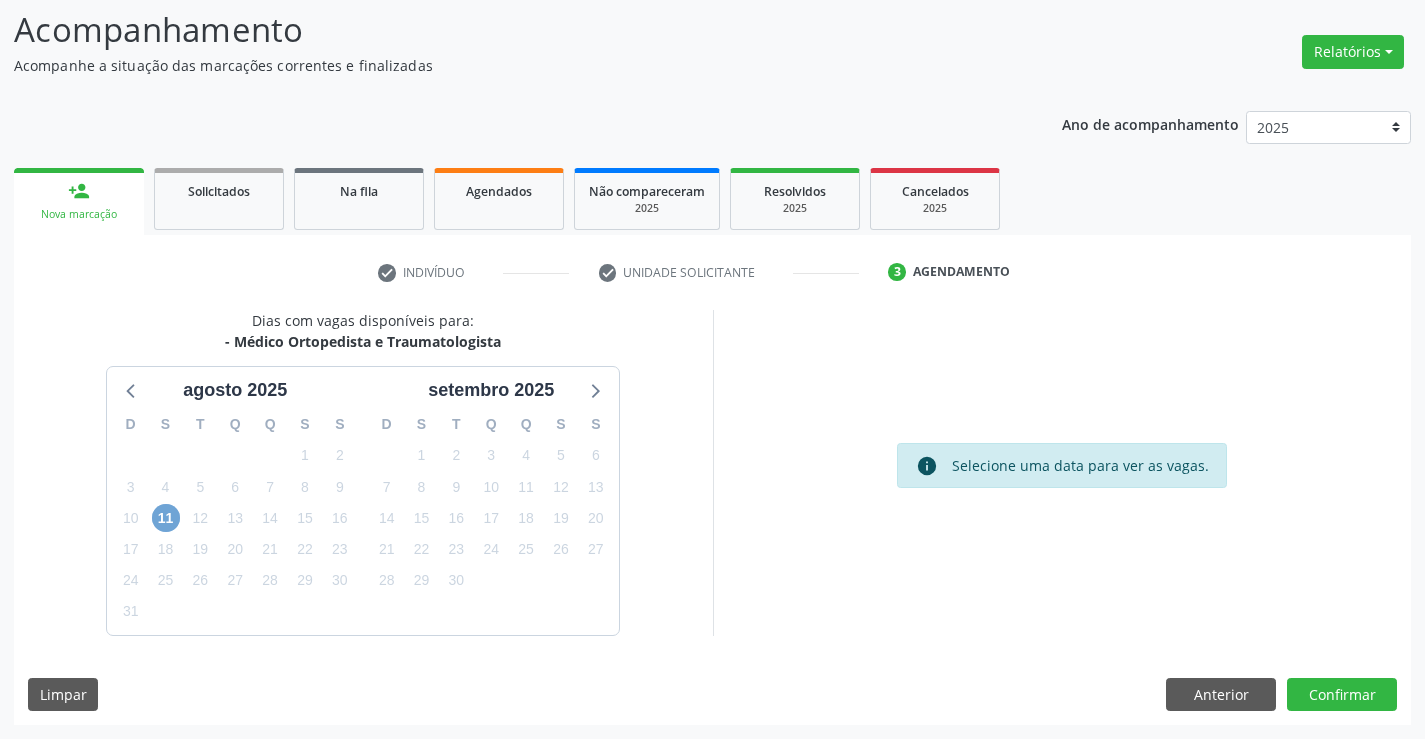 click on "11" at bounding box center [166, 518] 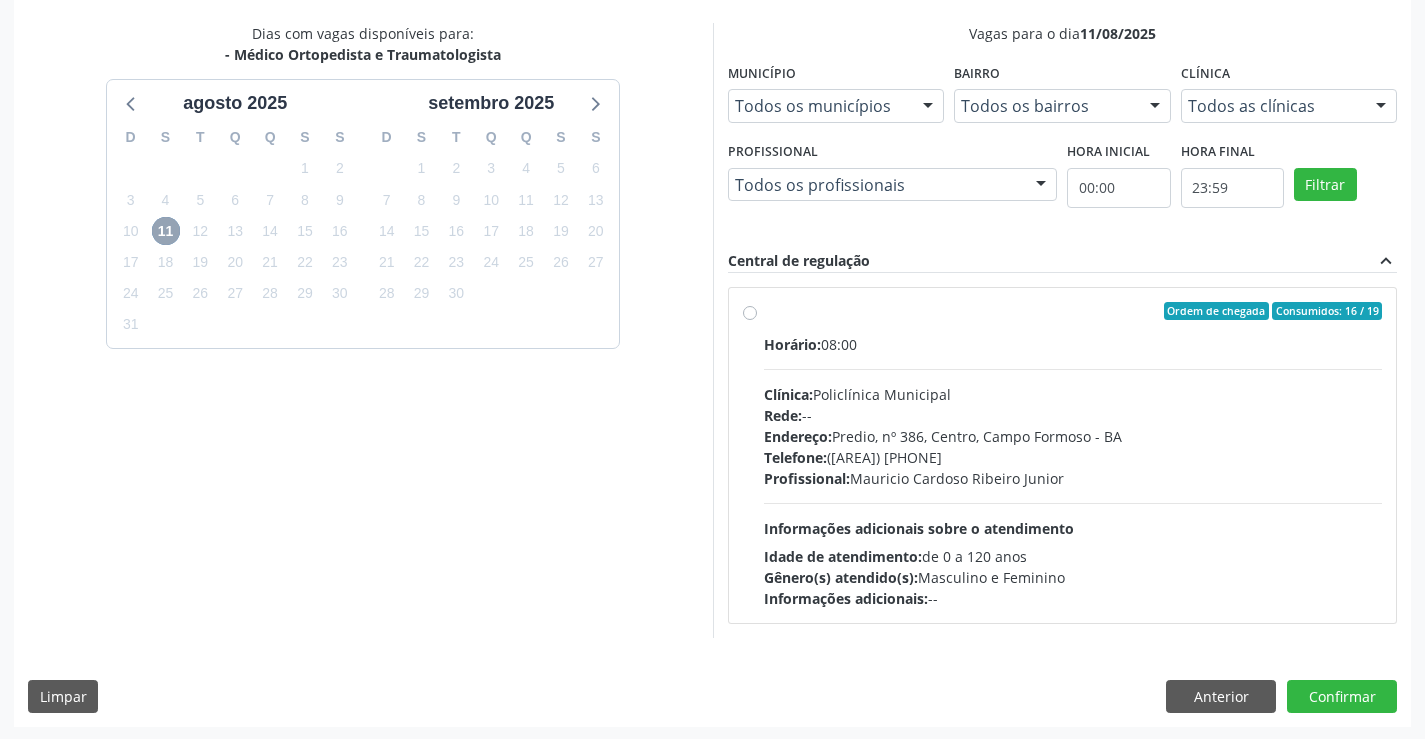 scroll, scrollTop: 420, scrollLeft: 0, axis: vertical 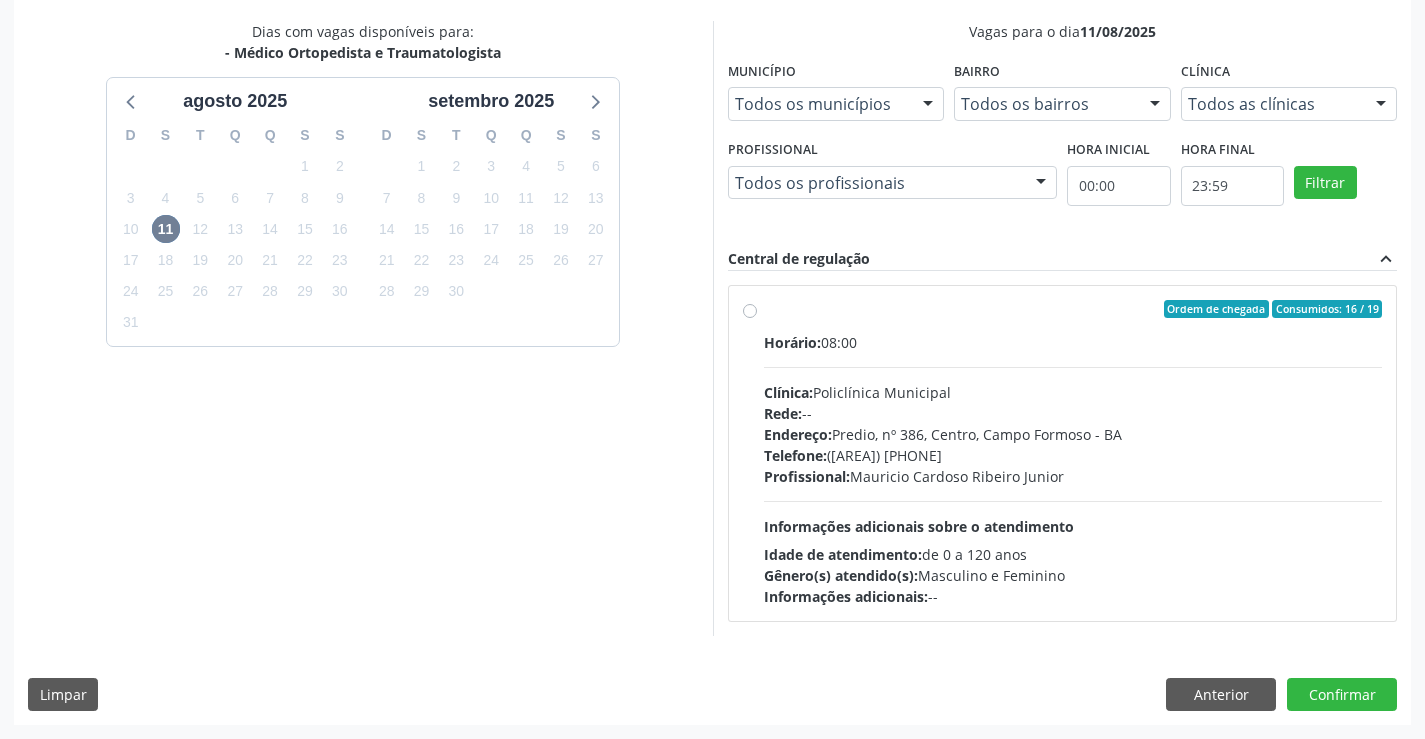 click on "Ordem de chegada
Consumidos: 16 / 19
Horário:   08:00
Clínica:  Policlínica Municipal
Rede:
--
Endereço:   Predio, nº 386, Centro, [CITY] - [STATE]
Telefone:   ([AREA]) [PHONE]
Profissional:
[FIRST] [MIDDLE] [LAST]
Informações adicionais sobre o atendimento
Idade de atendimento:
de 0 a 120 anos
Gênero(s) atendido(s):
Masculino e Feminino
Informações adicionais:
--" at bounding box center (1073, 453) 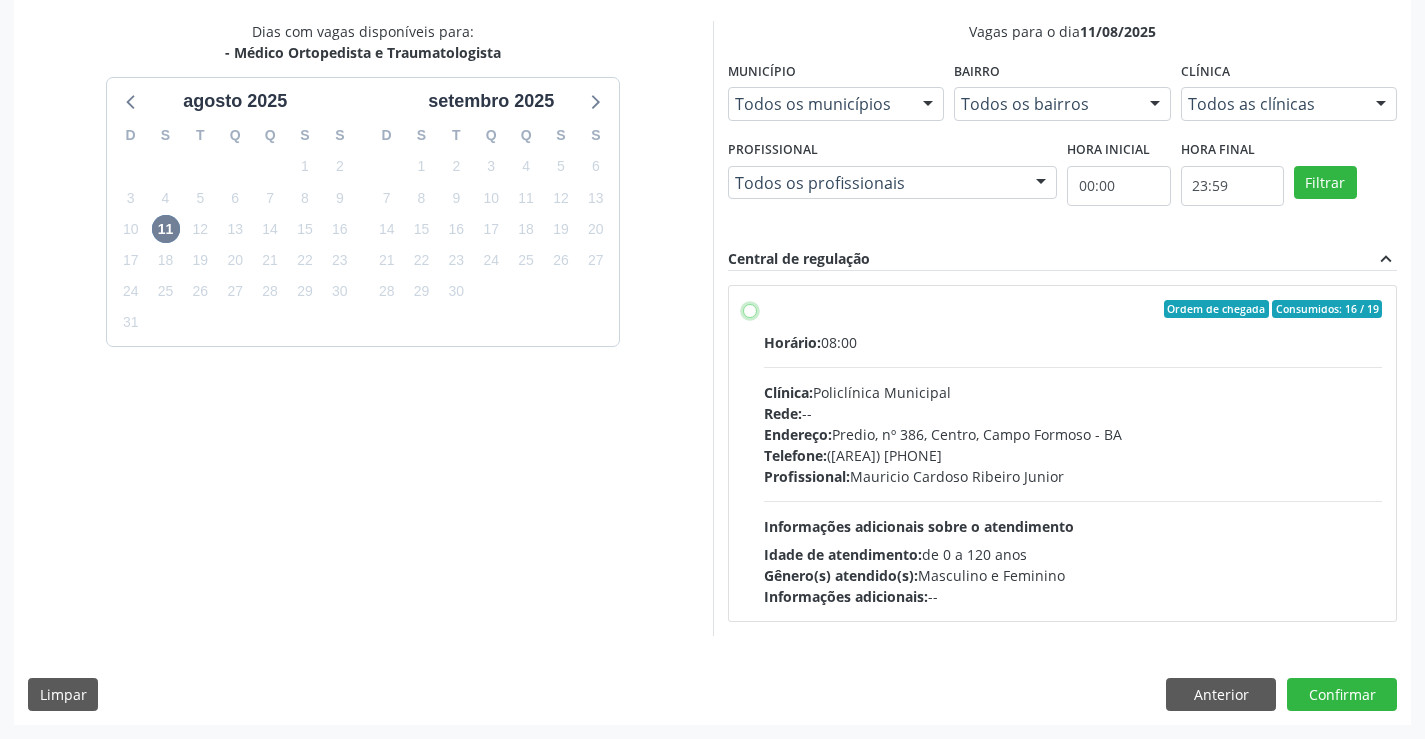 click on "Ordem de chegada
Consumidos: 16 / 19
Horário:   08:00
Clínica:  Policlínica Municipal
Rede:
--
Endereço:   Predio, nº 386, Centro, [CITY] - [STATE]
Telefone:   ([AREA]) [PHONE]
Profissional:
[FIRST] [MIDDLE] [LAST]
Informações adicionais sobre o atendimento
Idade de atendimento:
de 0 a 120 anos
Gênero(s) atendido(s):
Masculino e Feminino
Informações adicionais:
--" at bounding box center [750, 309] 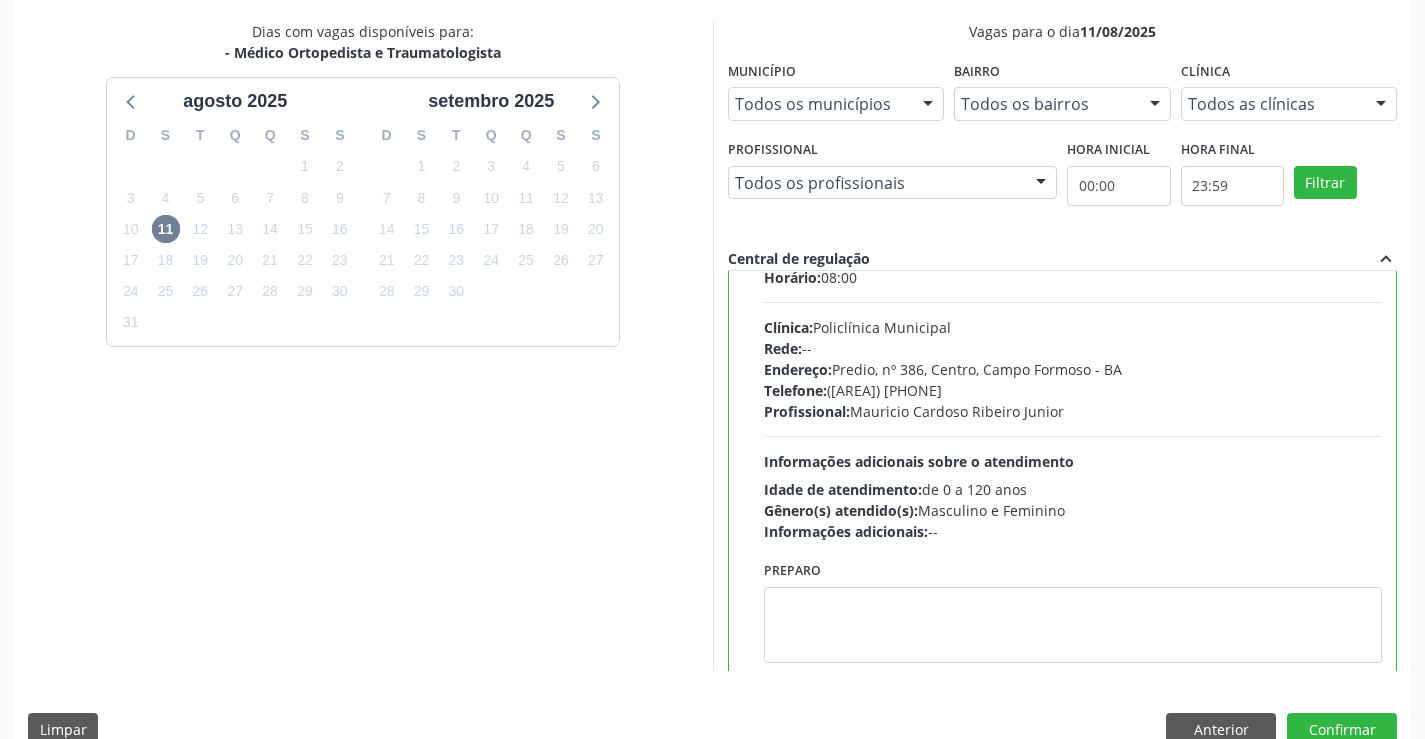 scroll, scrollTop: 99, scrollLeft: 0, axis: vertical 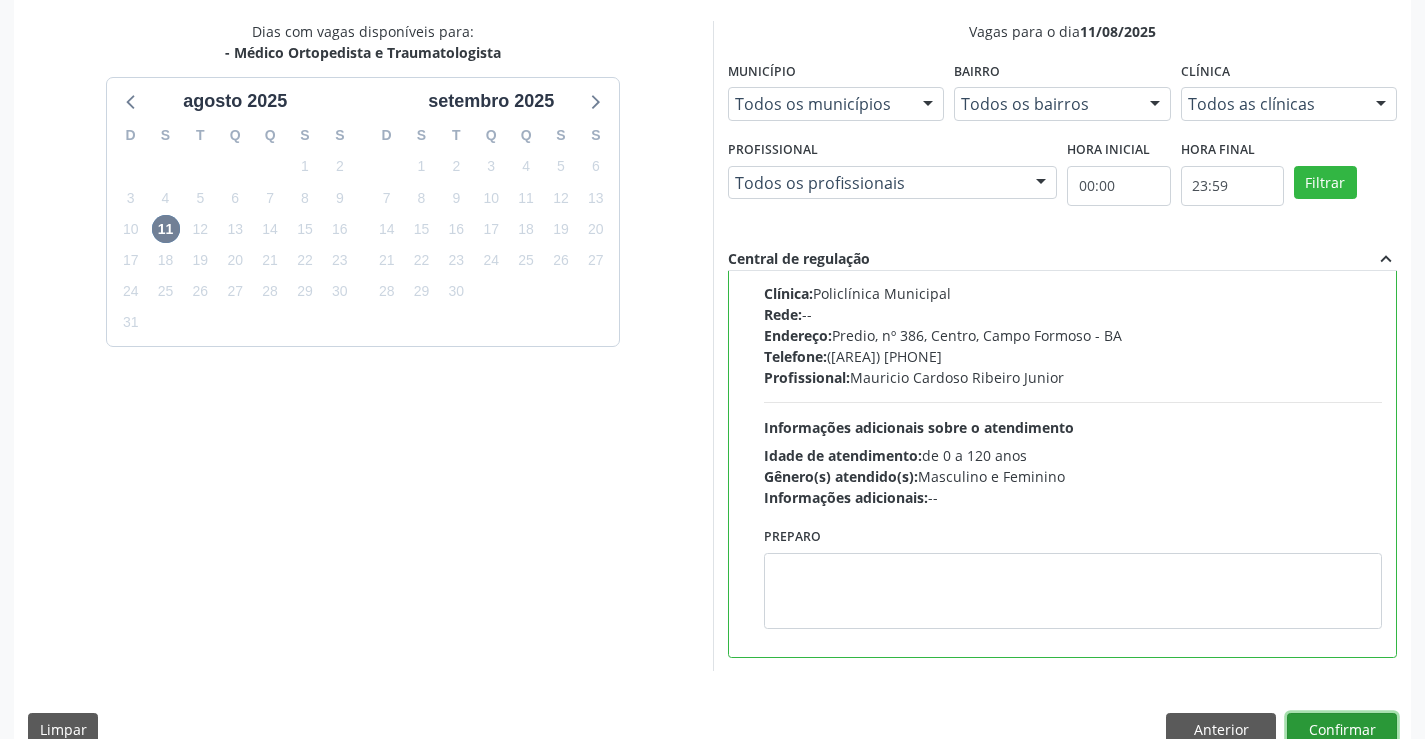 click on "Confirmar" at bounding box center [1342, 730] 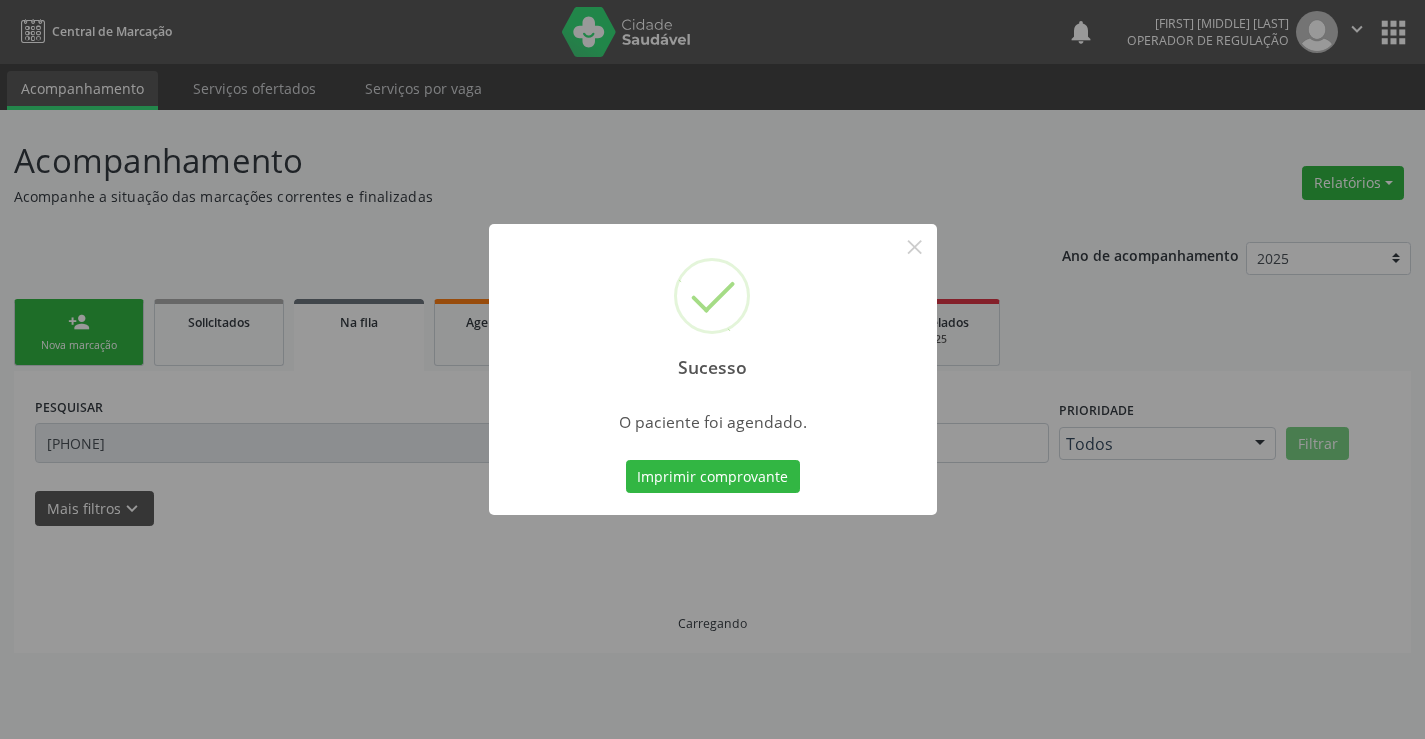 scroll, scrollTop: 0, scrollLeft: 0, axis: both 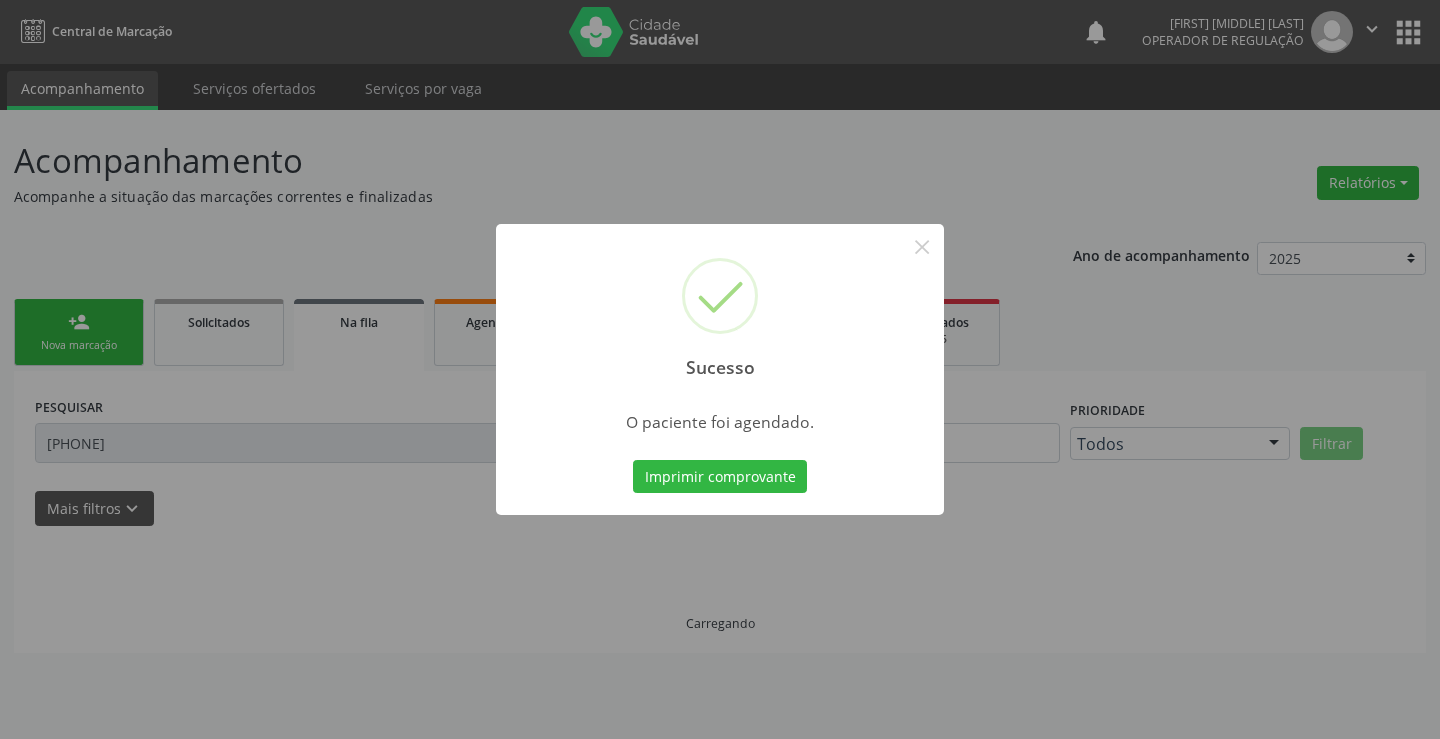 type 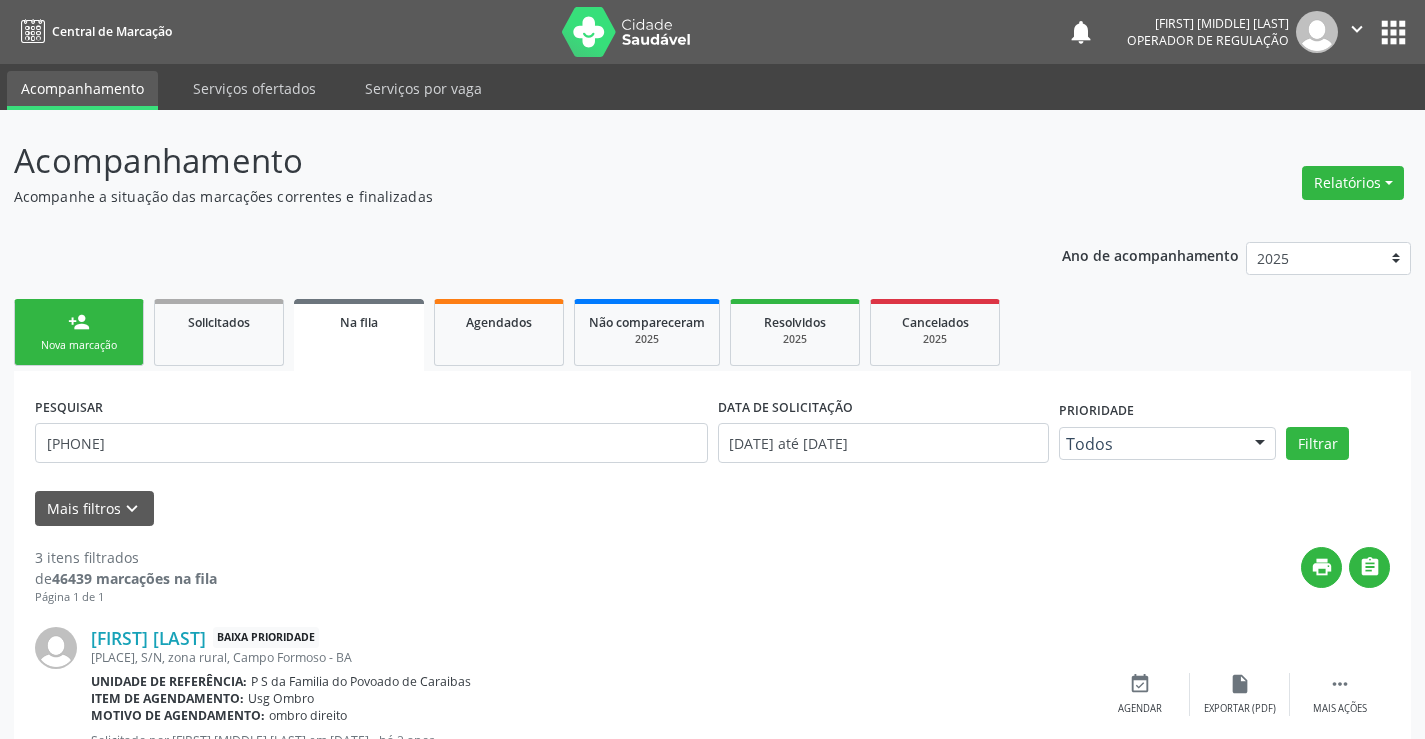 click on "Nova marcação" at bounding box center [79, 345] 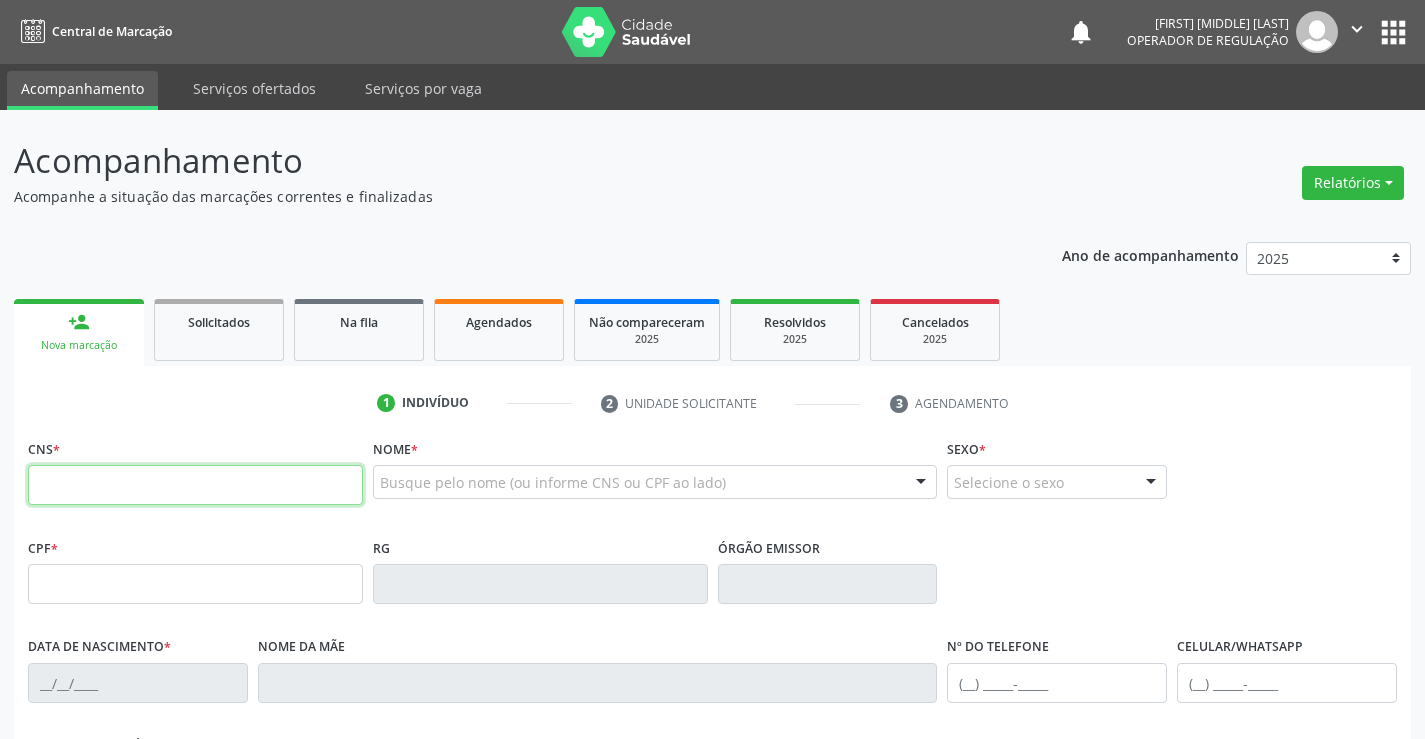 click at bounding box center (195, 485) 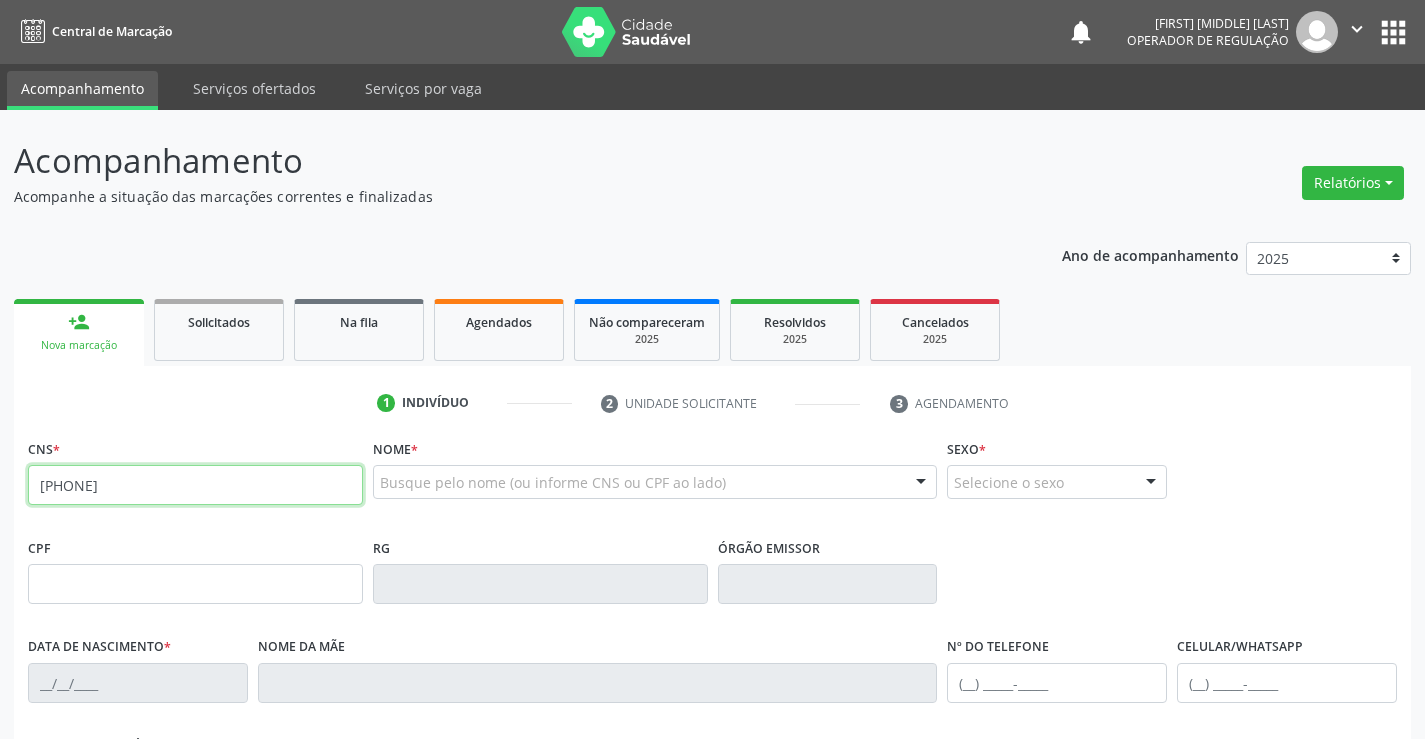 type on "[PHONE]" 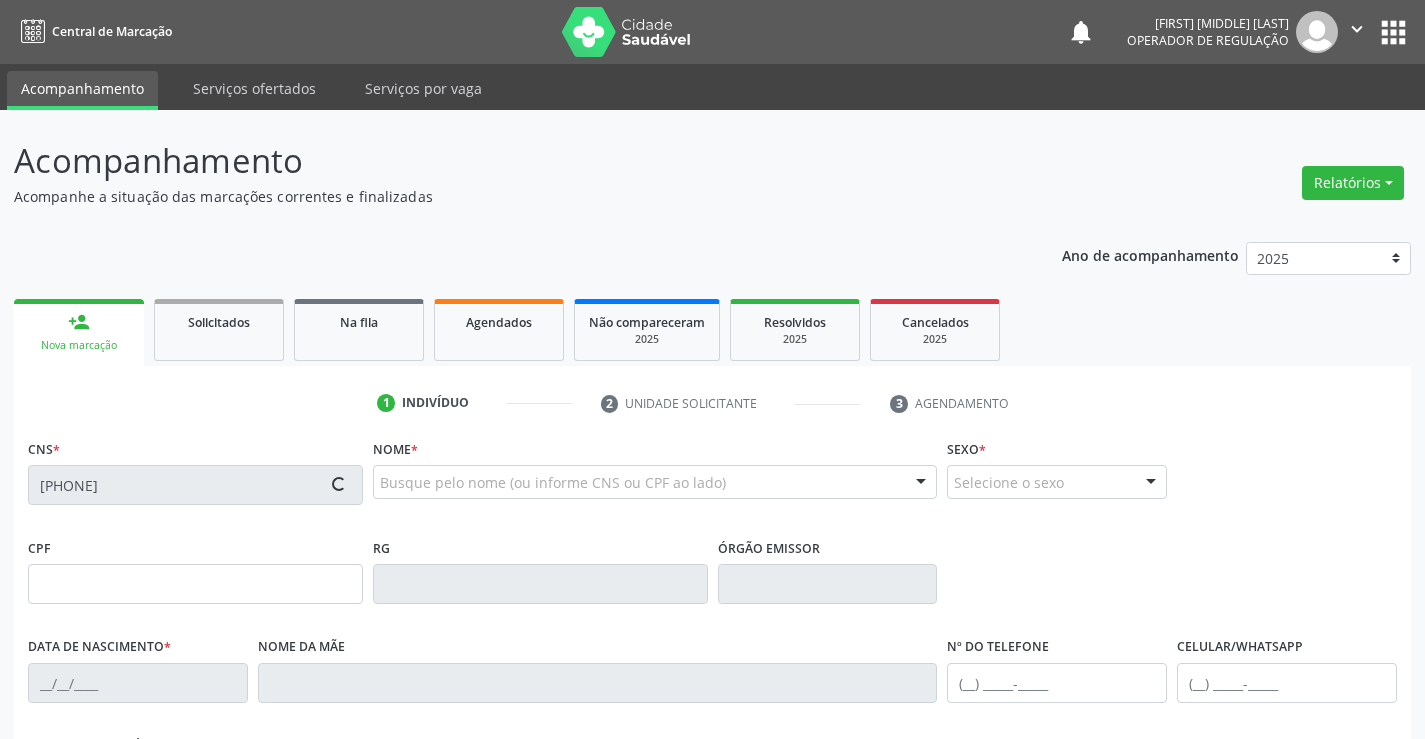type on "[NUMBER]" 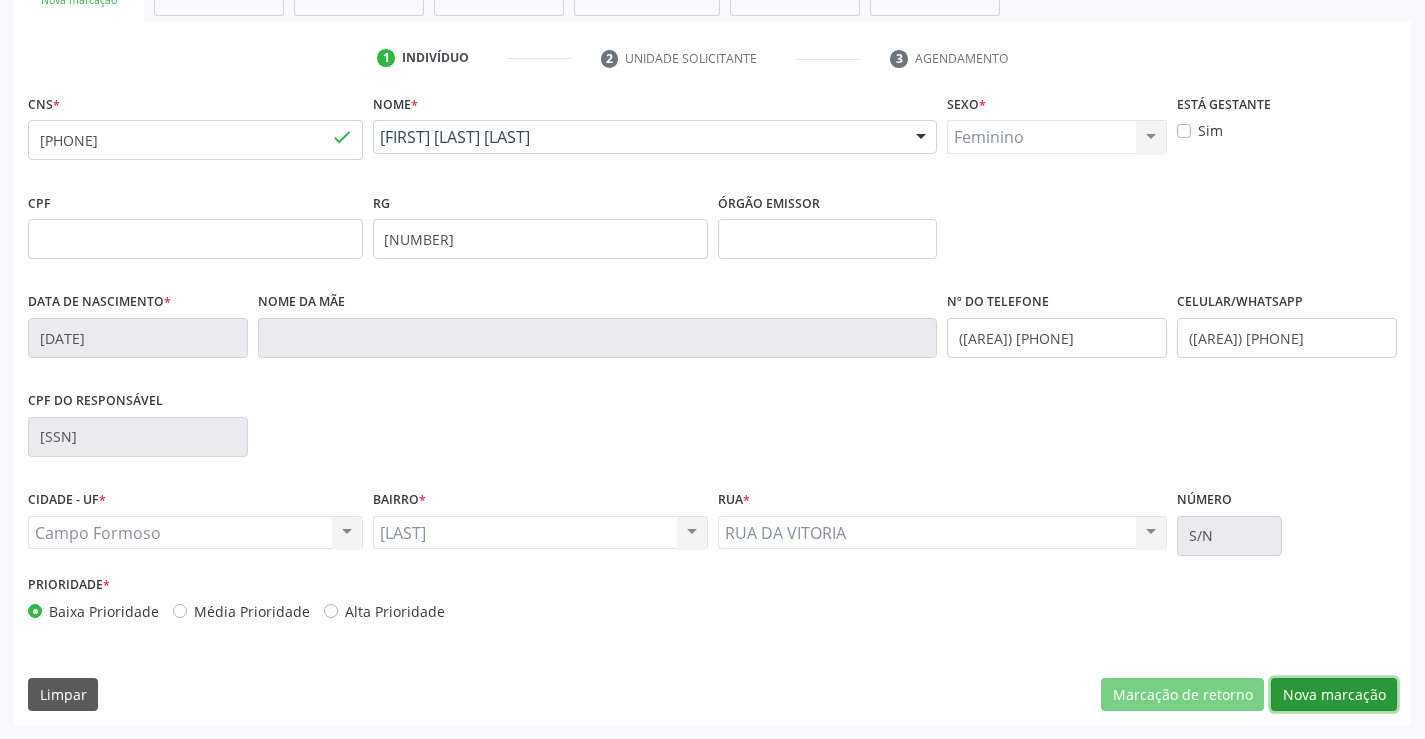 click on "Nova marcação" at bounding box center [1334, 695] 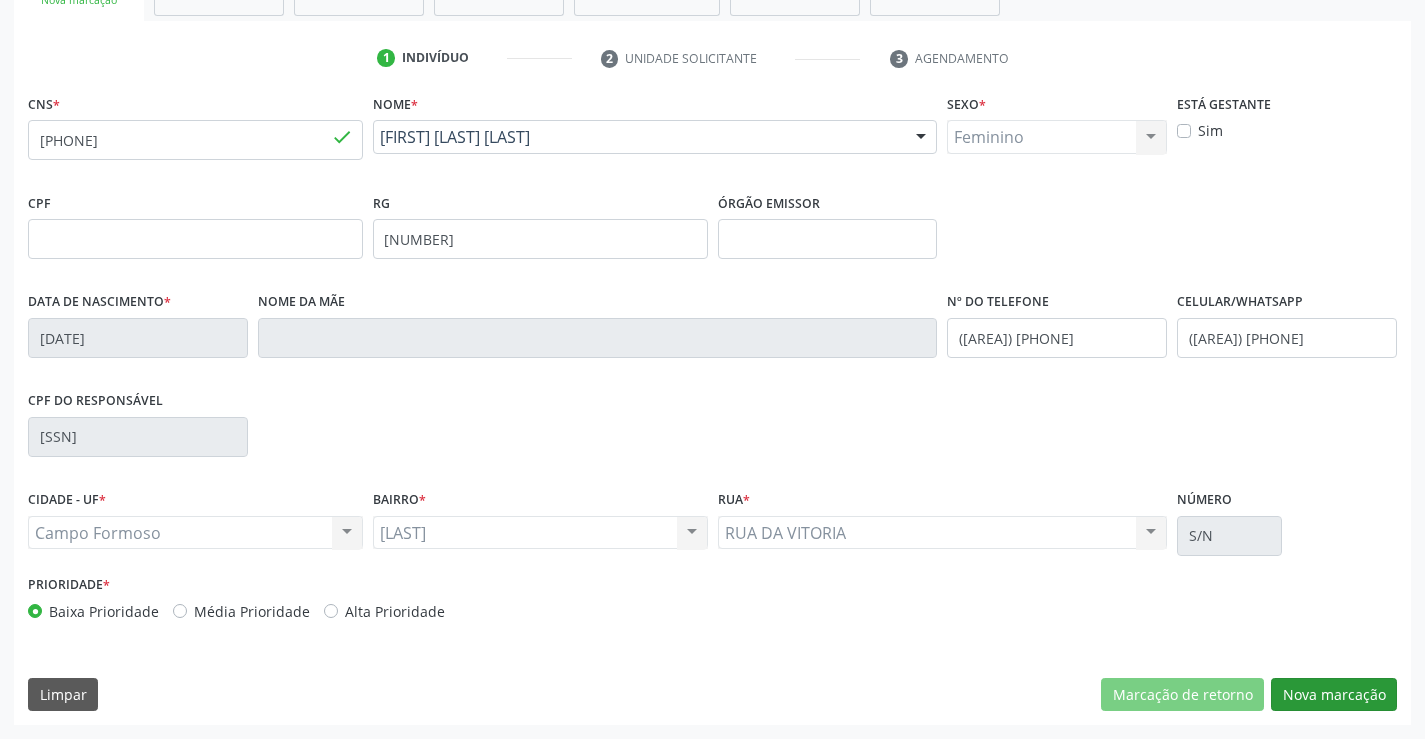 scroll, scrollTop: 167, scrollLeft: 0, axis: vertical 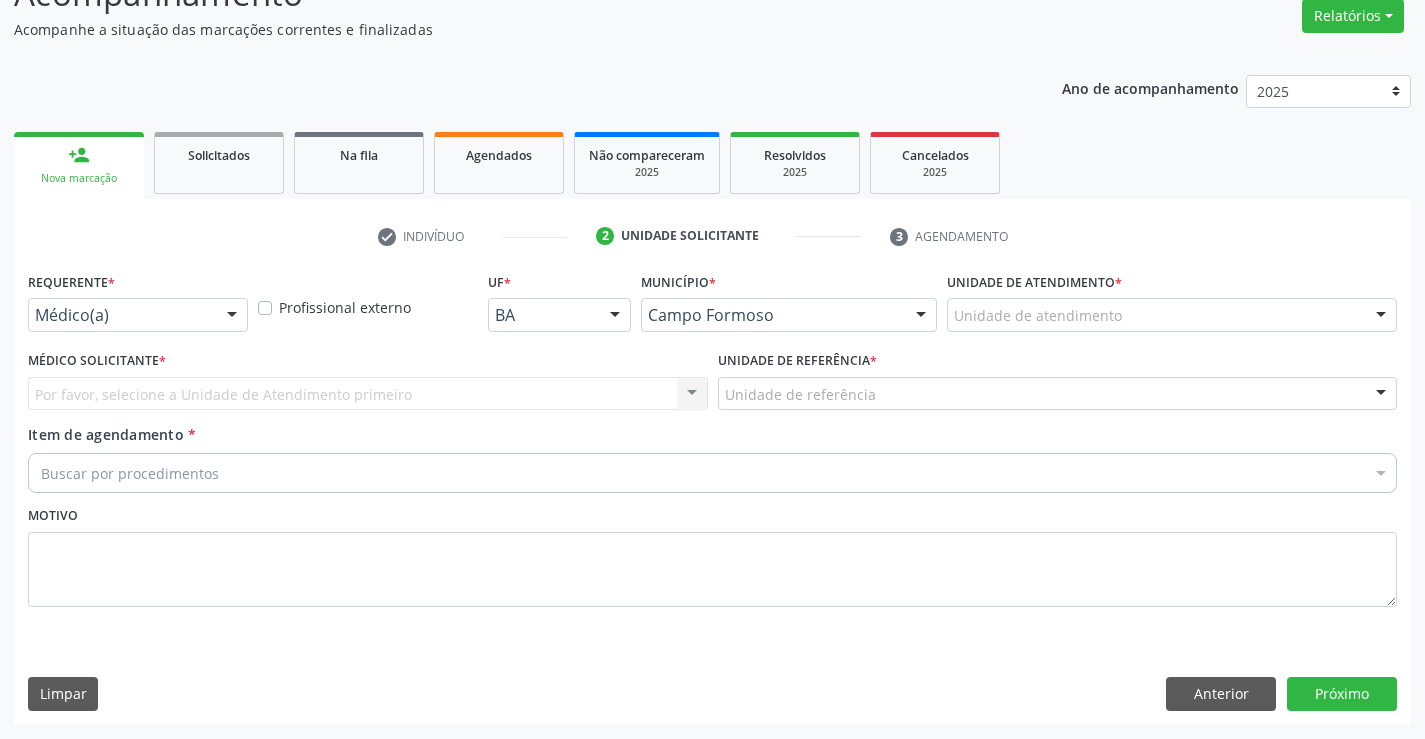 click at bounding box center [232, 316] 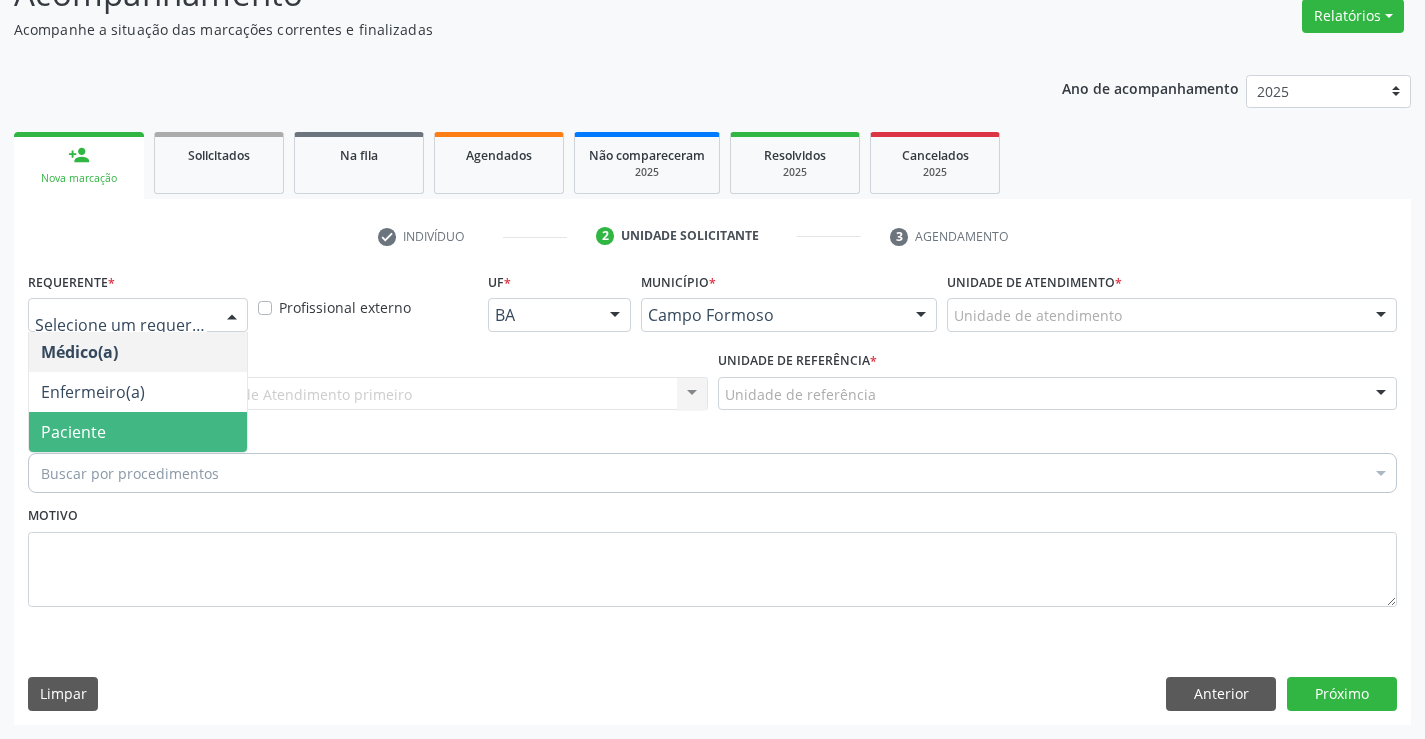 click on "Paciente" at bounding box center (138, 432) 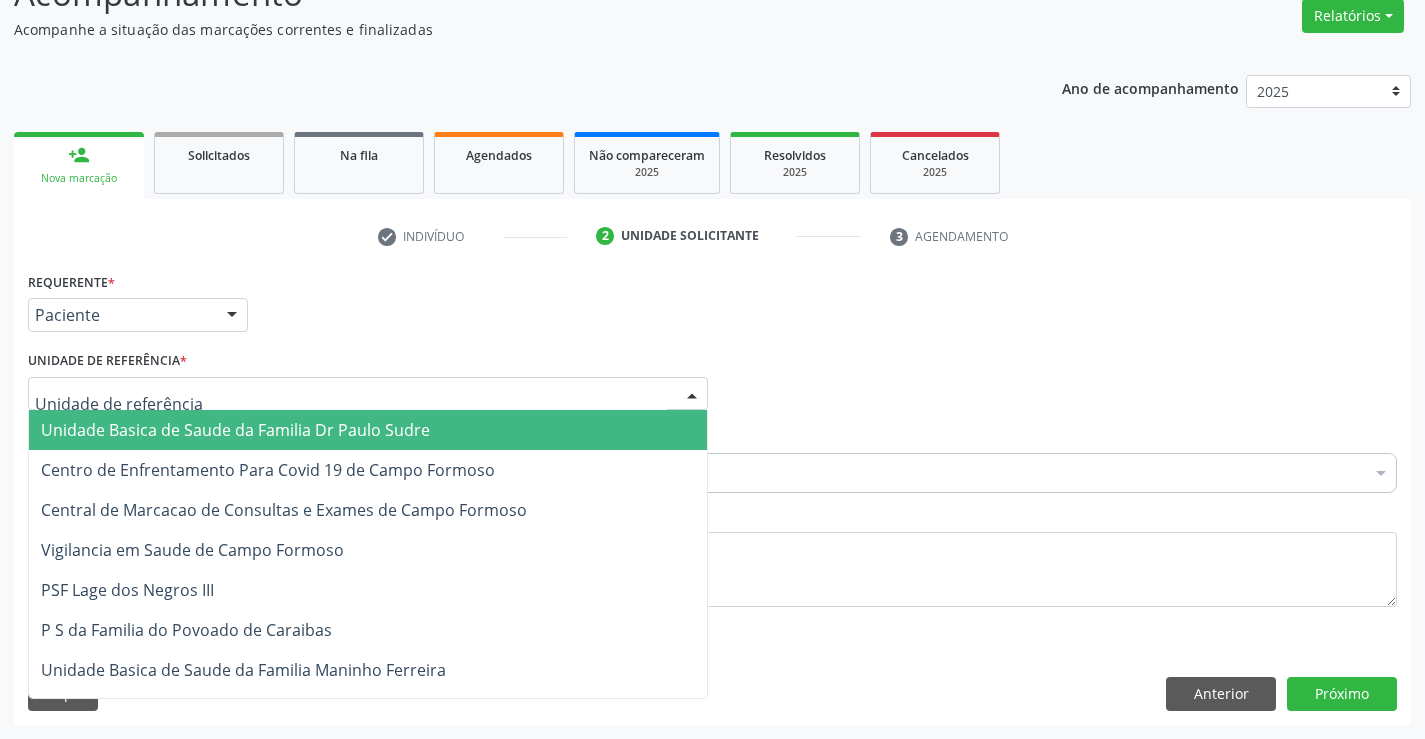 drag, startPoint x: 278, startPoint y: 381, endPoint x: 251, endPoint y: 407, distance: 37.48333 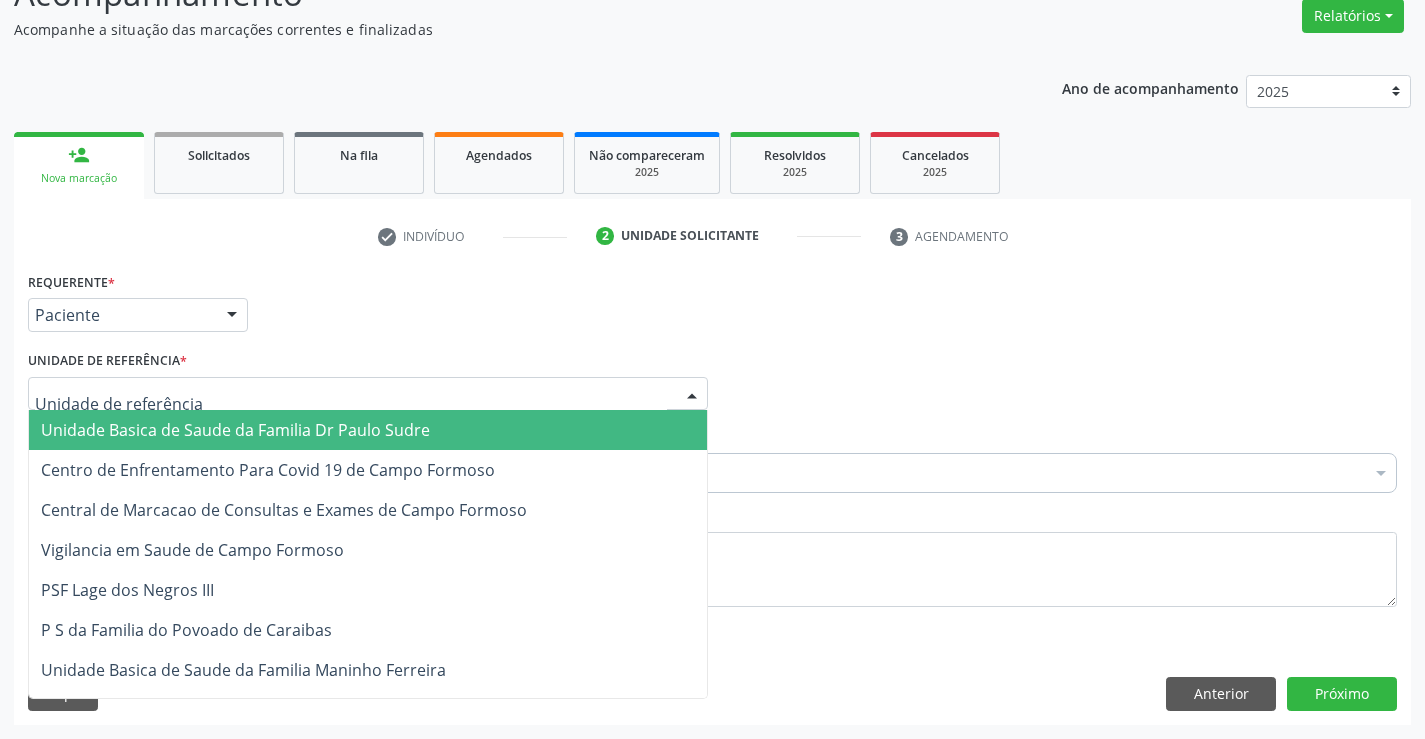 click at bounding box center [368, 394] 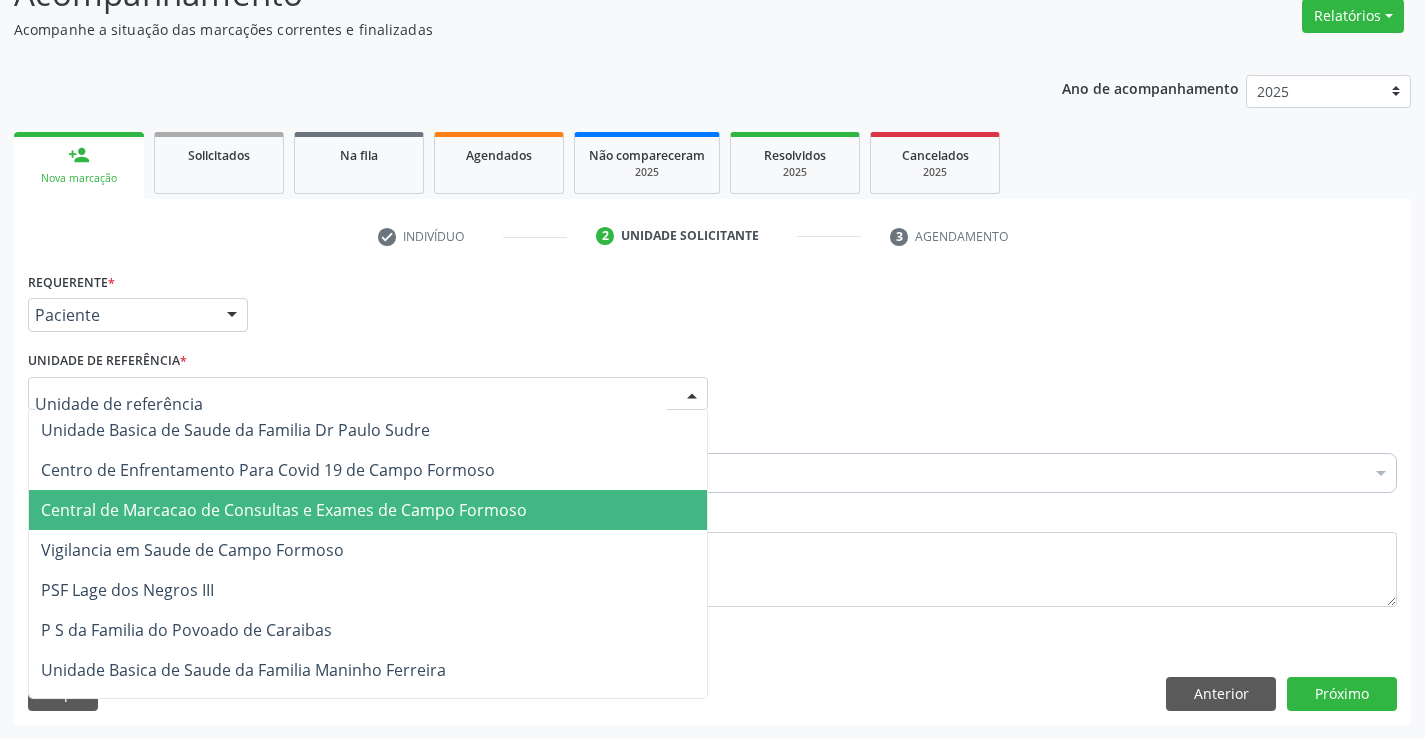 click on "Central de Marcacao de Consultas e Exames de Campo Formoso" at bounding box center (284, 510) 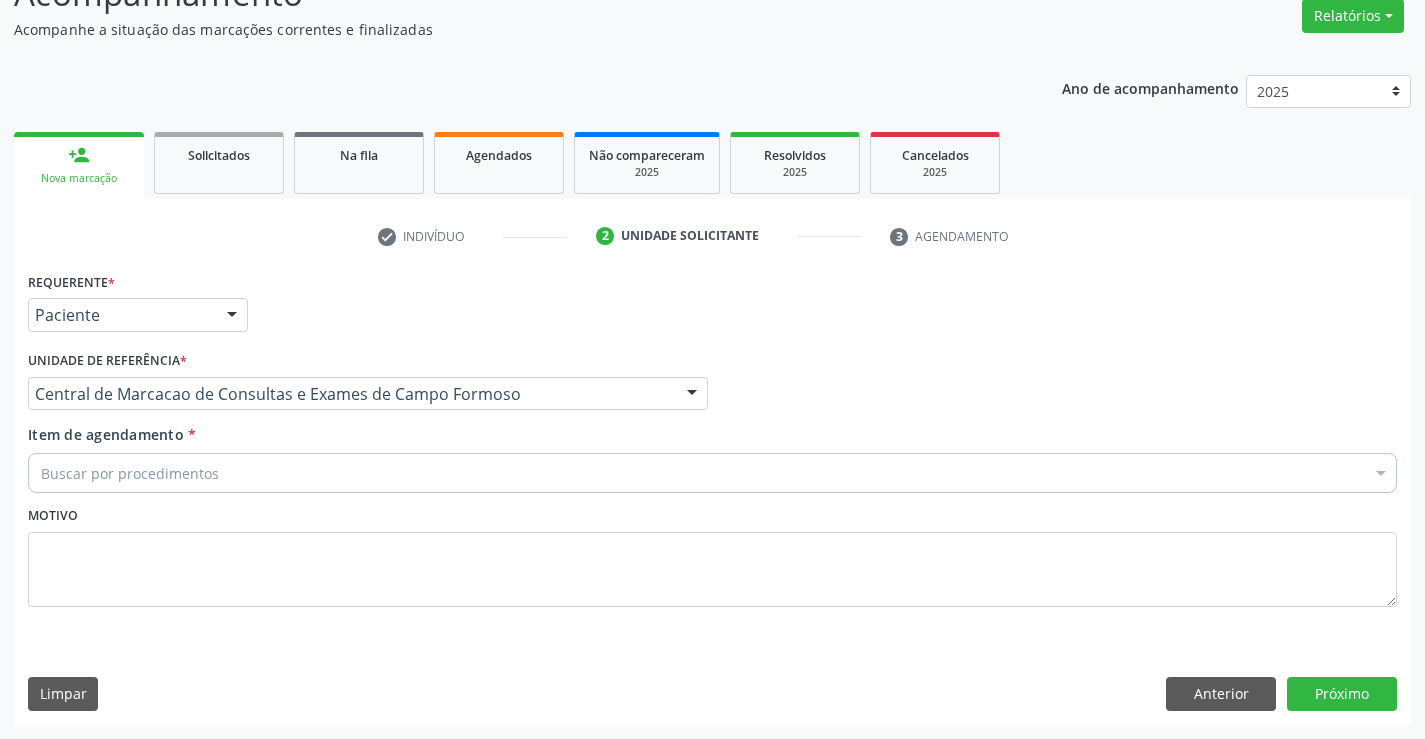 click on "Buscar por procedimentos" at bounding box center (712, 473) 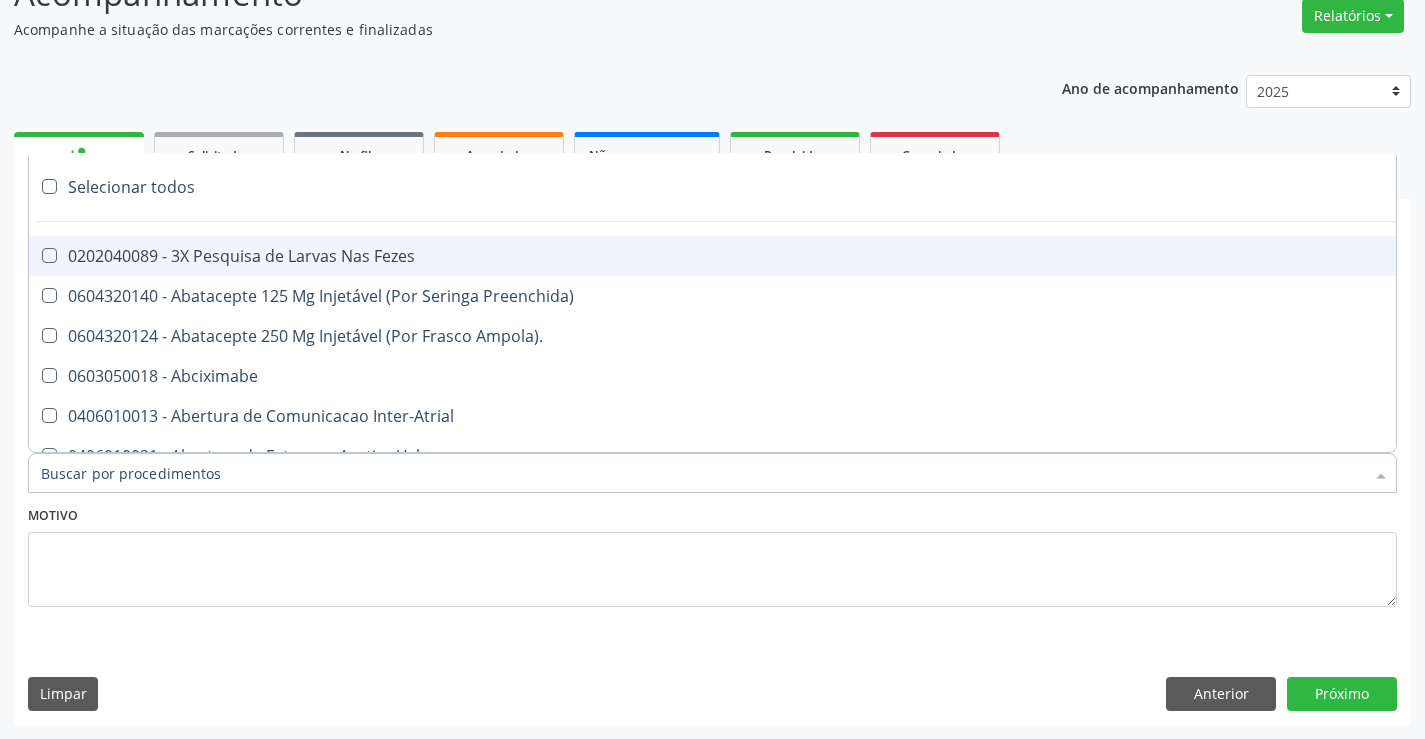 click on "Item de agendamento
*" at bounding box center (702, 473) 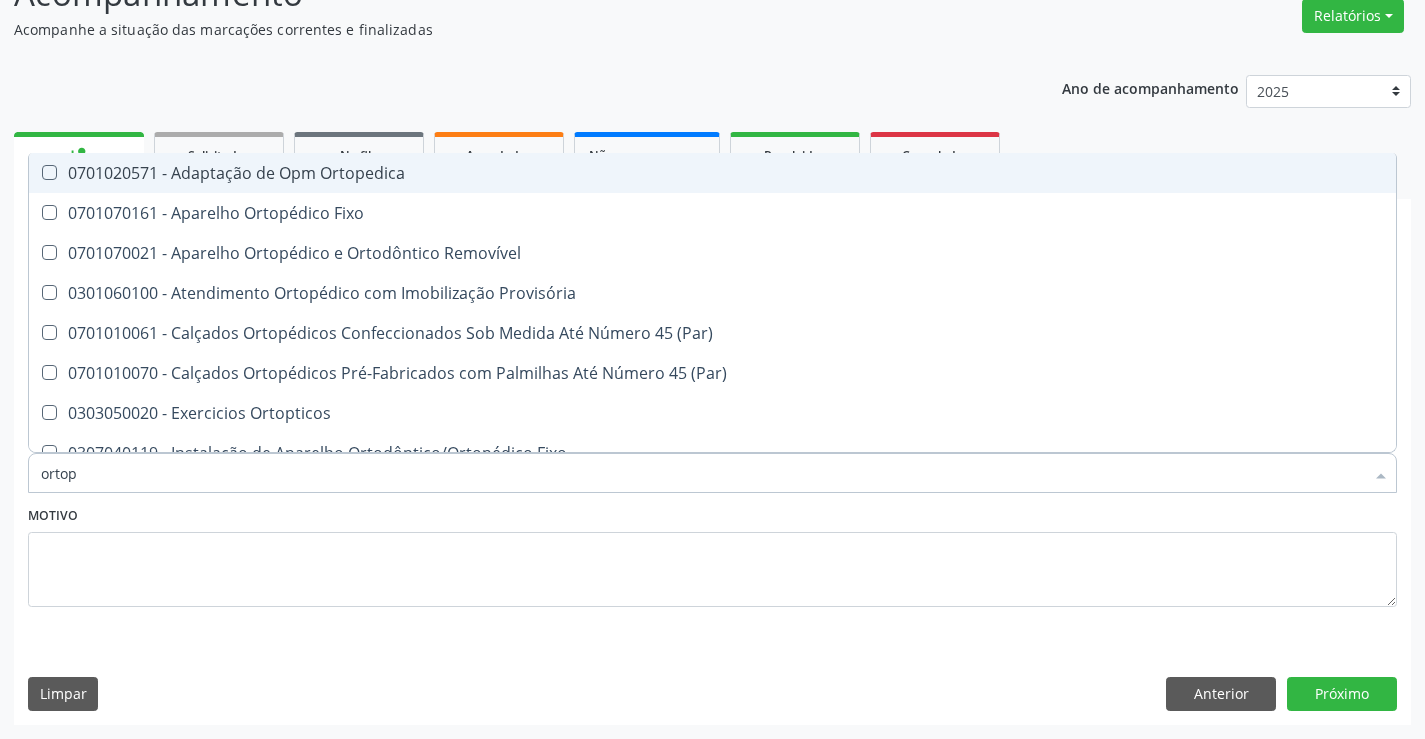 type on "ortope" 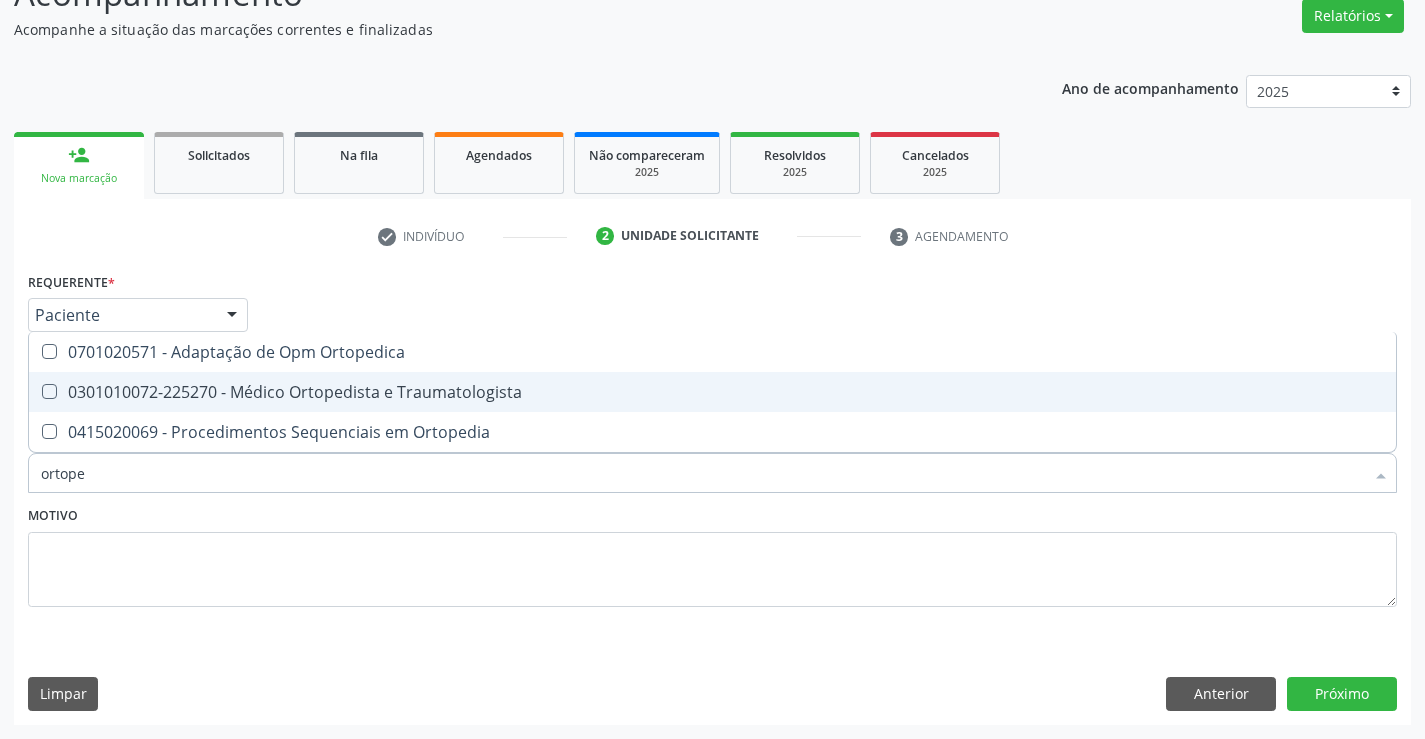 click on "0301010072-225270 - Médico Ortopedista e Traumatologista" at bounding box center (712, 392) 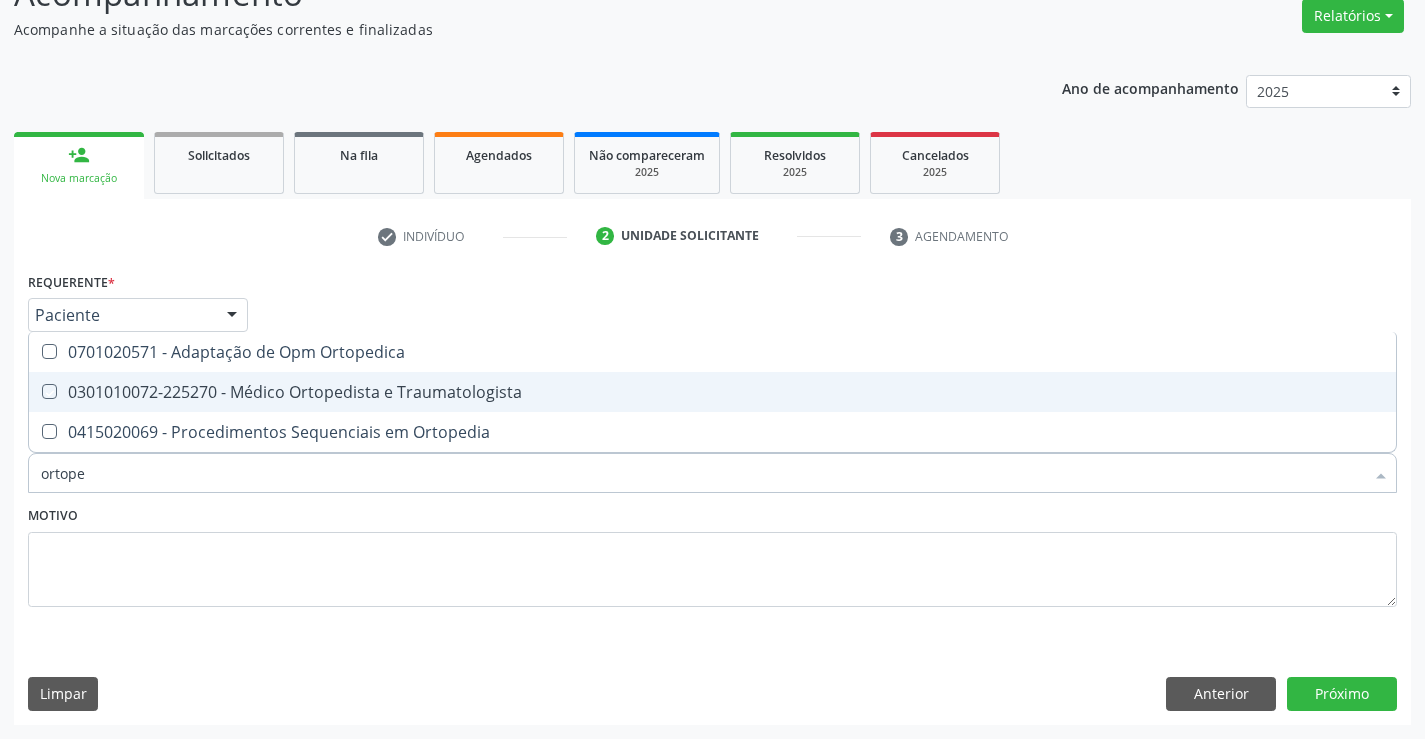 checkbox on "true" 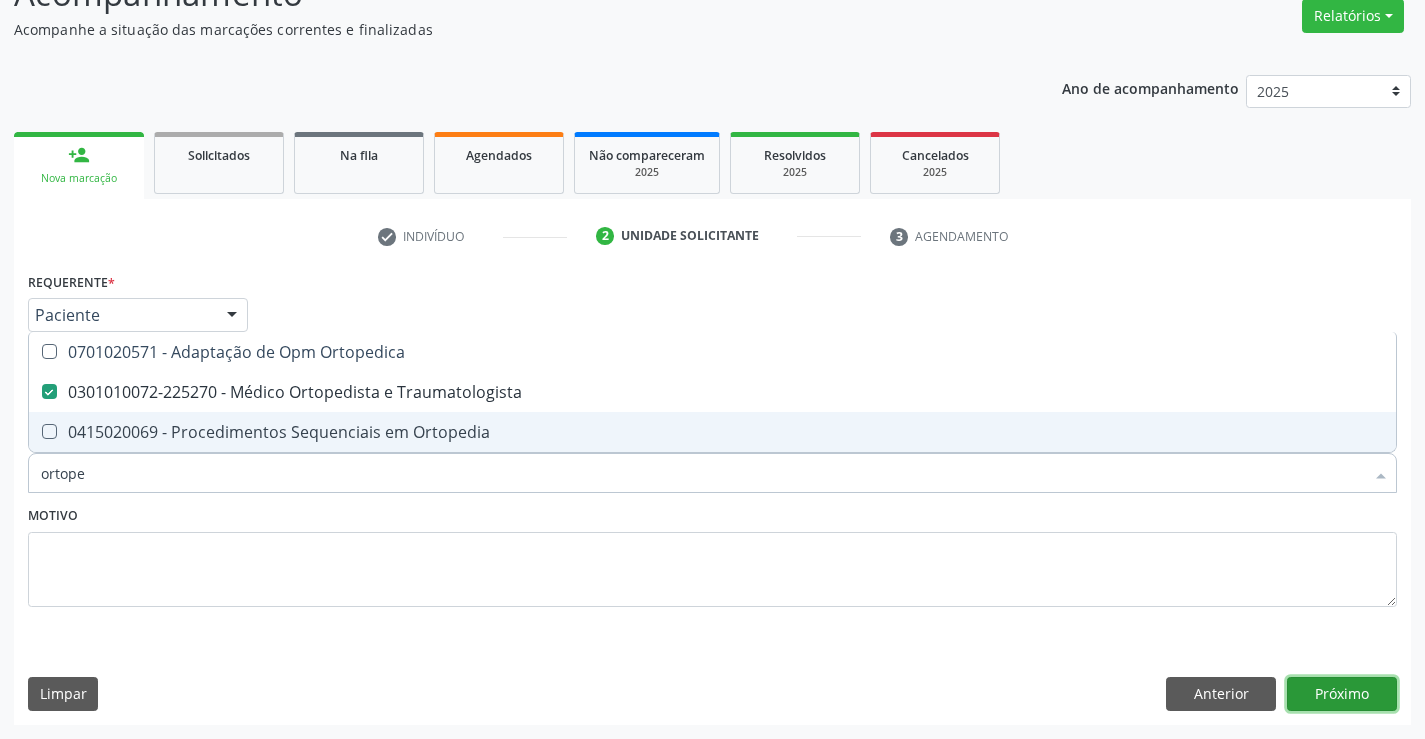 click on "Próximo" at bounding box center [1342, 694] 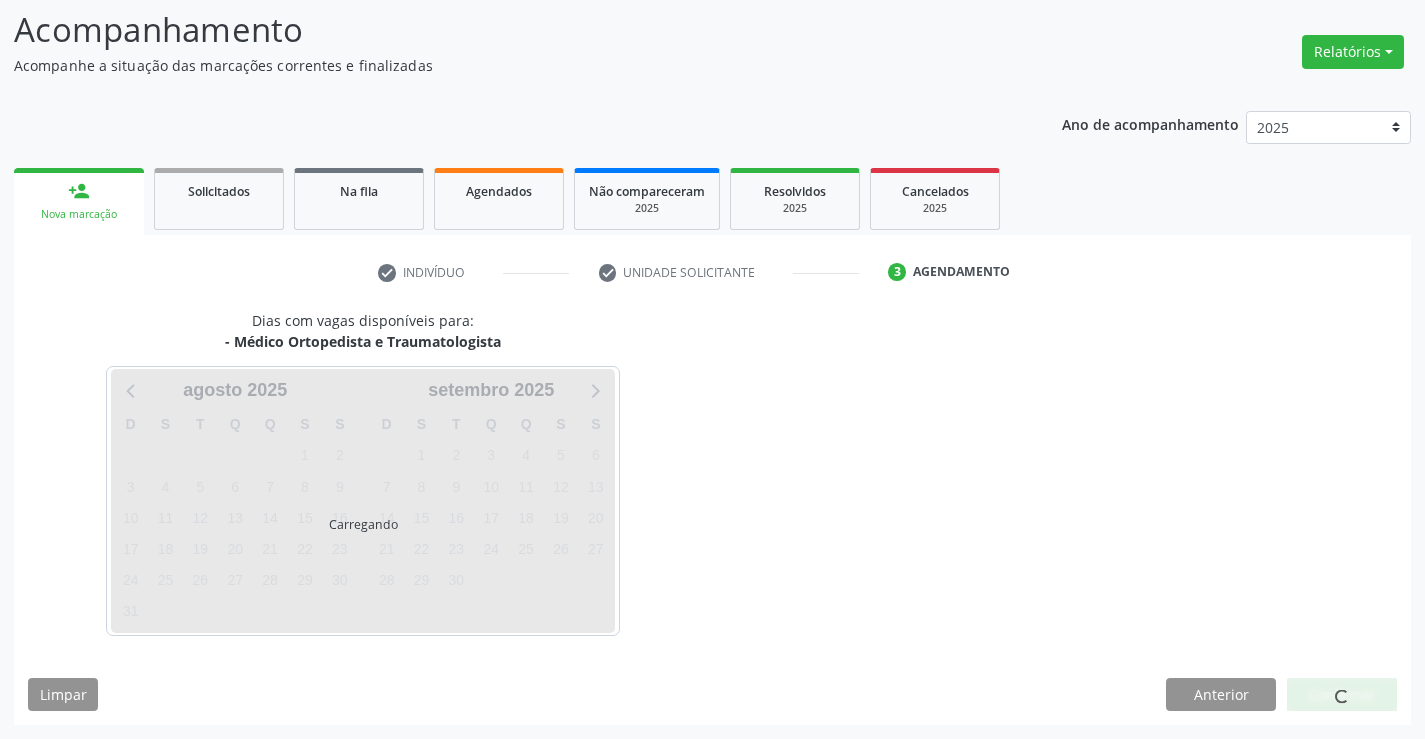 scroll, scrollTop: 131, scrollLeft: 0, axis: vertical 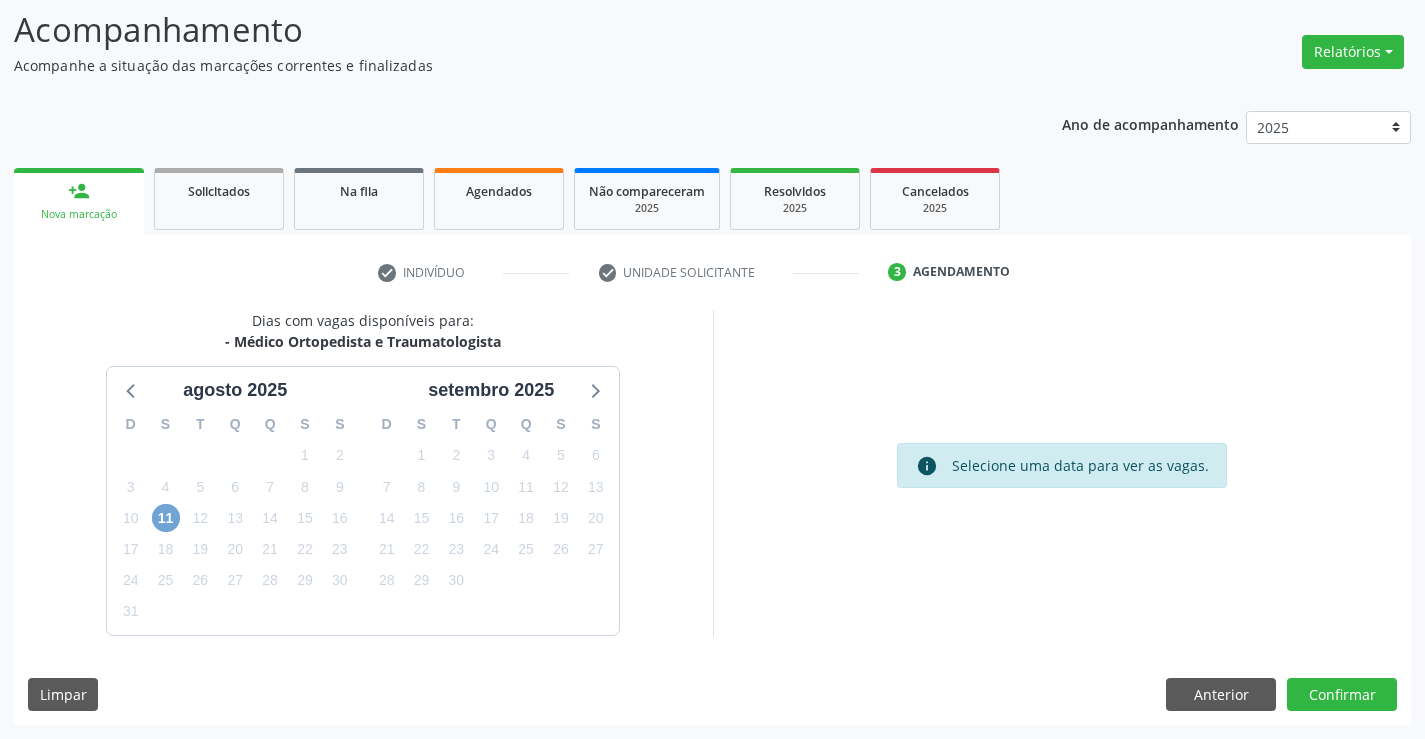 click on "11" at bounding box center (166, 518) 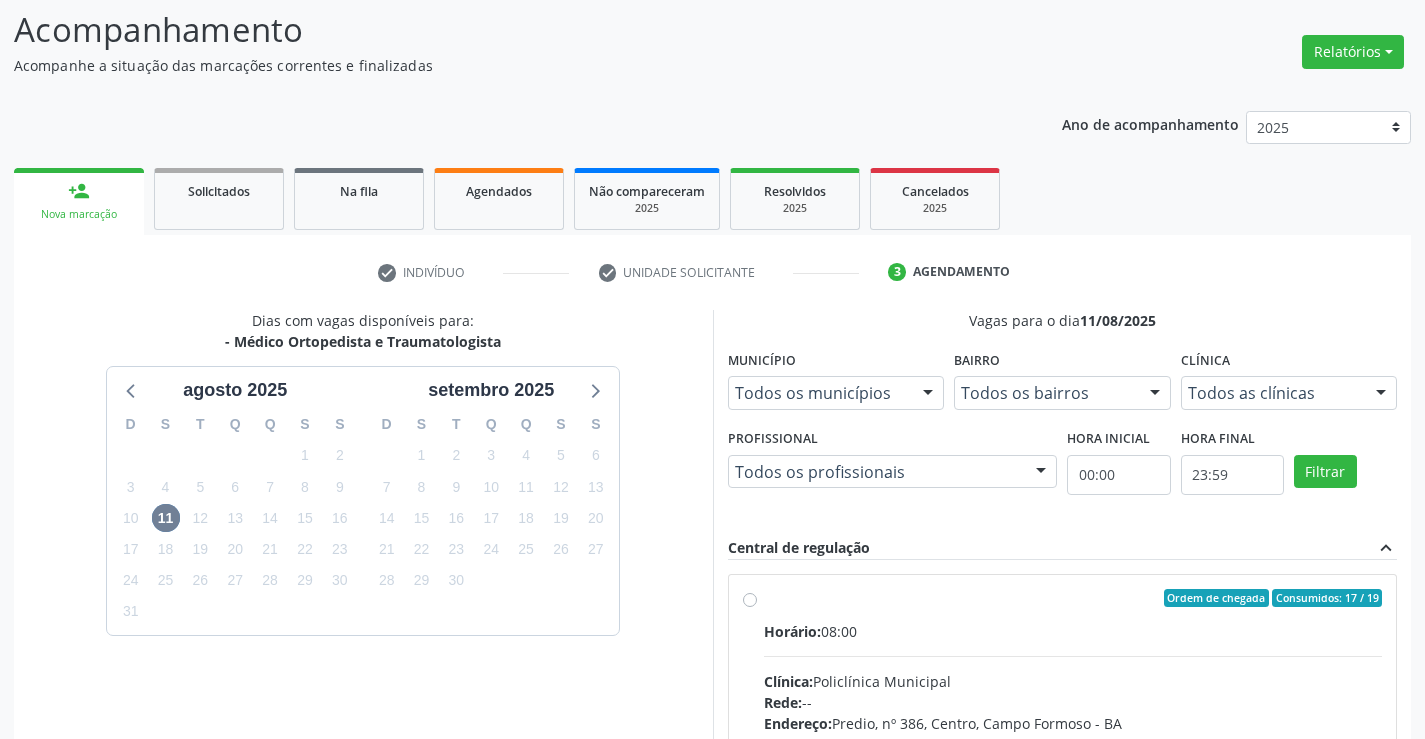 click on "Ordem de chegada
Consumidos: 17 / 19" at bounding box center [1073, 598] 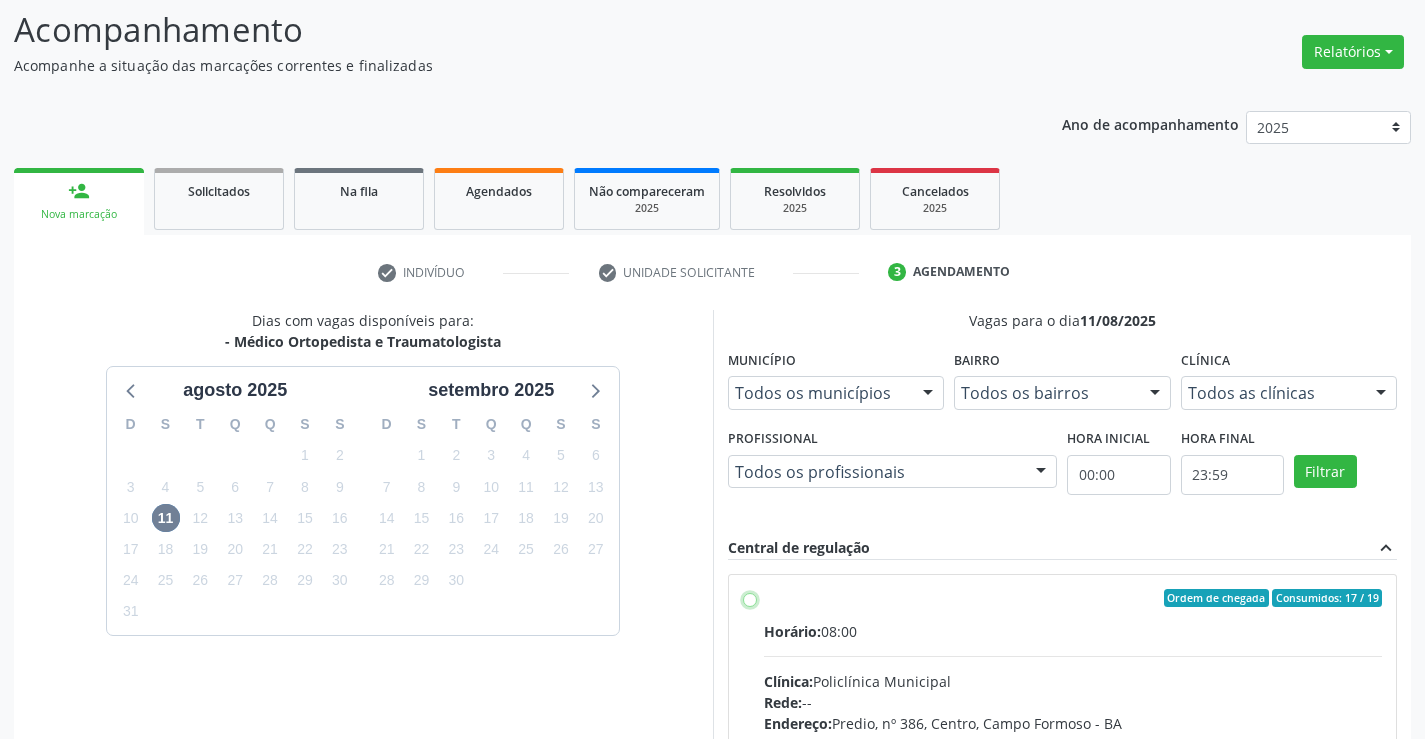 click on "Ordem de chegada
Consumidos: 17 / 19
Horário:   08:00
Clínica:  Policlínica Municipal
Rede:
--
Endereço:   Predio, nº 386, Centro, Campo Formoso - BA
Telefone:   [PHONE]
Profissional:
[FIRST] [LAST] [LAST]
Informações adicionais sobre o atendimento
Idade de atendimento:
de 0 a 120 anos
Gênero(s) atendido(s):
Masculino e Feminino
Informações adicionais:
--" at bounding box center (750, 598) 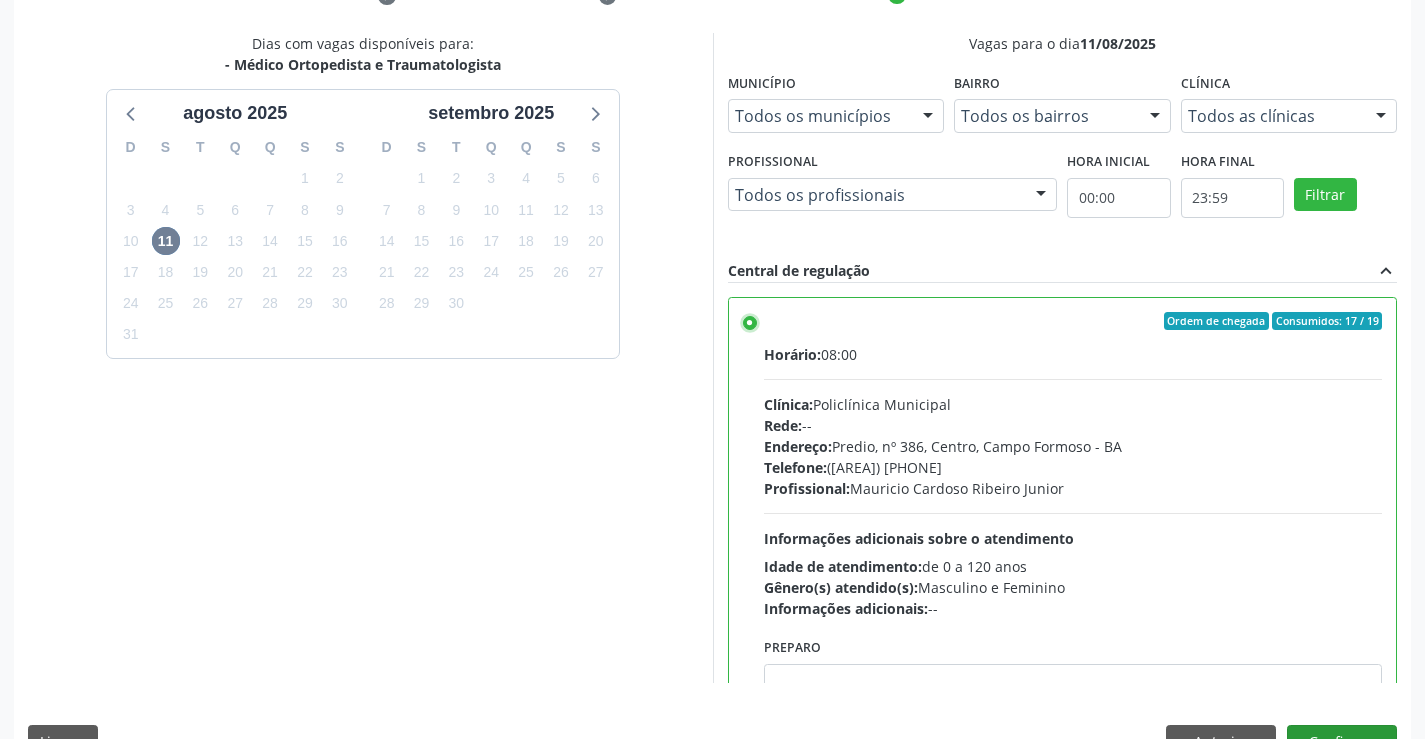 scroll, scrollTop: 456, scrollLeft: 0, axis: vertical 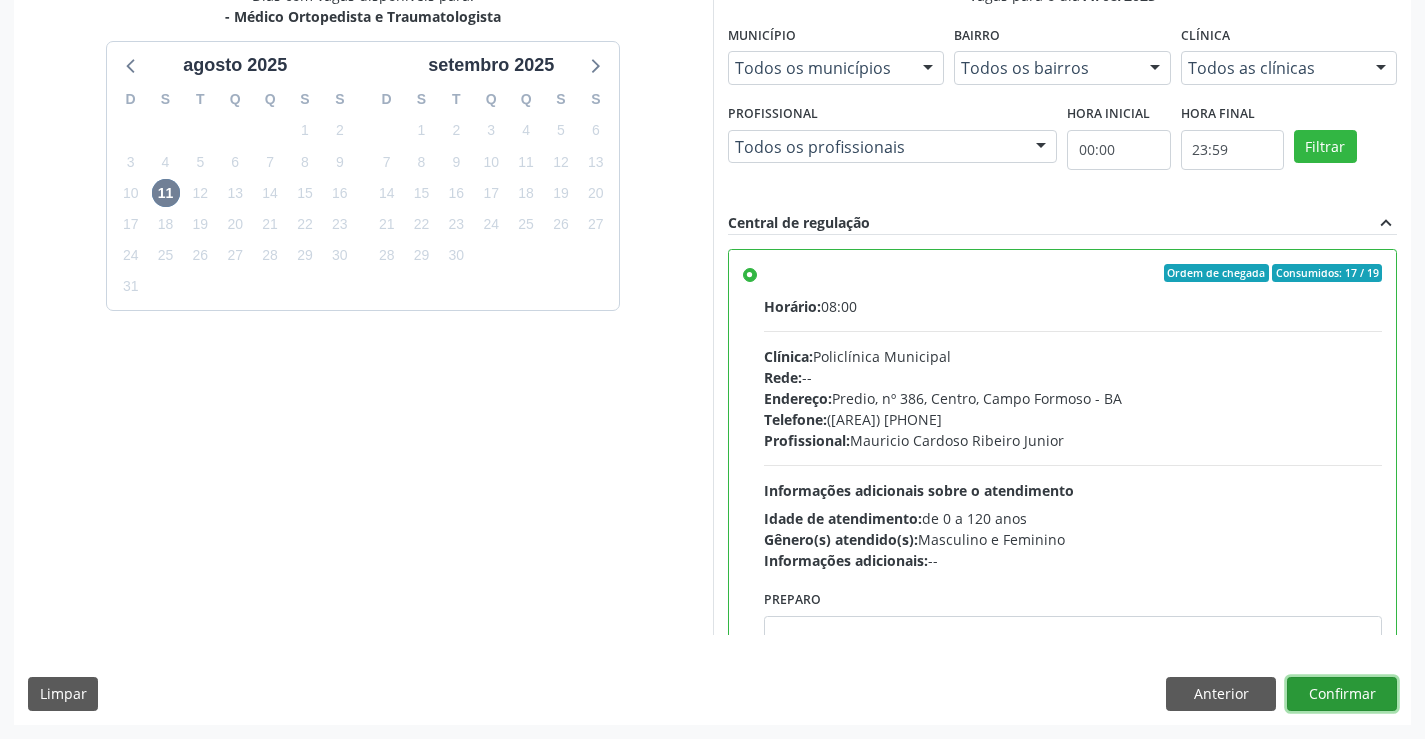 click on "Confirmar" at bounding box center (1342, 694) 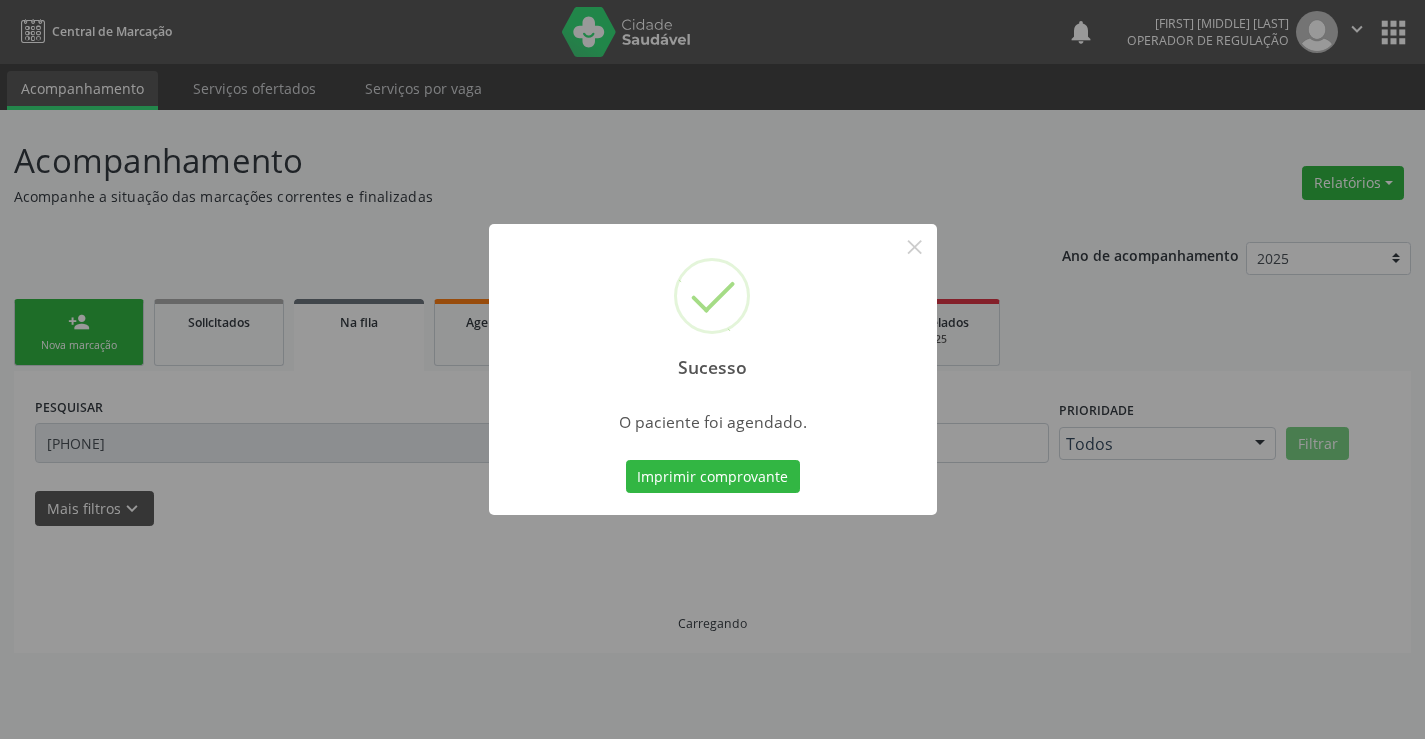 scroll, scrollTop: 0, scrollLeft: 0, axis: both 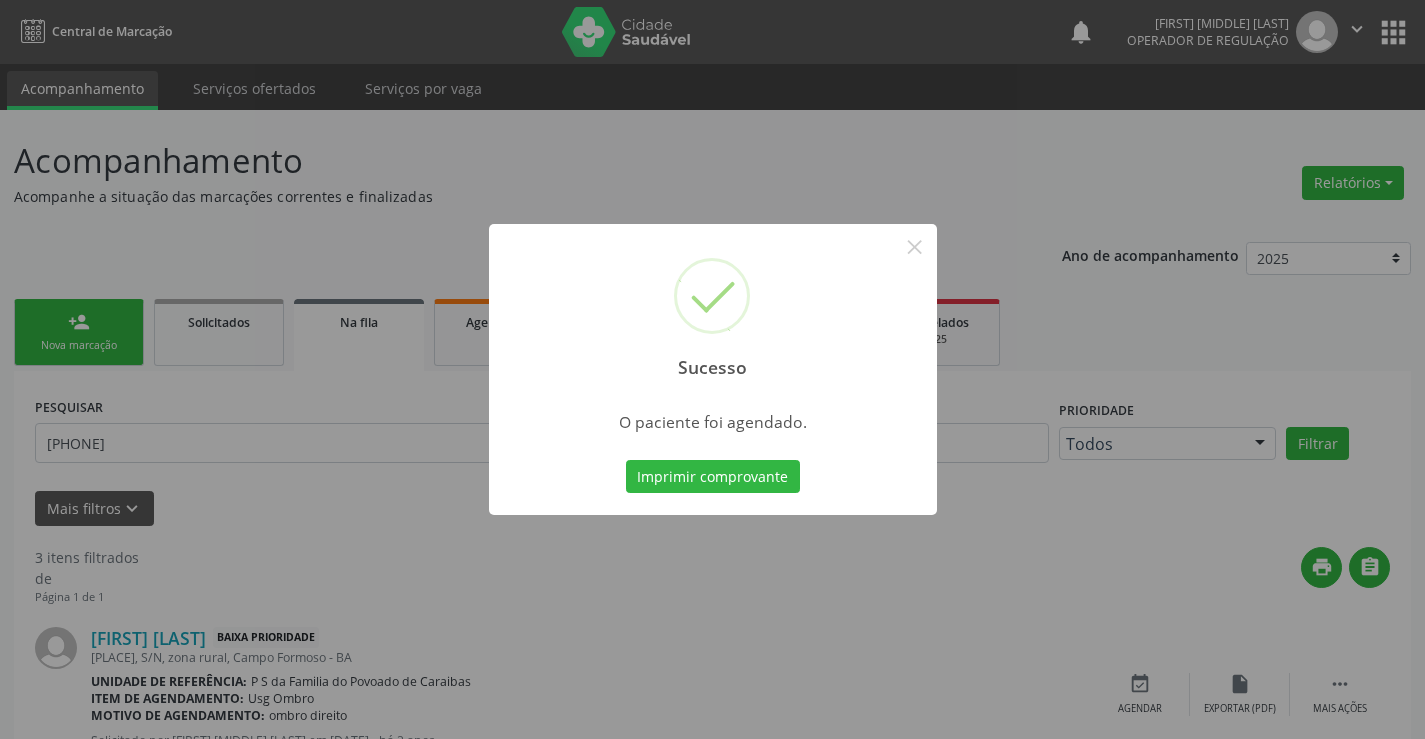 type 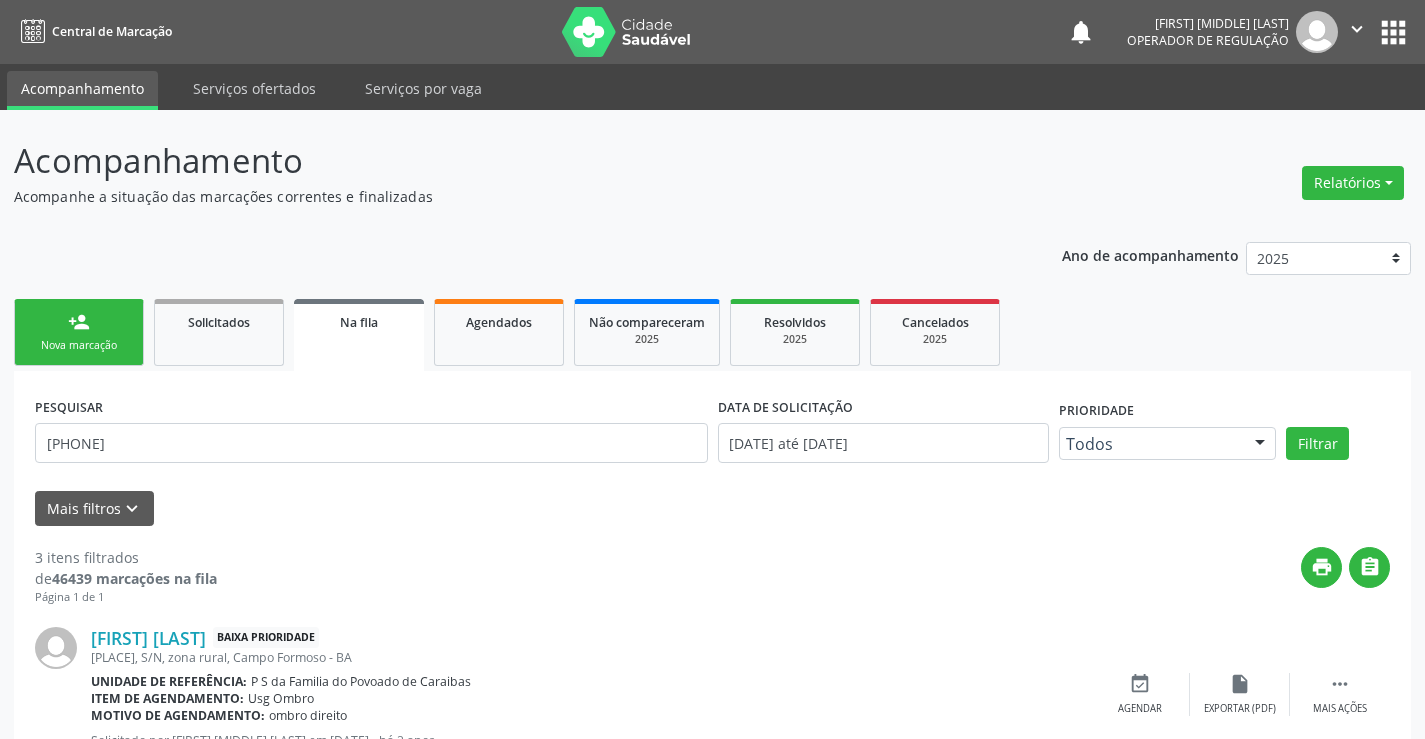 click on "person_add
Nova marcação" at bounding box center (79, 332) 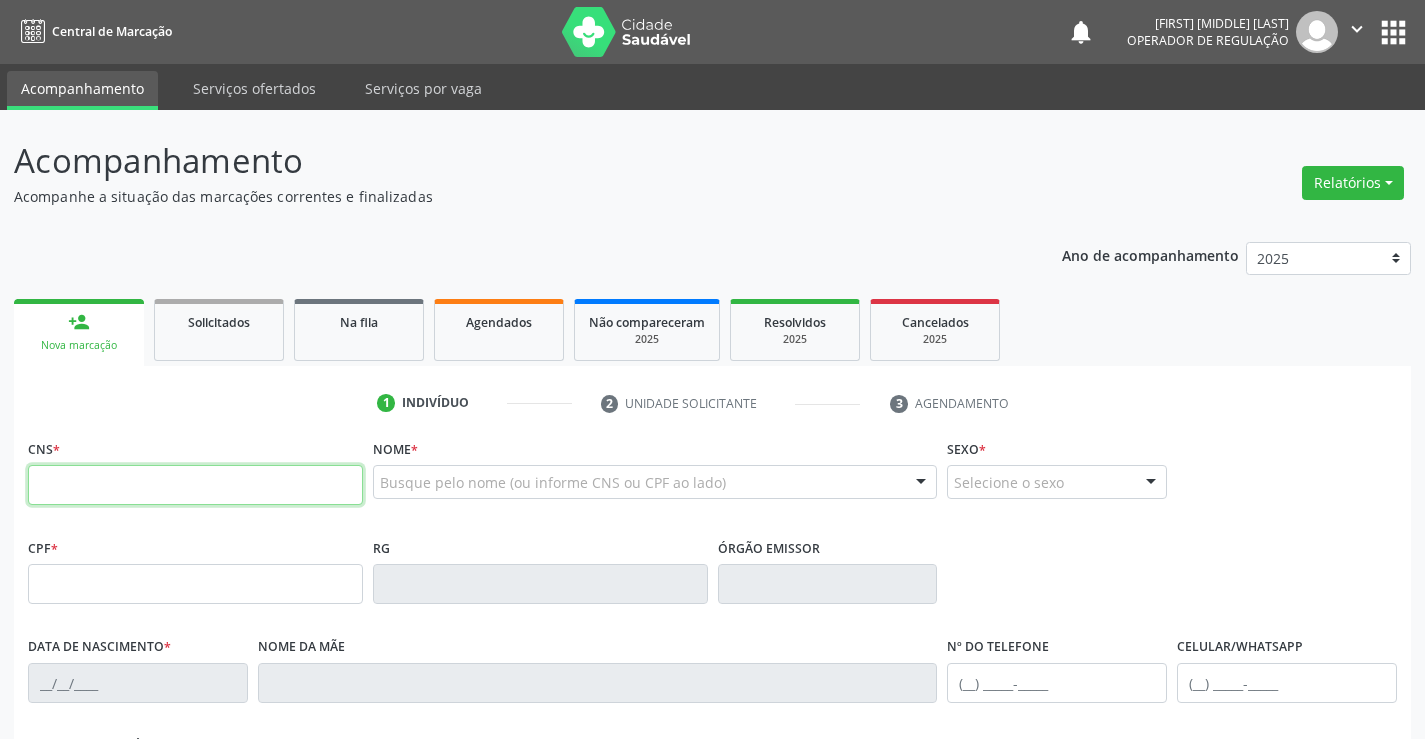 click at bounding box center (195, 485) 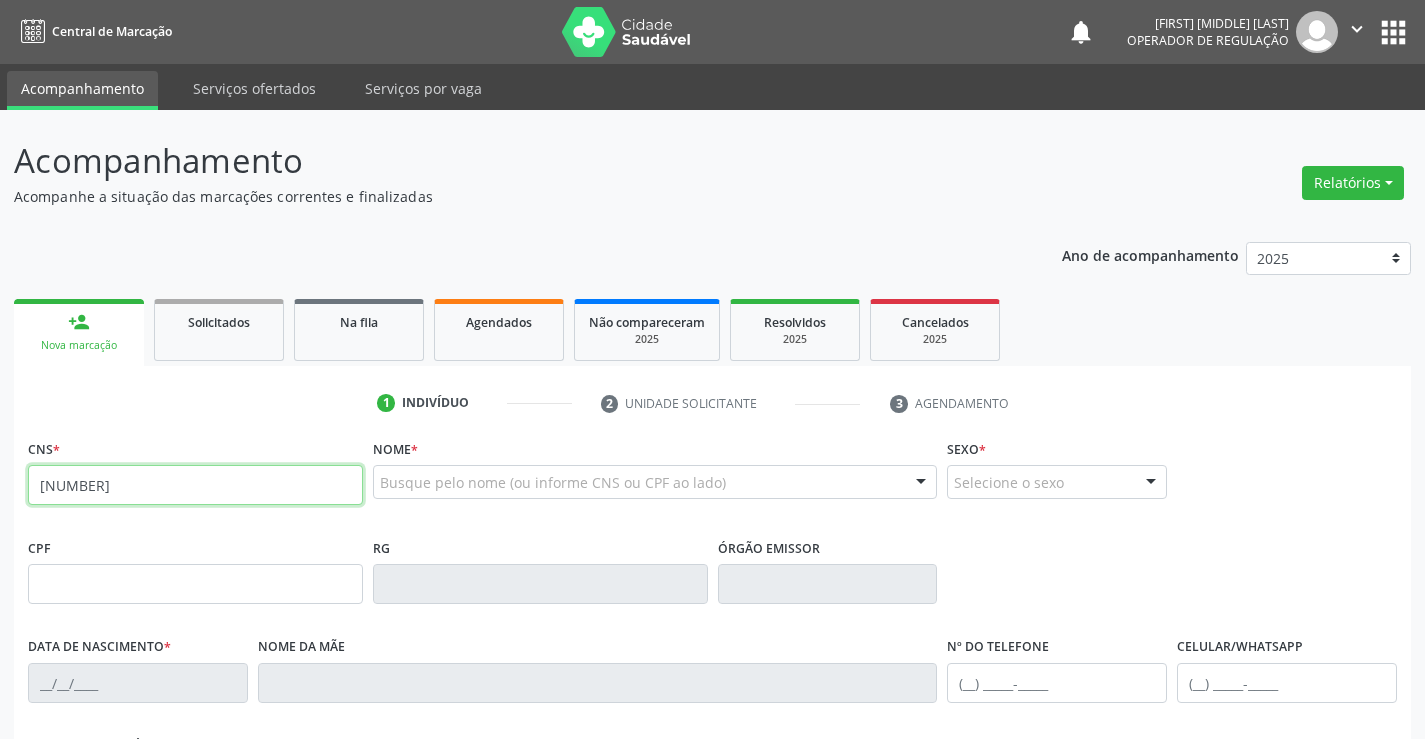 type on "[NUMBER]" 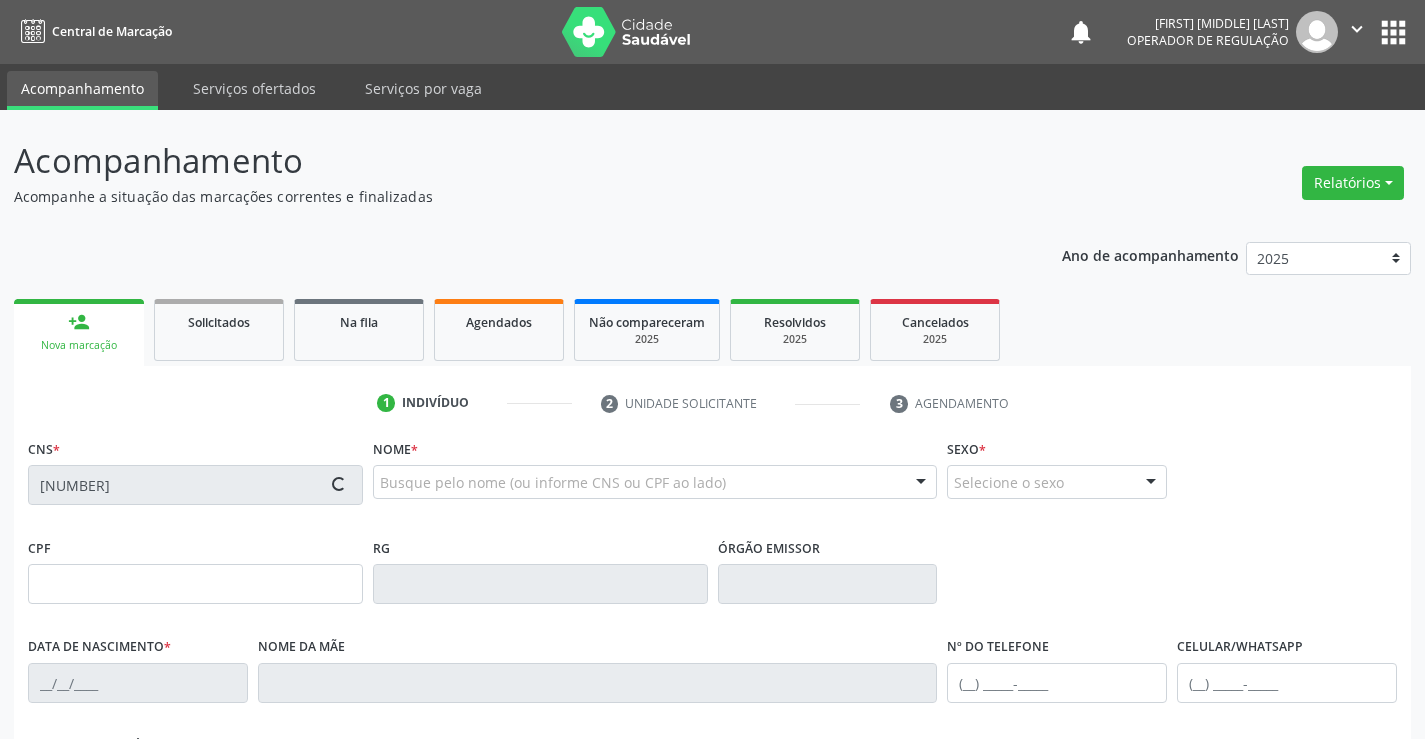 type on "[NUMBER]" 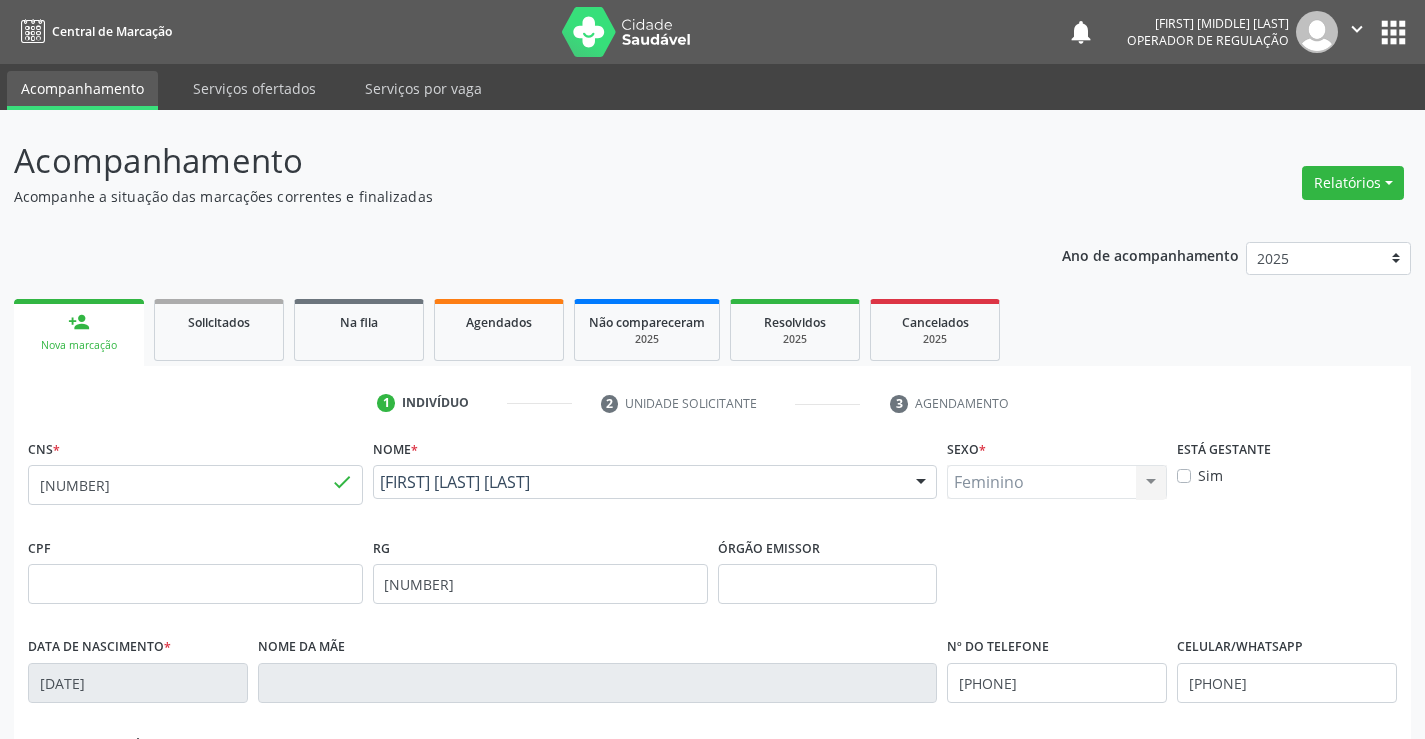 scroll, scrollTop: 345, scrollLeft: 0, axis: vertical 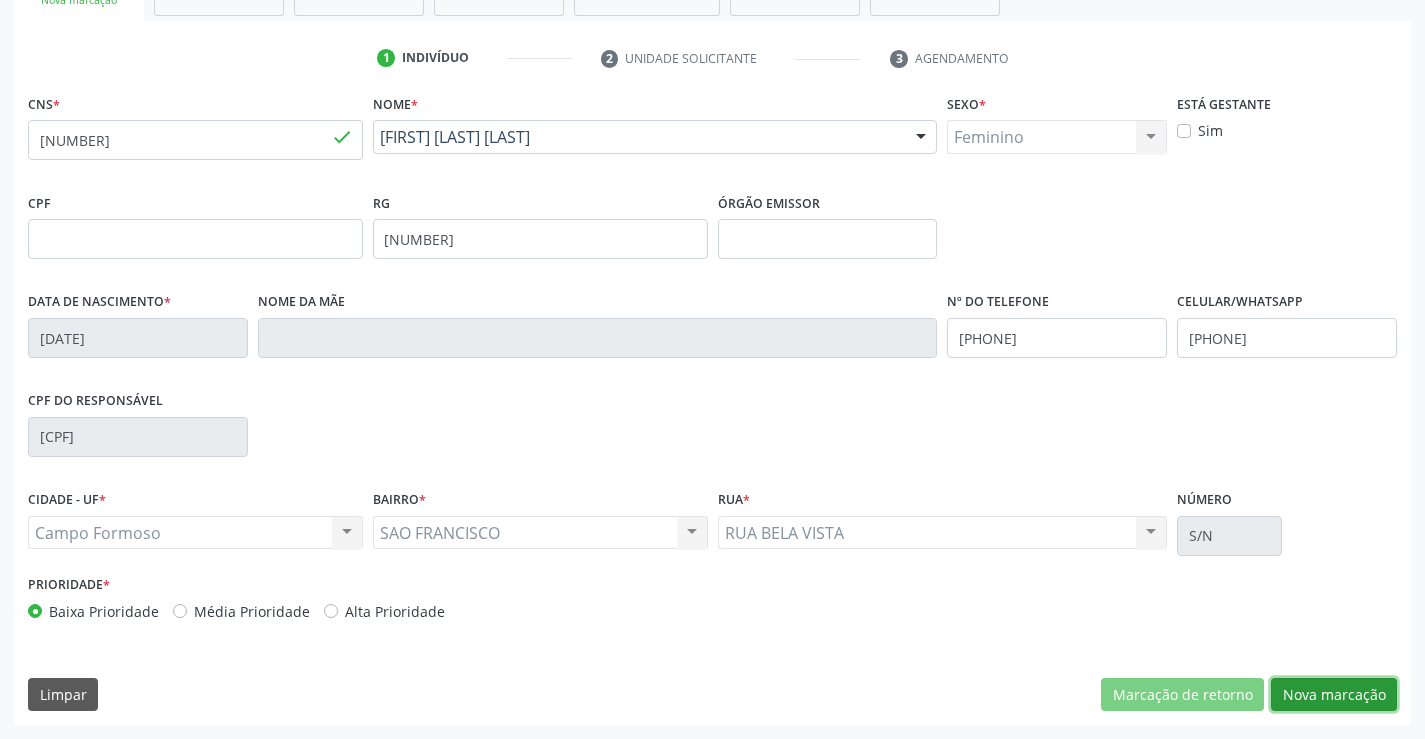 click on "Nova marcação" at bounding box center [1334, 695] 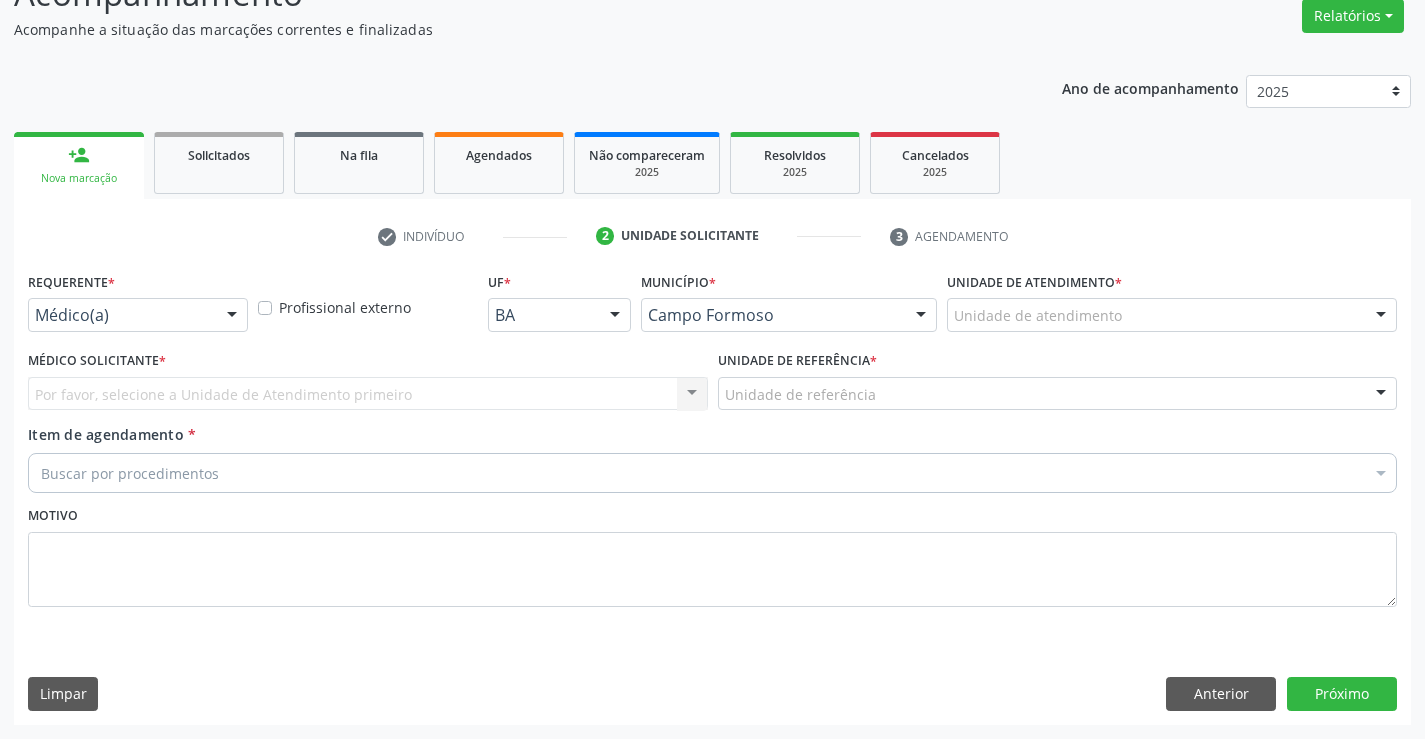 scroll, scrollTop: 167, scrollLeft: 0, axis: vertical 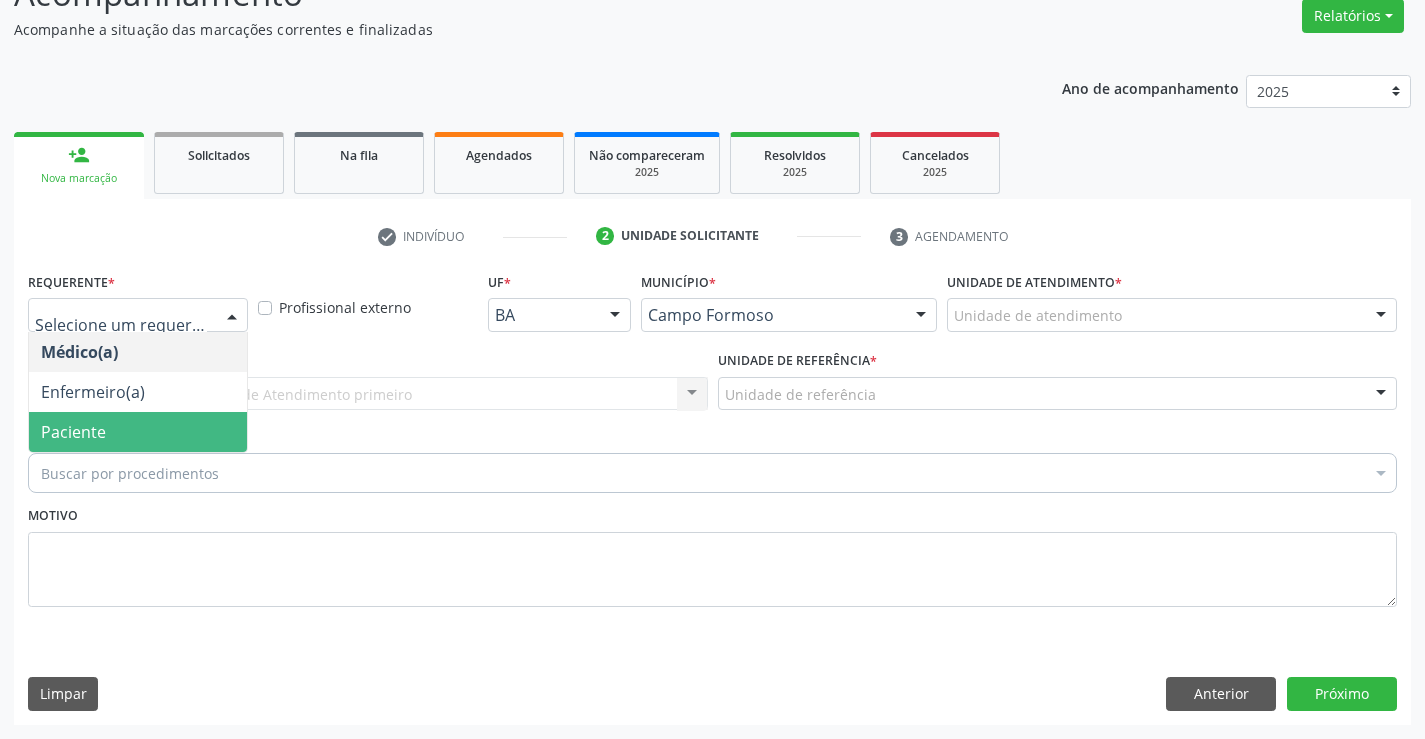 drag, startPoint x: 146, startPoint y: 425, endPoint x: 251, endPoint y: 419, distance: 105.17129 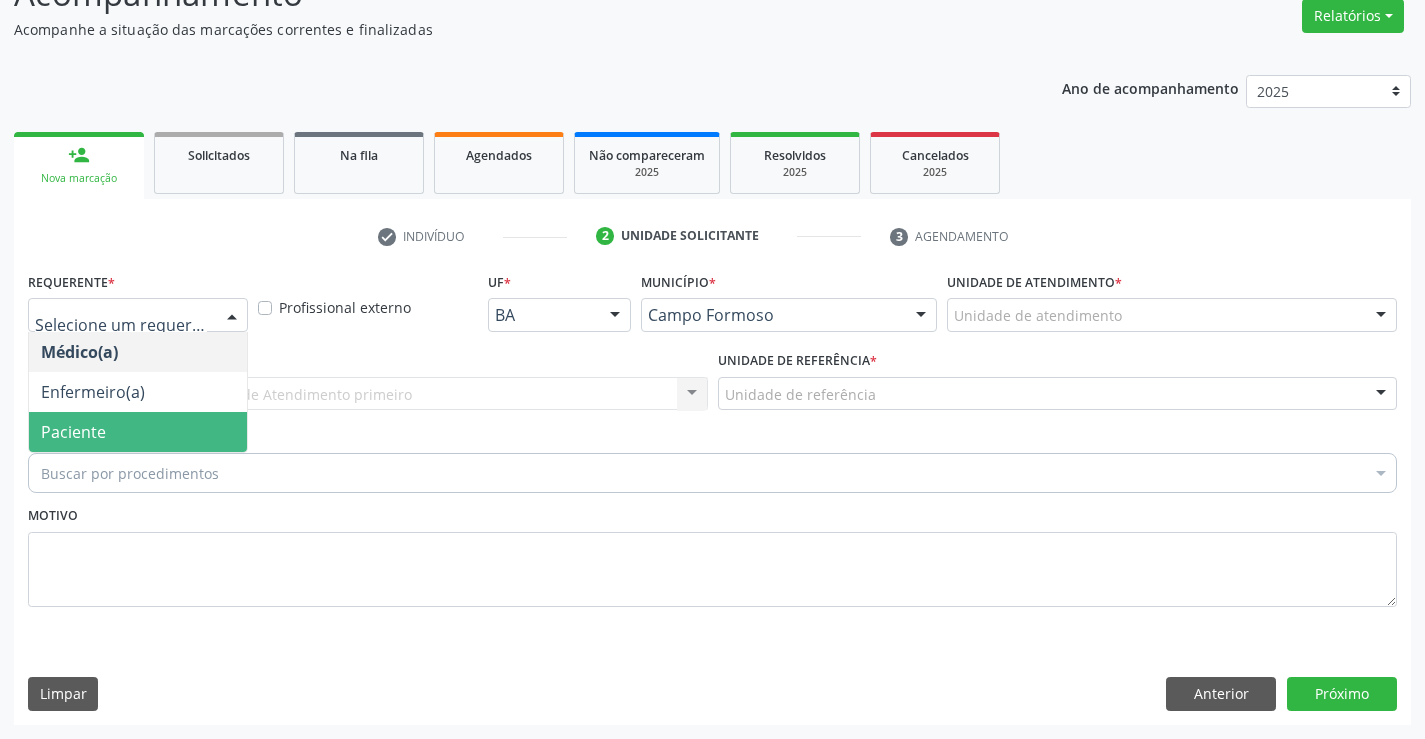 click on "Paciente" at bounding box center (138, 432) 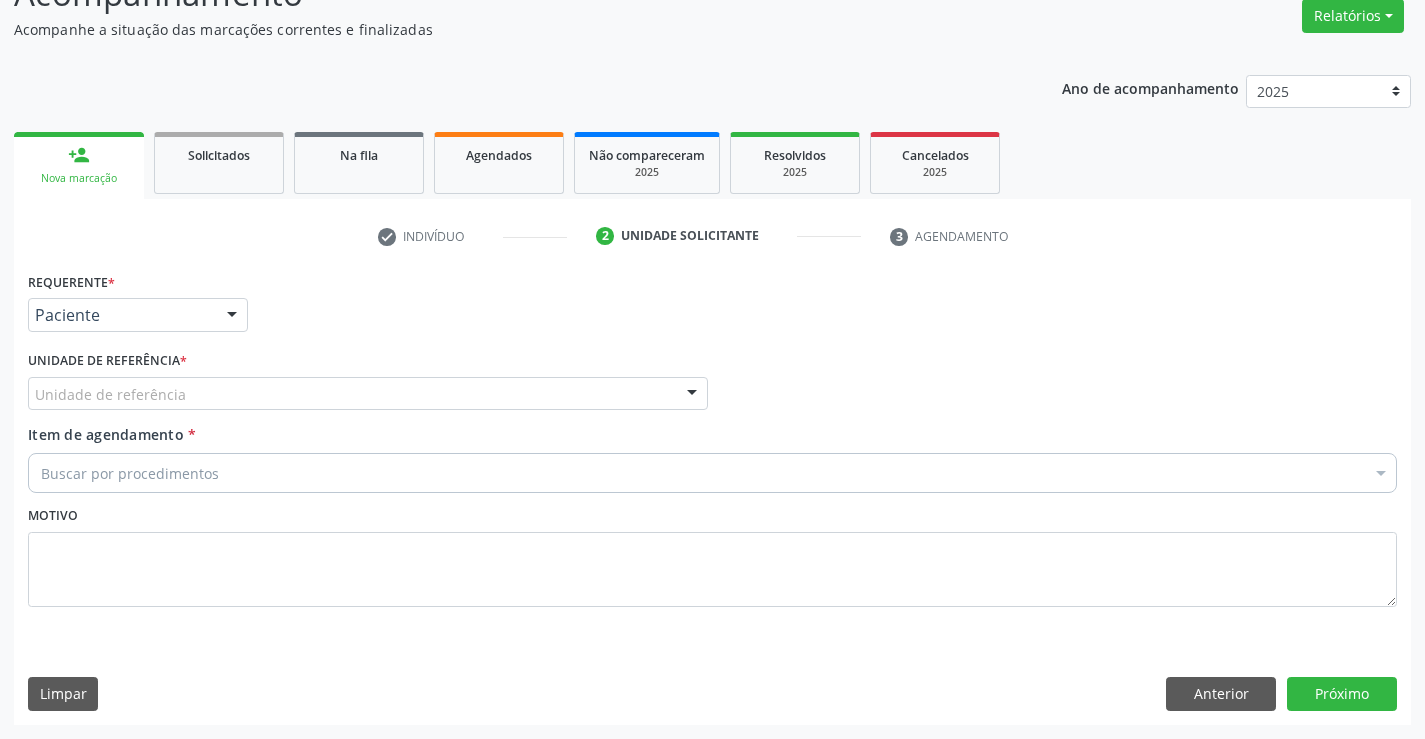click on "Unidade de referência" at bounding box center [368, 394] 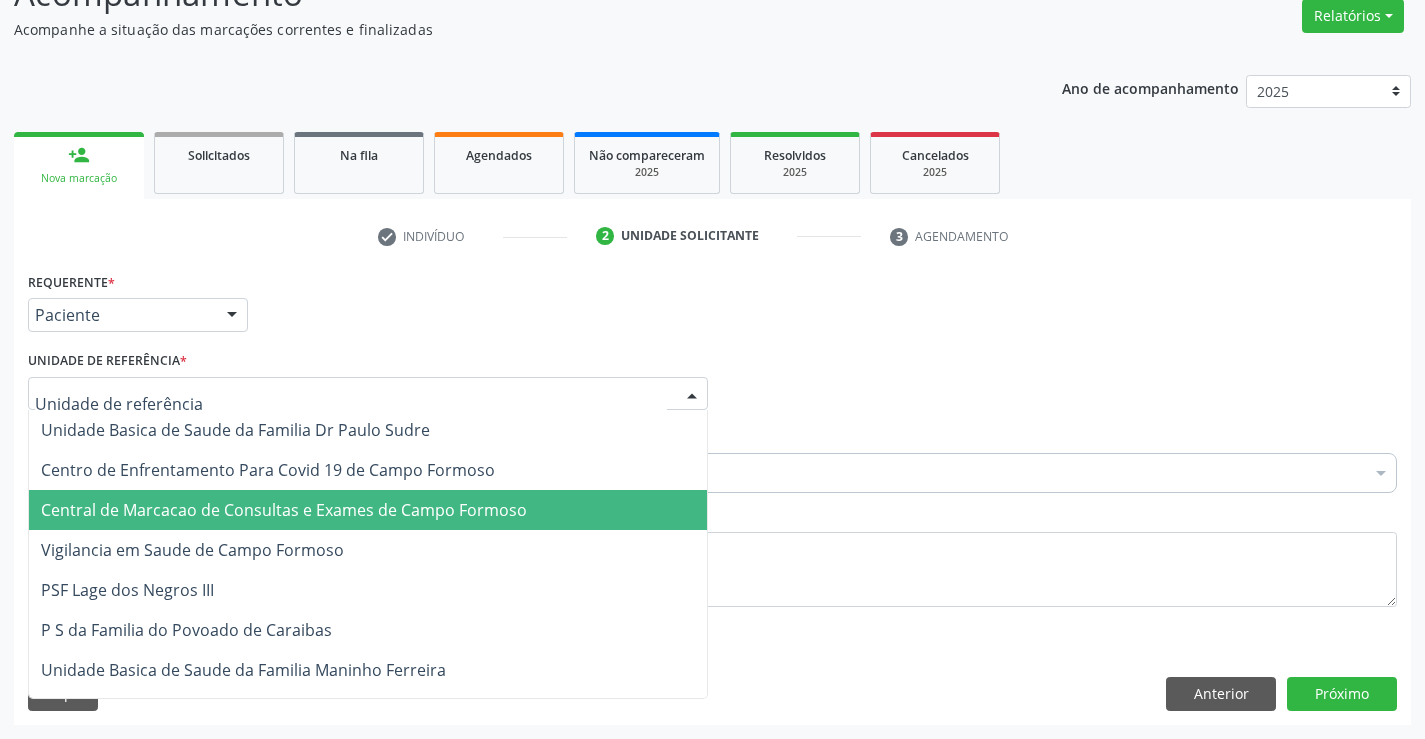 click on "Central de Marcacao de Consultas e Exames de Campo Formoso" at bounding box center (284, 510) 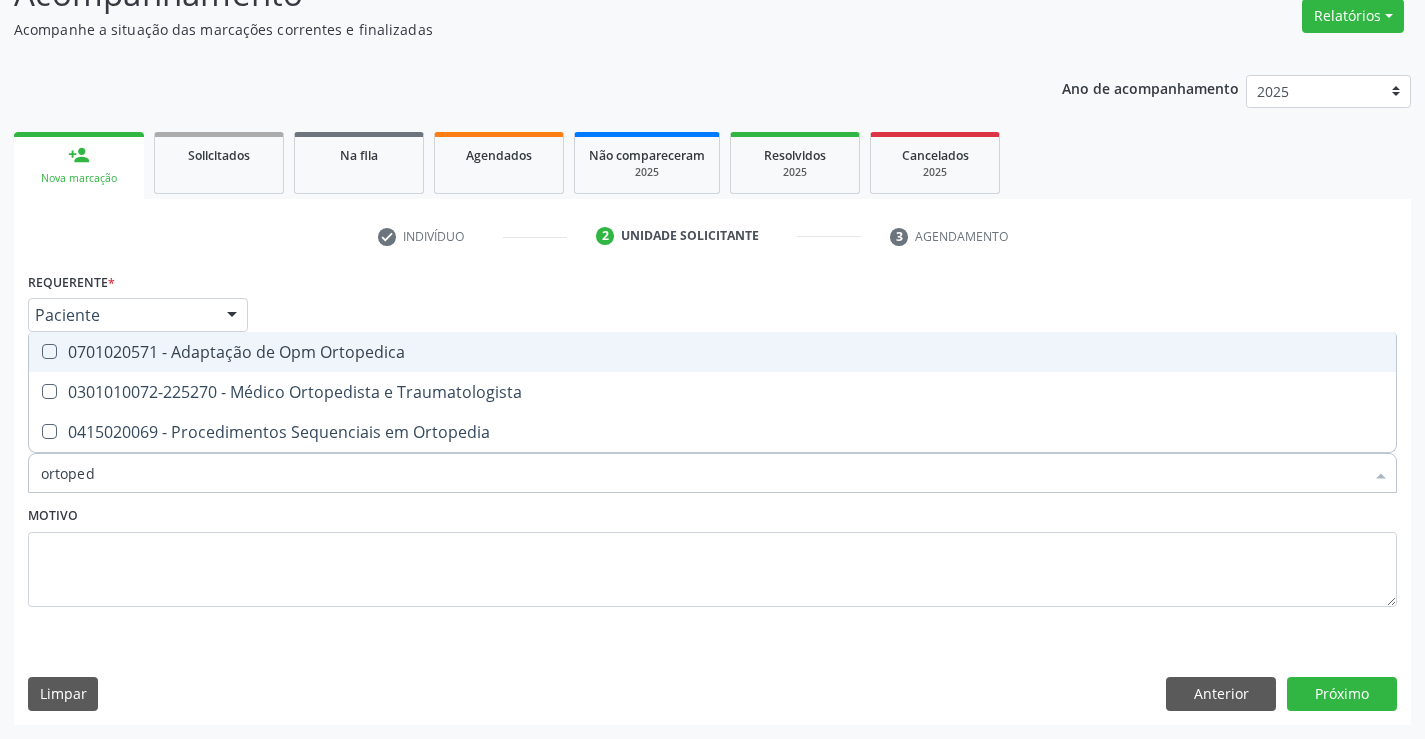 type on "ortopedi" 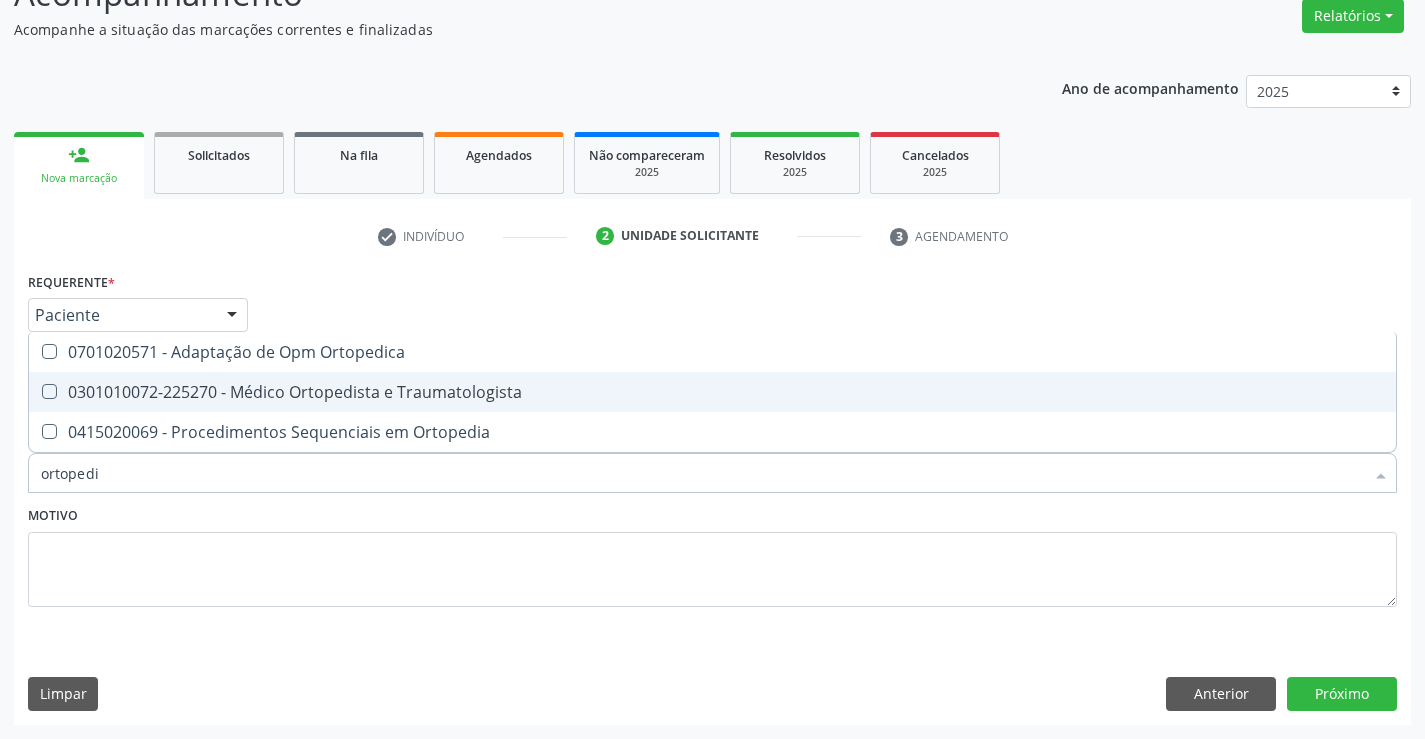 click on "0301010072-225270 - Médico Ortopedista e Traumatologista" at bounding box center (712, 392) 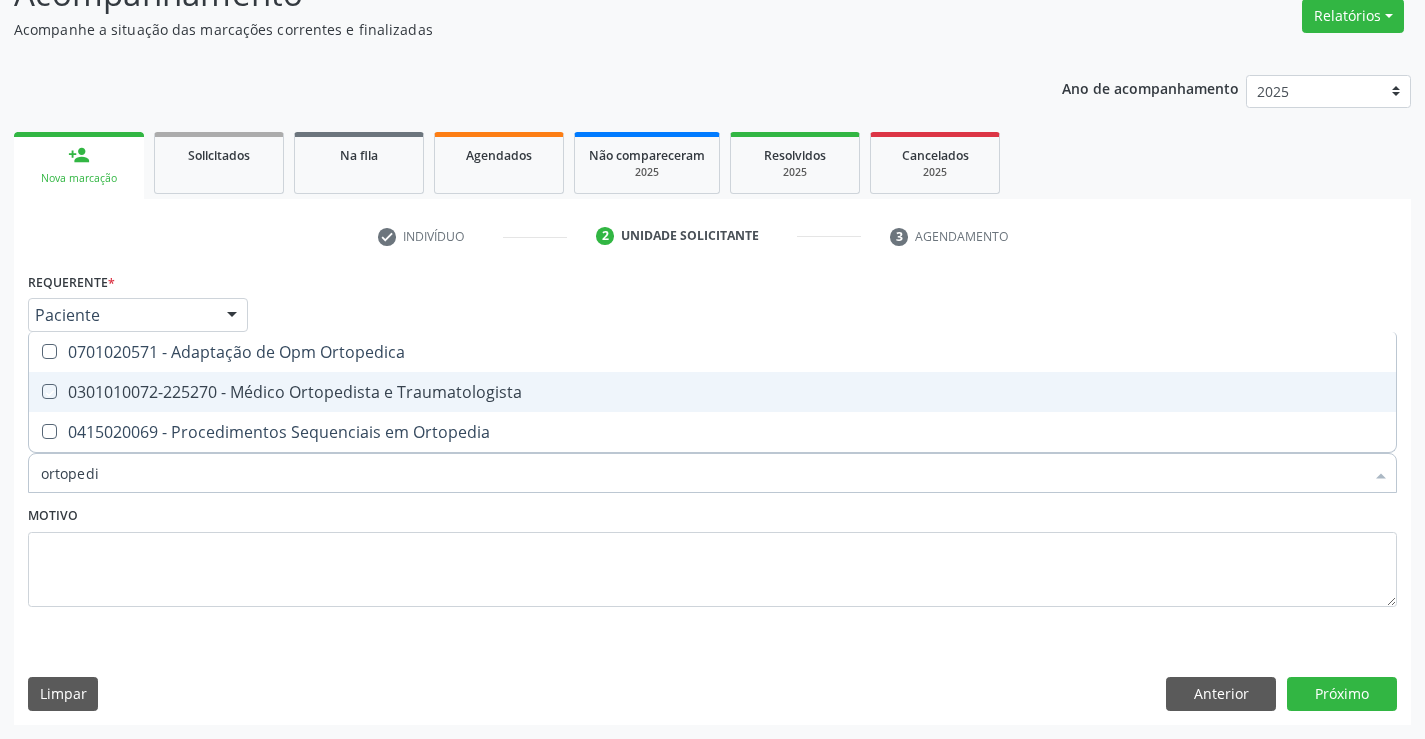 checkbox on "true" 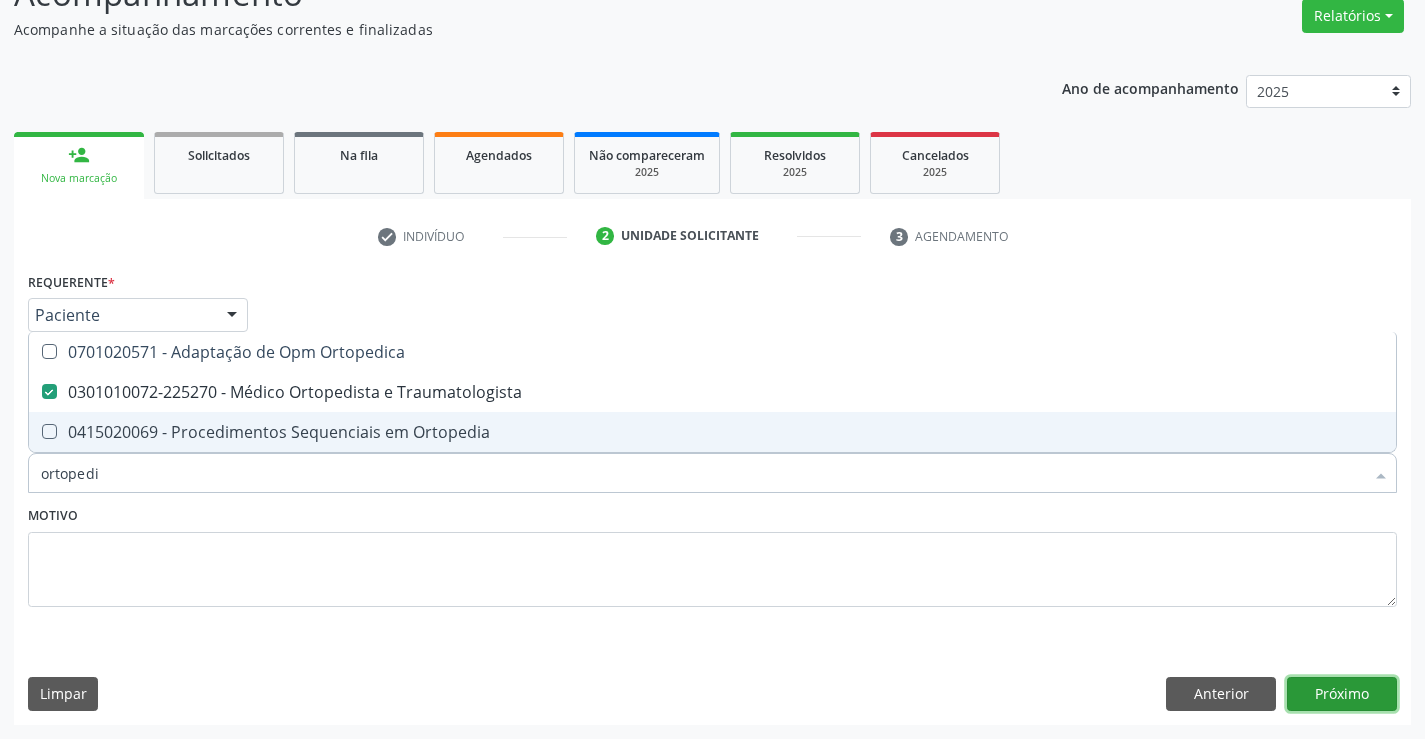 drag, startPoint x: 1340, startPoint y: 686, endPoint x: 56, endPoint y: 690, distance: 1284.0062 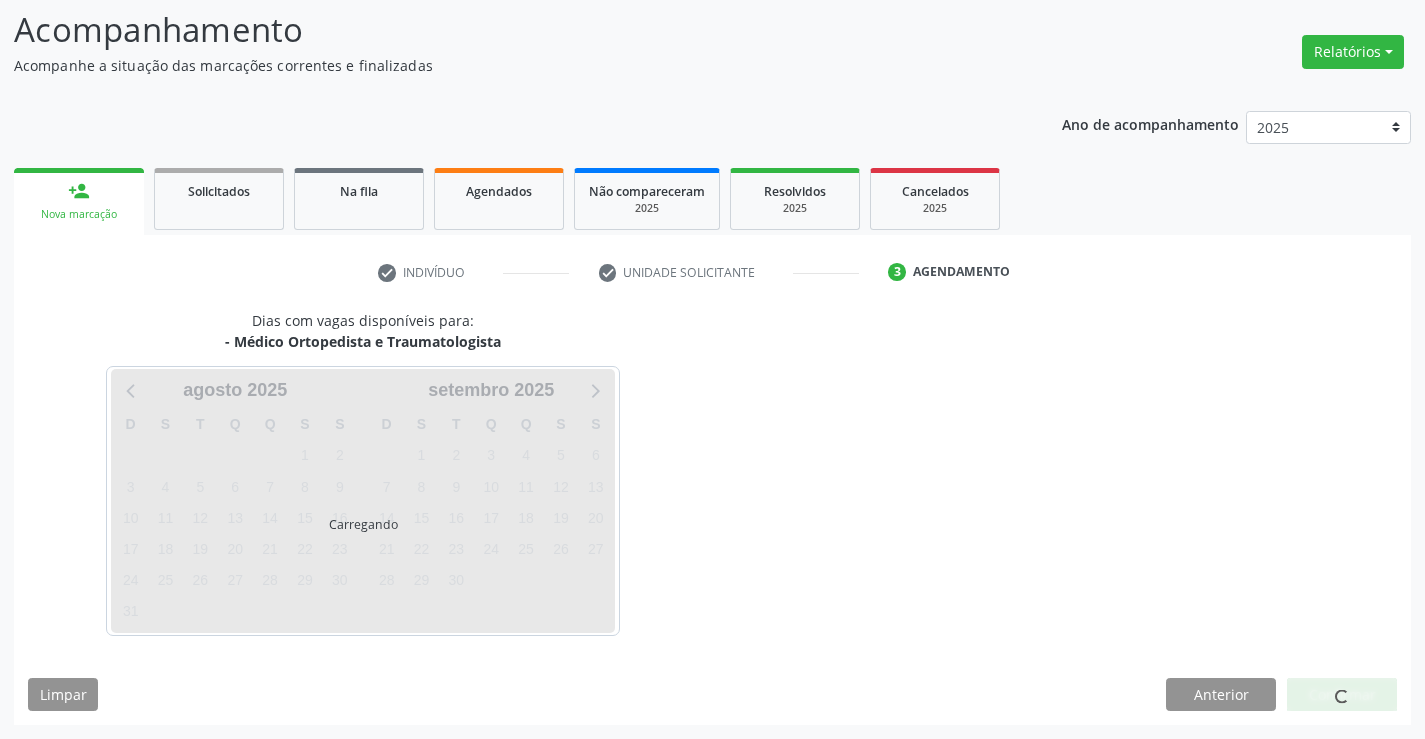 scroll, scrollTop: 131, scrollLeft: 0, axis: vertical 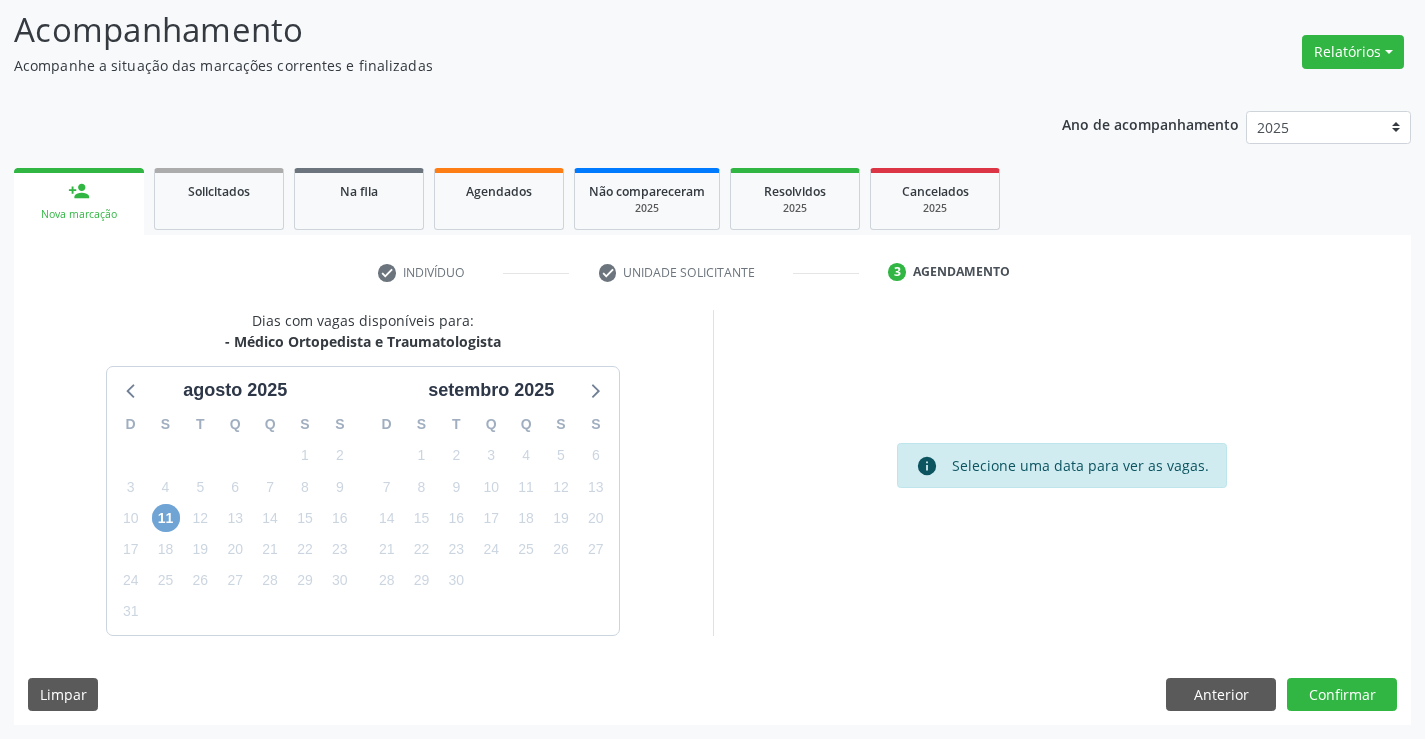 click on "11" at bounding box center (166, 518) 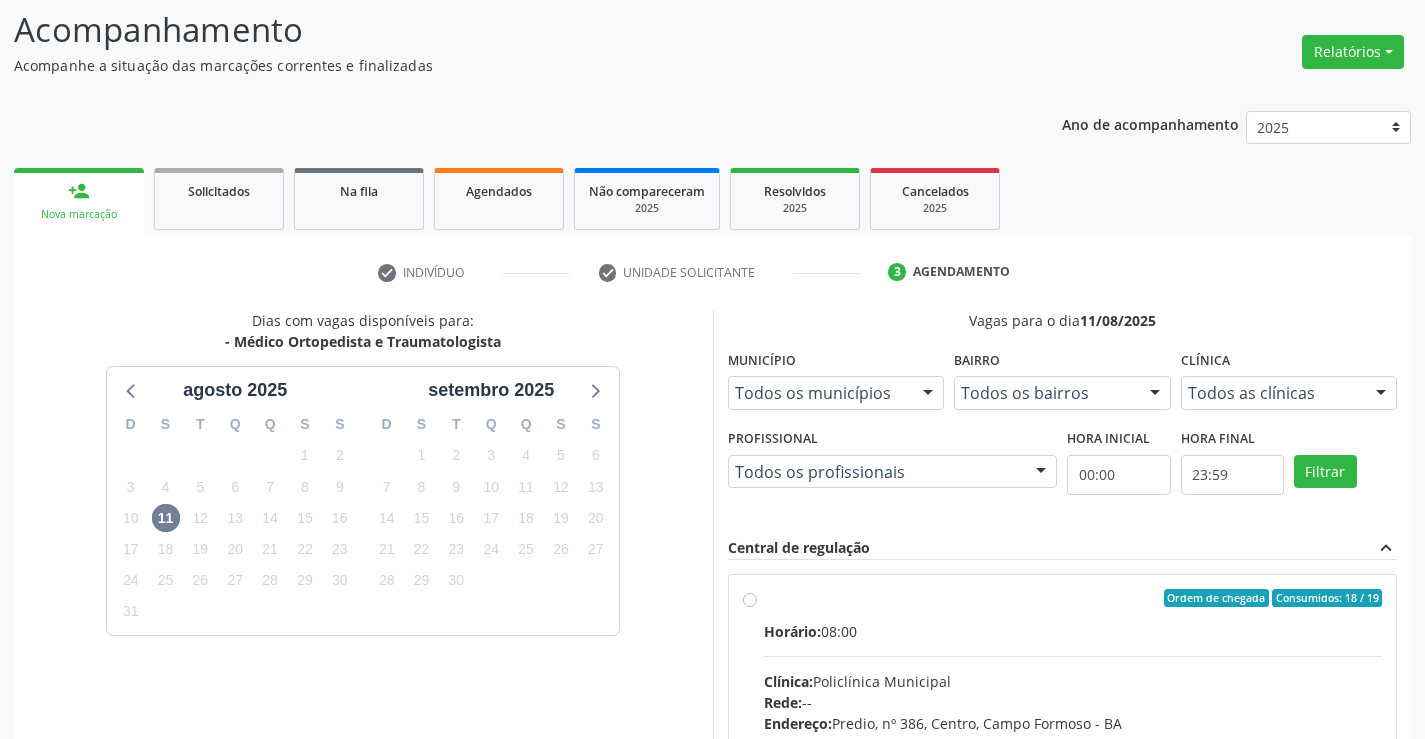 click on "Horário:" at bounding box center (792, 631) 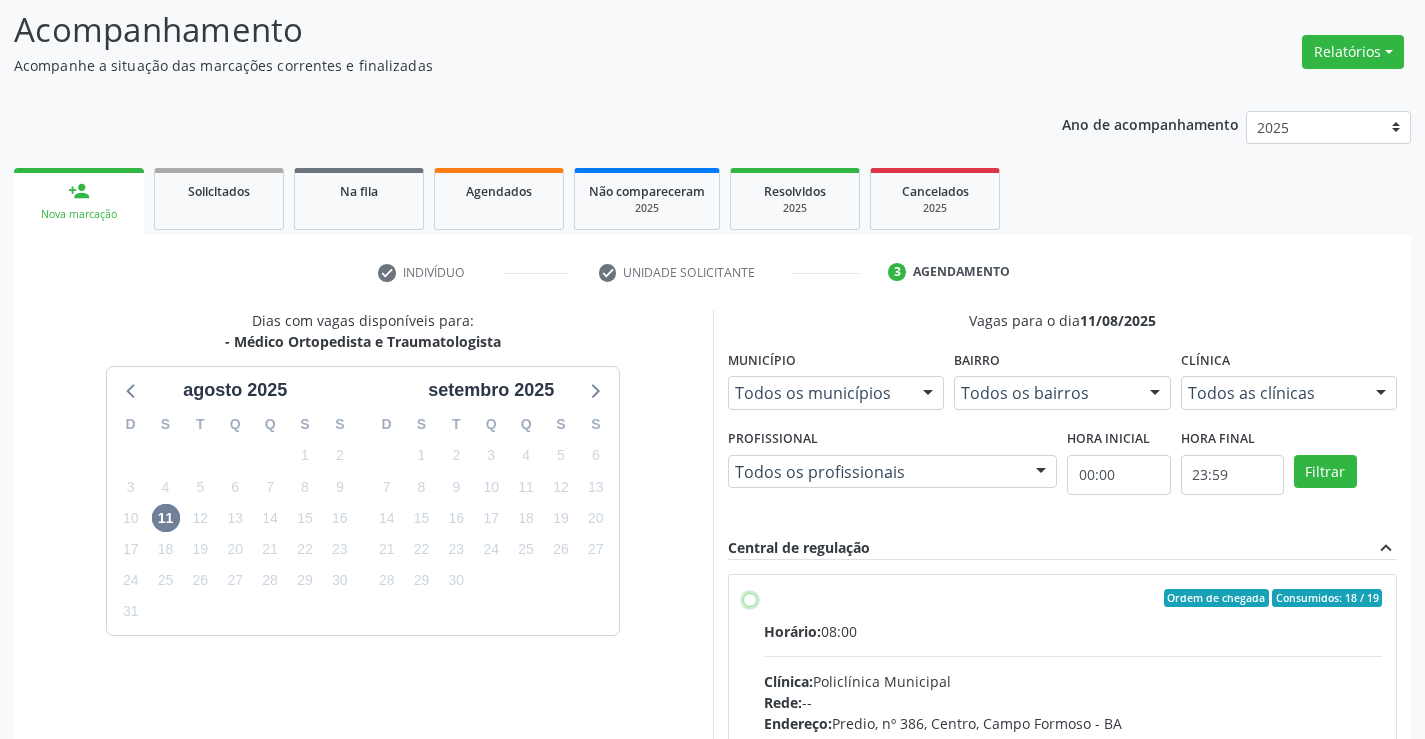 click on "Ordem de chegada
Consumidos: 18 / 19
Horário:   08:00
Clínica:  Policlínica Municipal
Rede:
--
Endereço:   Predio, nº 386, Centro, Campo Formoso - BA
Telefone:   [PHONE]
Profissional:
[FIRST] [LAST] [LAST]
Informações adicionais sobre o atendimento
Idade de atendimento:
de 0 a 120 anos
Gênero(s) atendido(s):
Masculino e Feminino
Informações adicionais:
--" at bounding box center (750, 598) 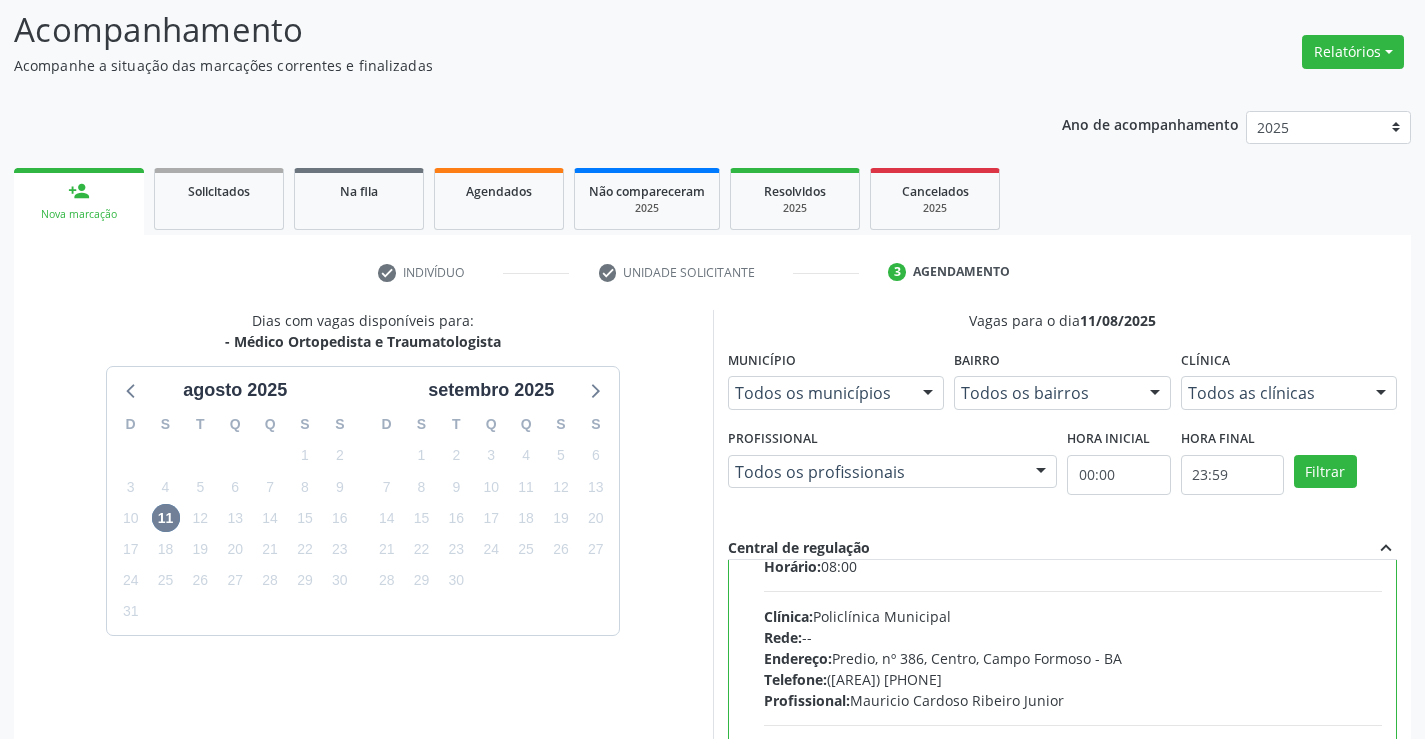 scroll, scrollTop: 99, scrollLeft: 0, axis: vertical 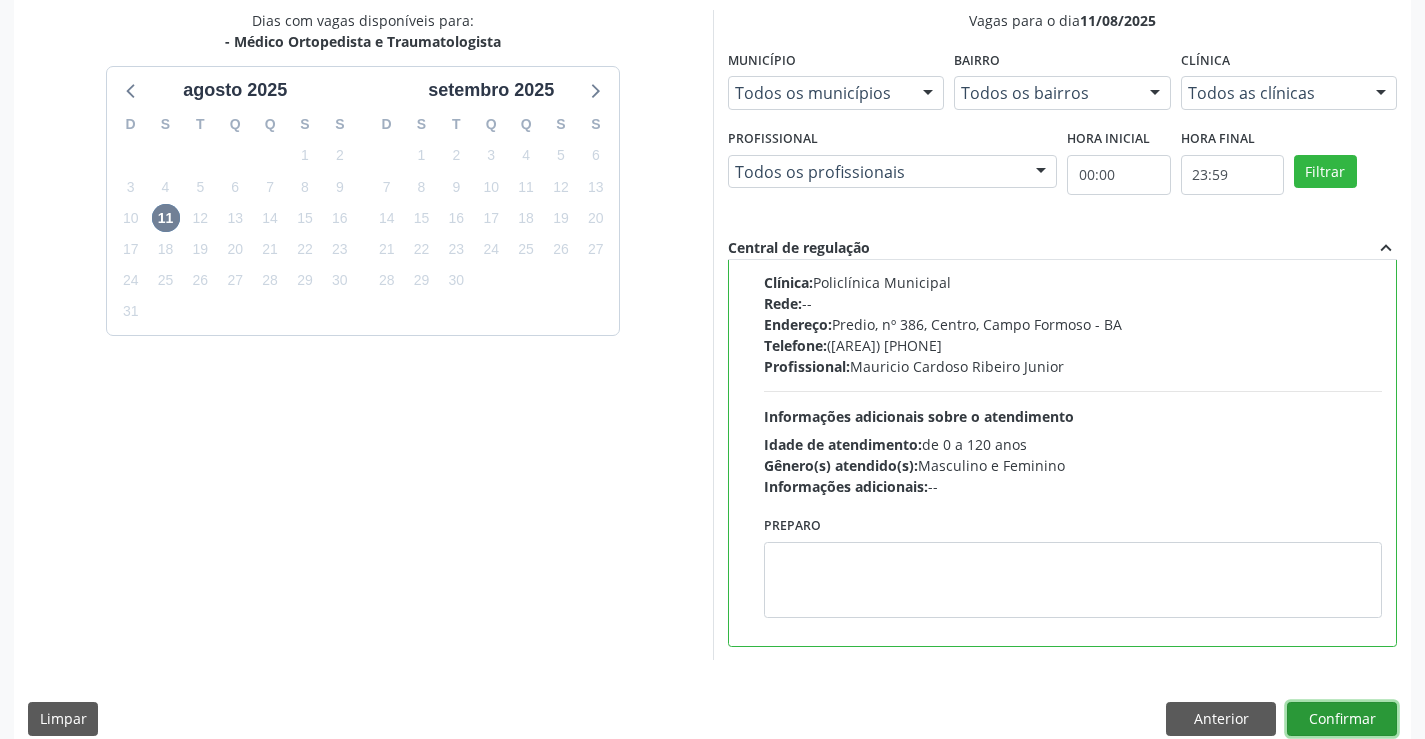 click on "Confirmar" at bounding box center (1342, 719) 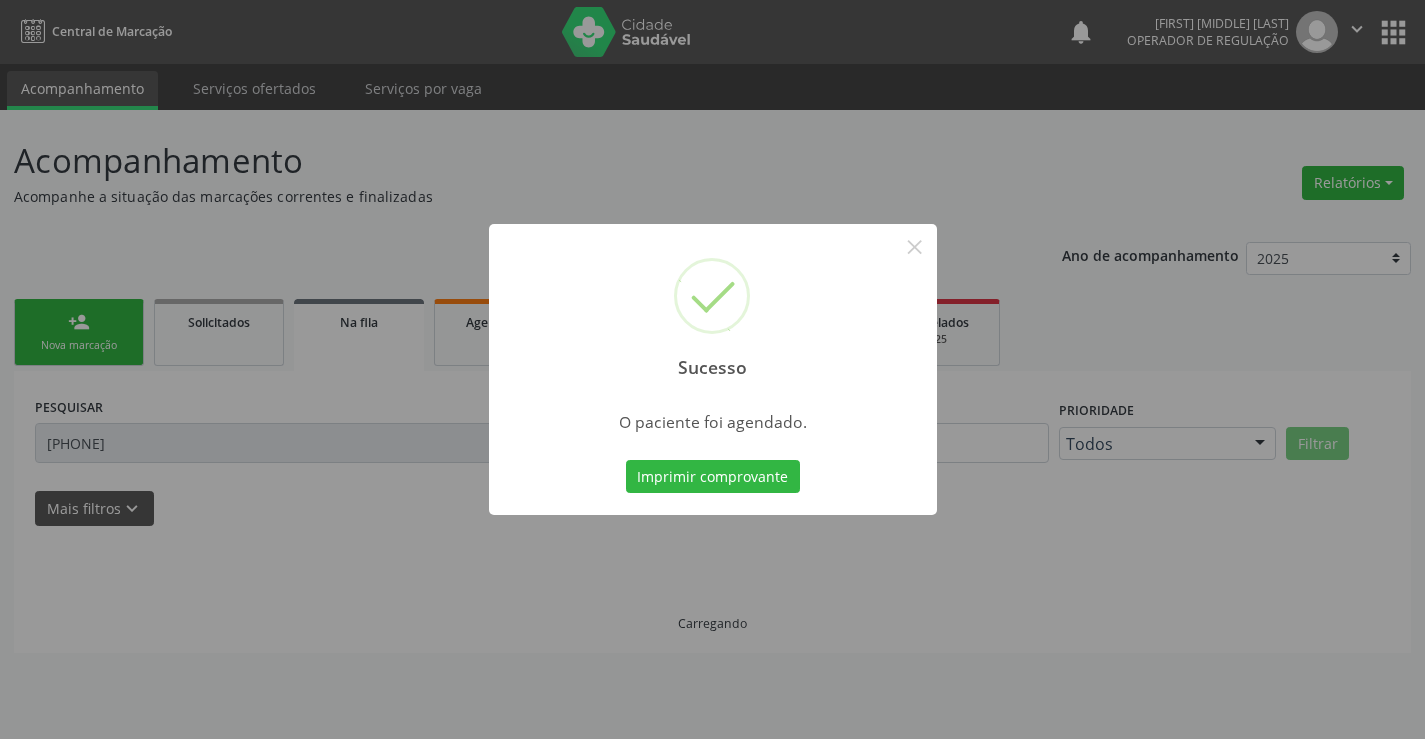 scroll, scrollTop: 0, scrollLeft: 0, axis: both 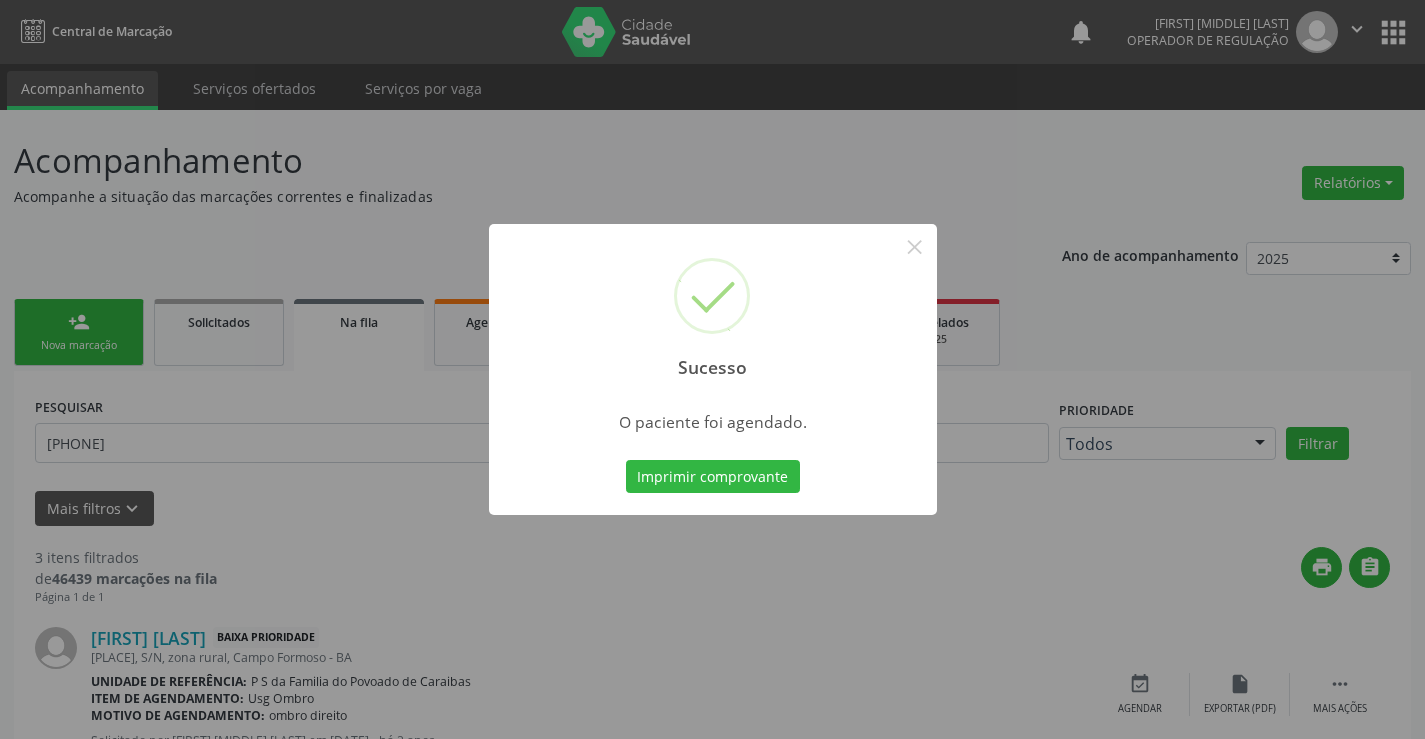 type 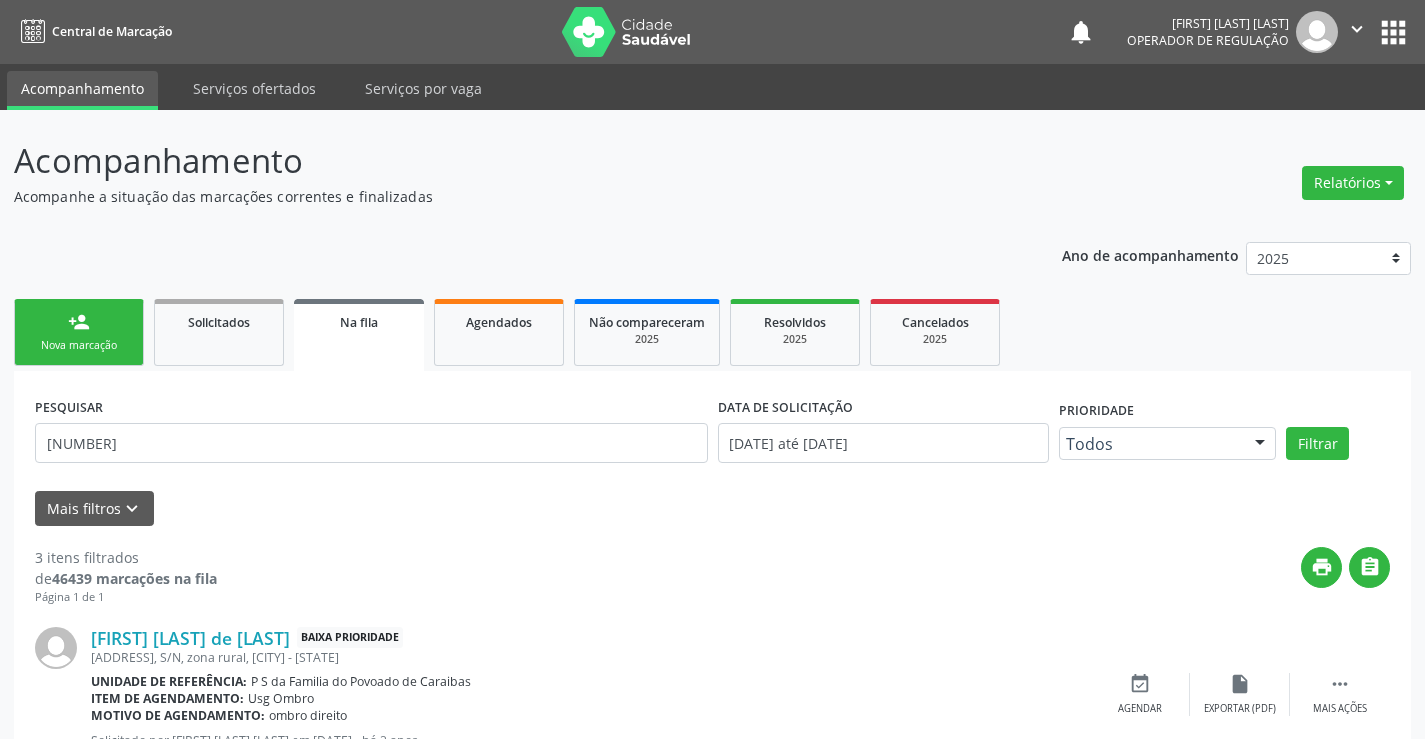 scroll, scrollTop: 0, scrollLeft: 0, axis: both 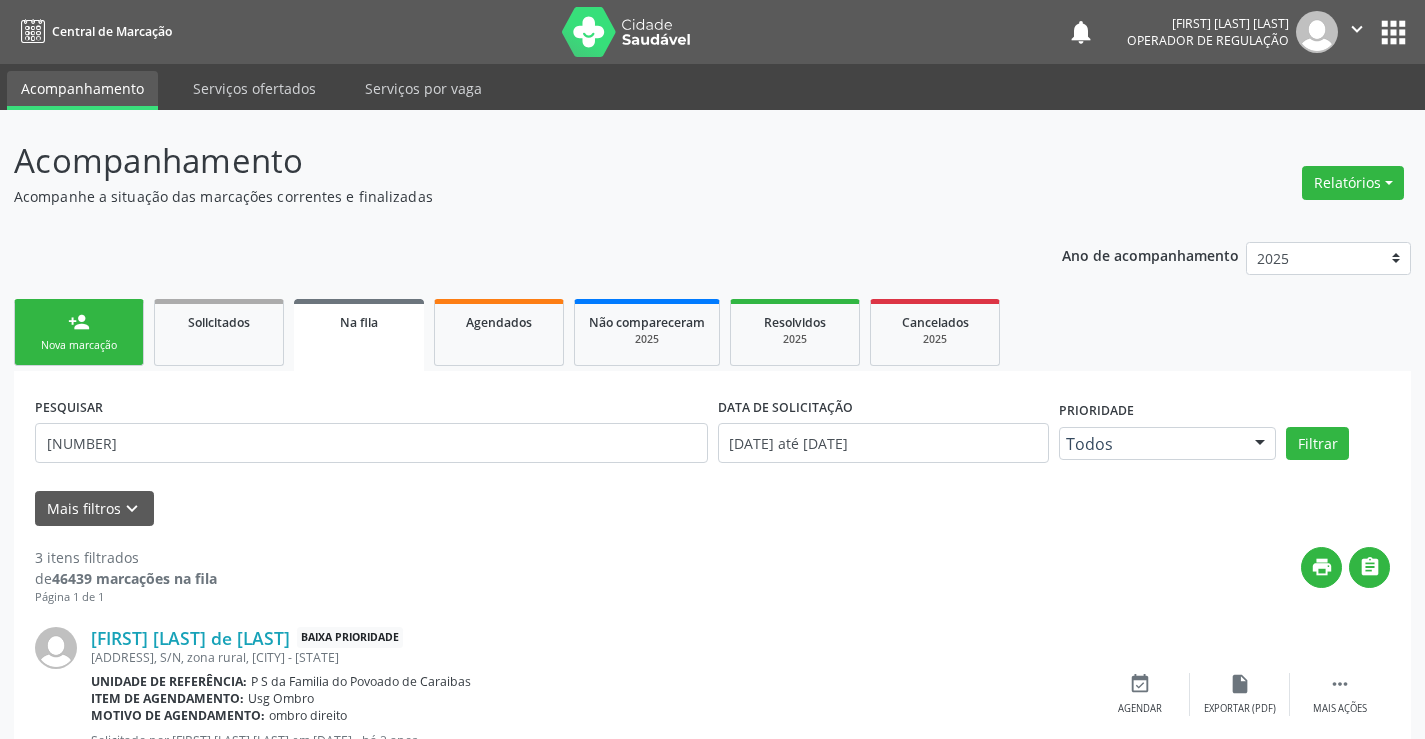 click on "person_add
Nova marcação" at bounding box center (79, 332) 